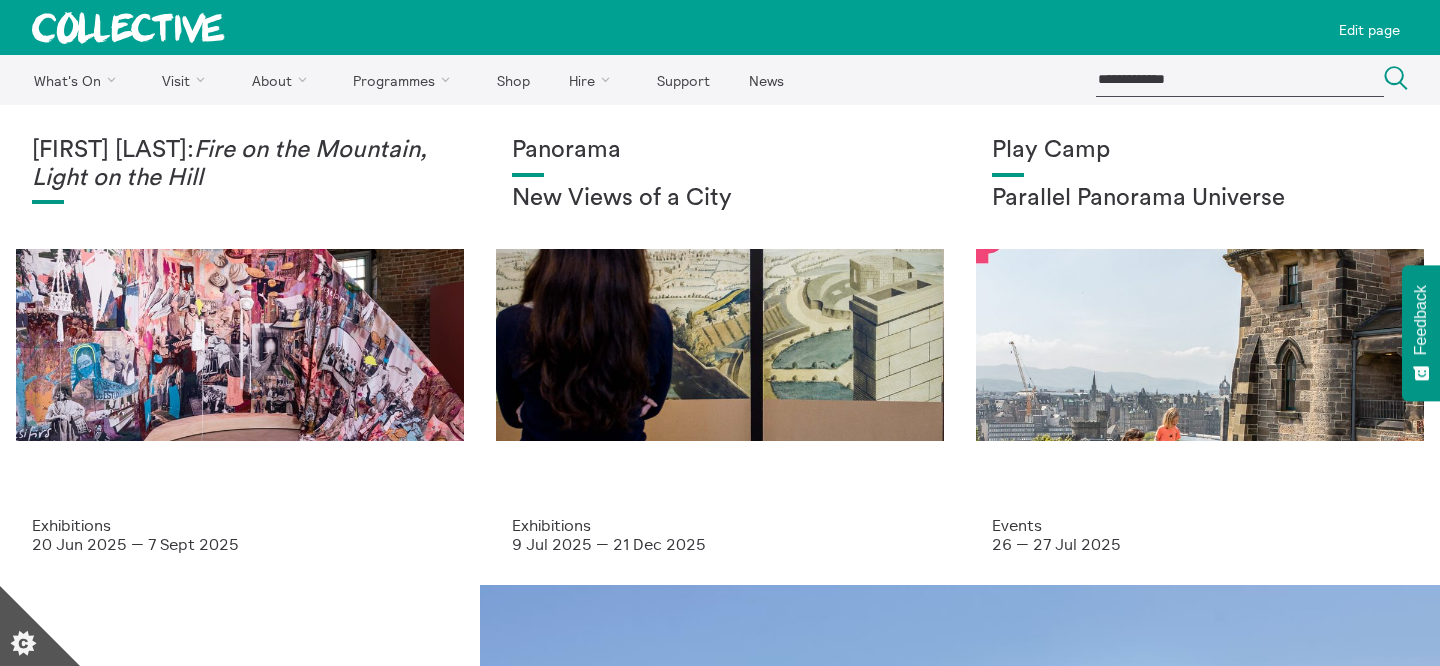 scroll, scrollTop: 0, scrollLeft: 0, axis: both 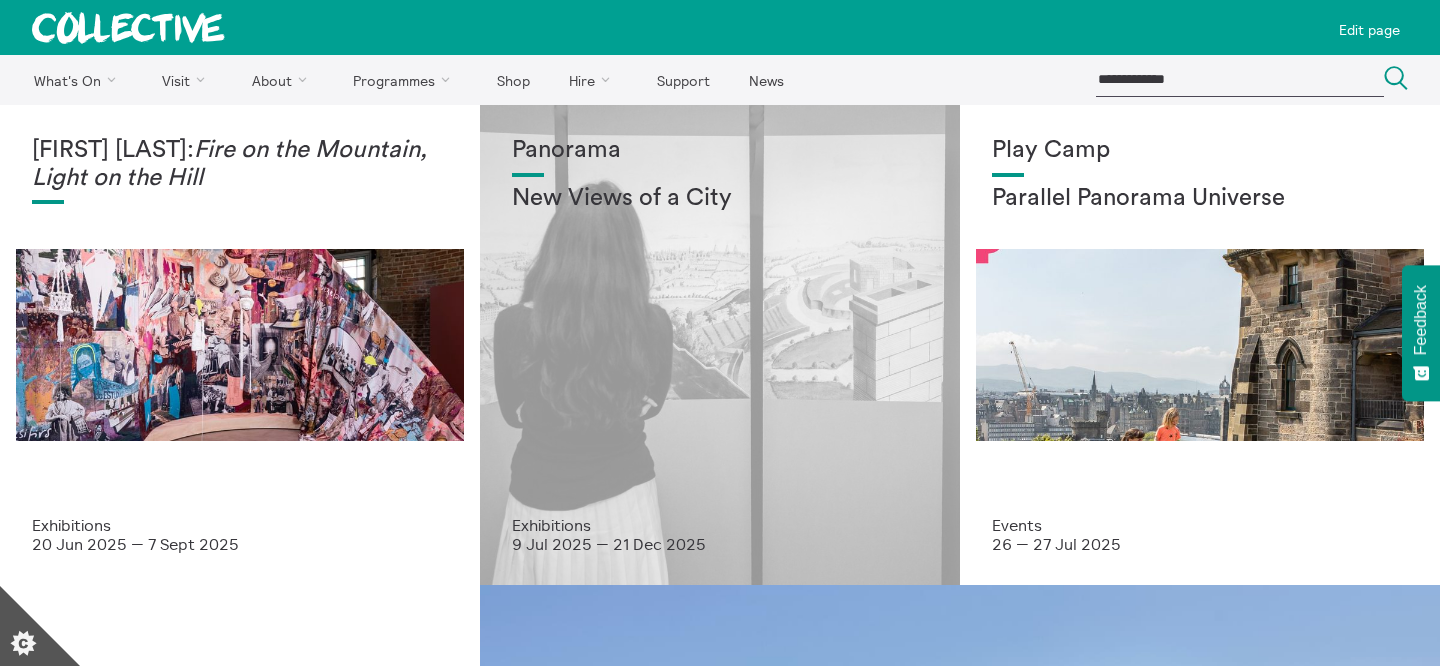 click on "Panorama" at bounding box center [720, 151] 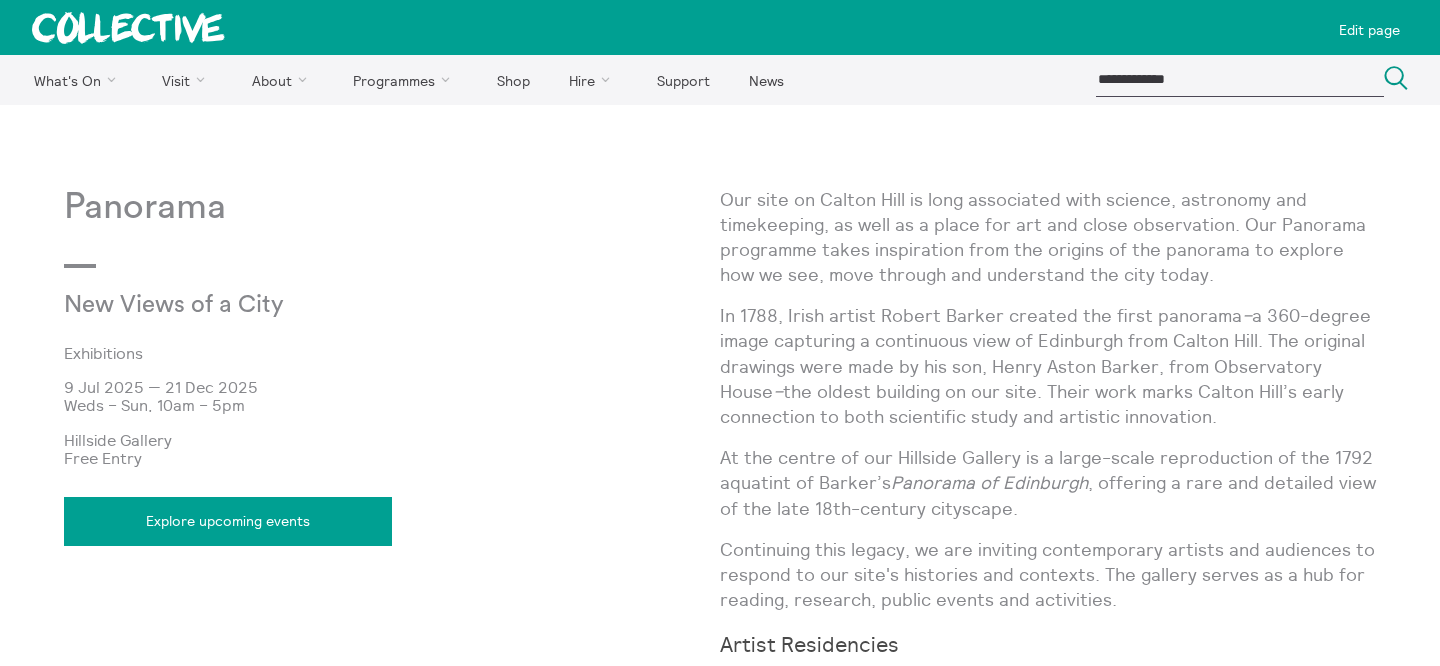scroll, scrollTop: 0, scrollLeft: 0, axis: both 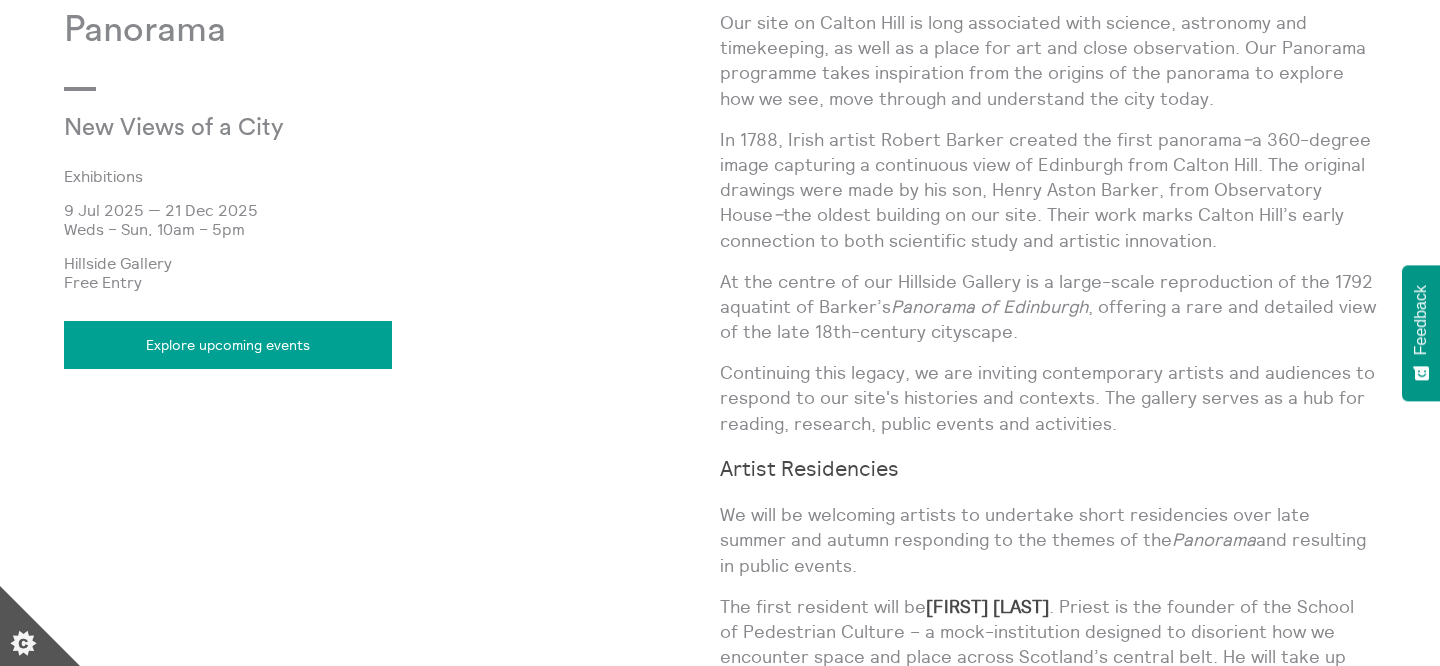 click on "Explore upcoming events" at bounding box center (228, 345) 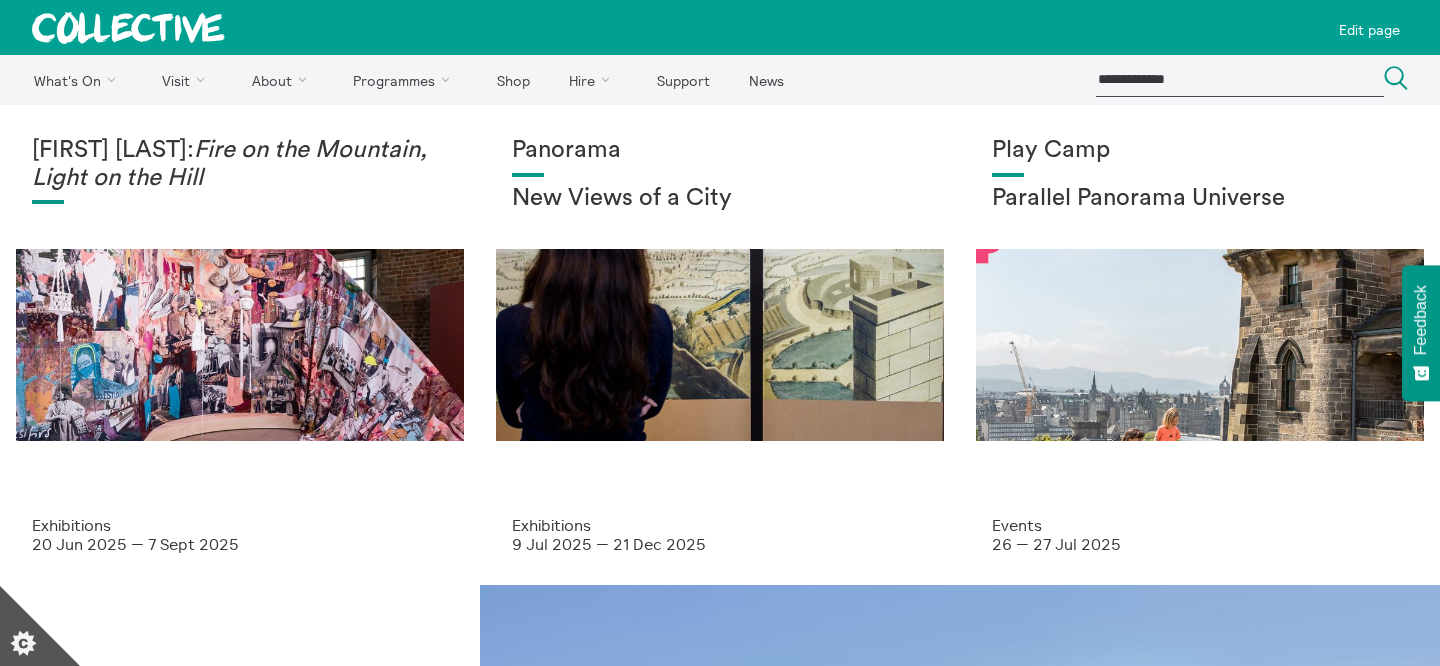 scroll, scrollTop: 0, scrollLeft: 0, axis: both 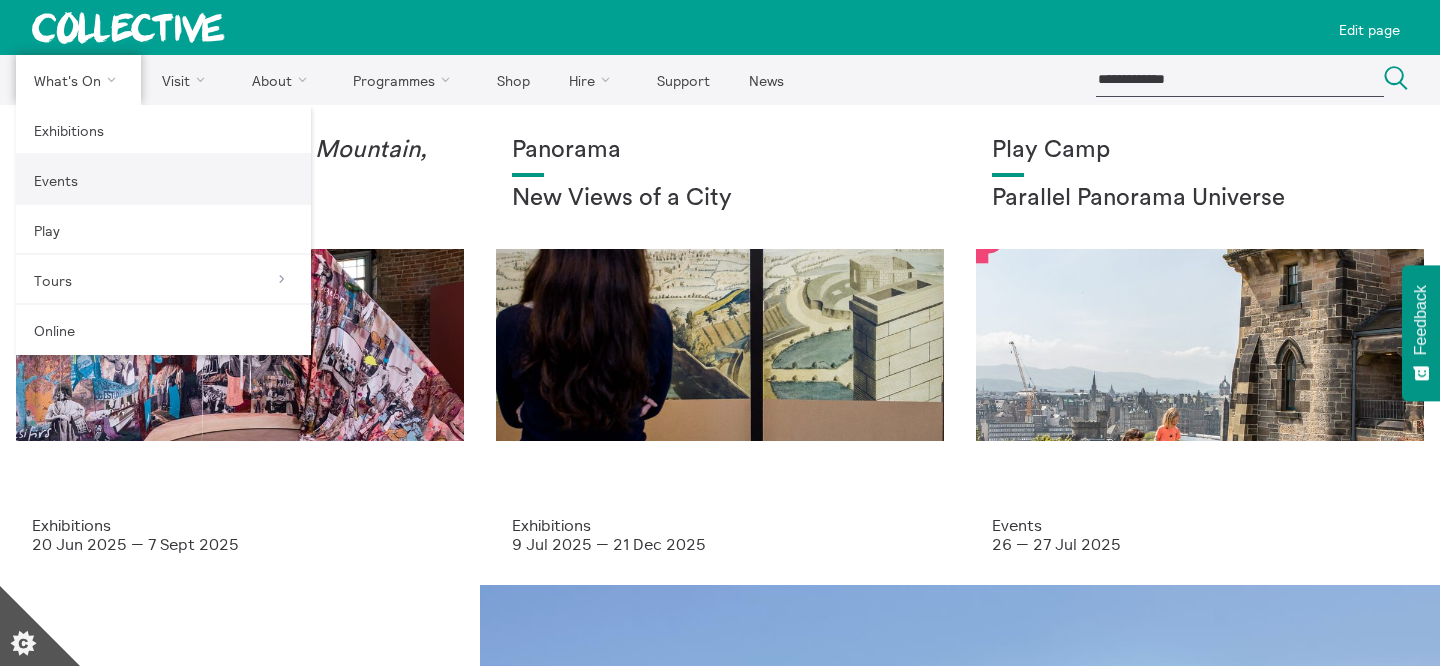 click on "Events" at bounding box center (163, 180) 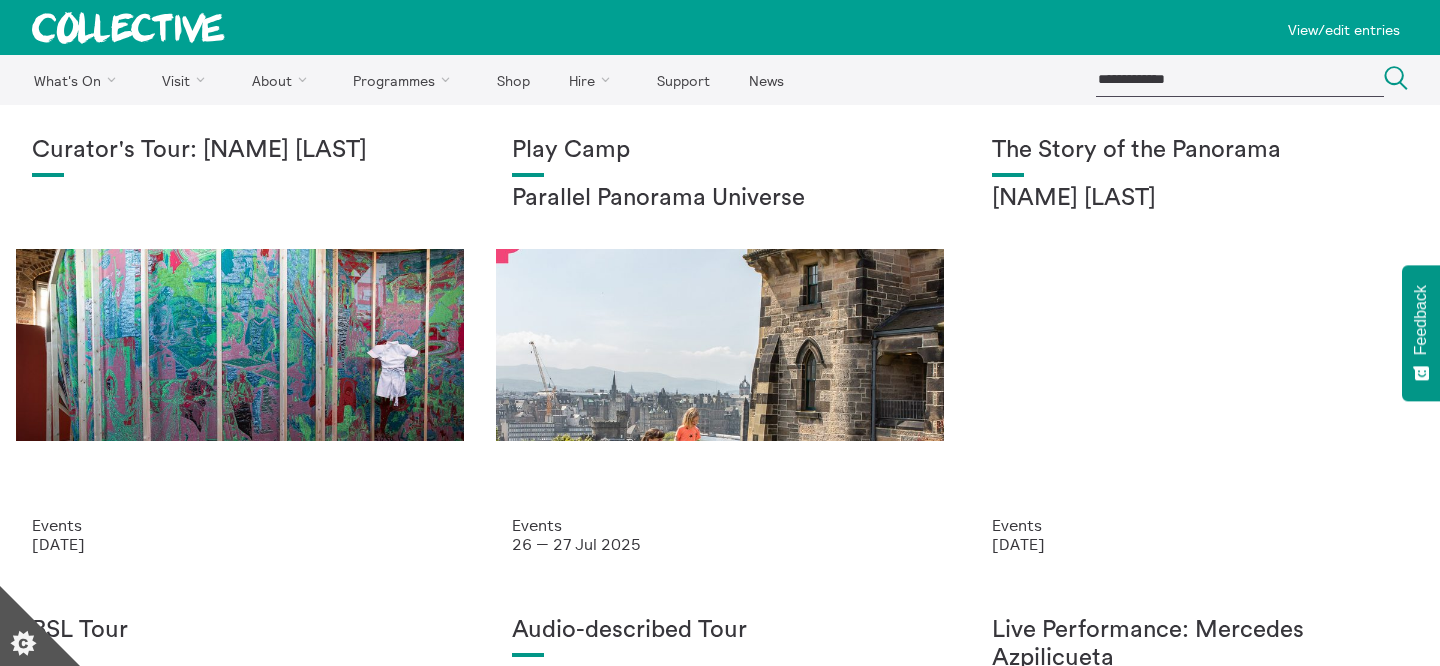 scroll, scrollTop: 0, scrollLeft: 0, axis: both 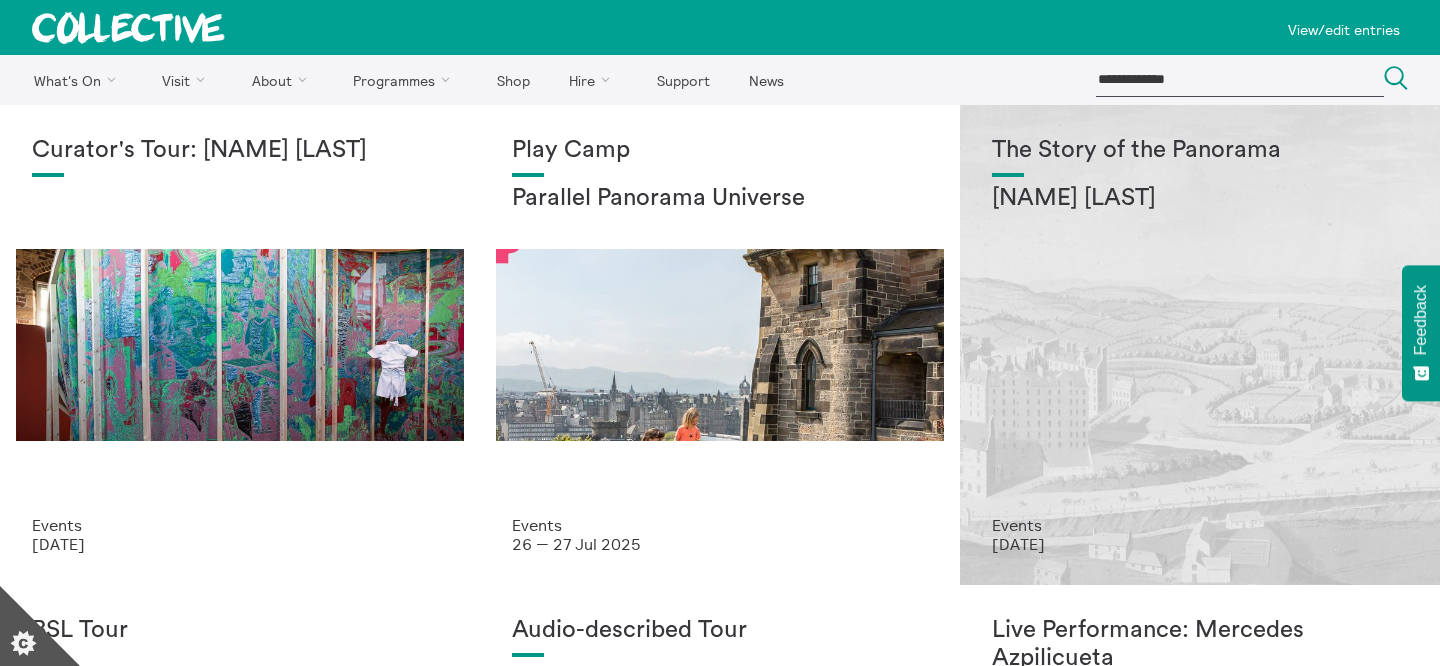 click on "The Story of the Panorama
Elizabeth Quarmby Lawerence" at bounding box center (1200, 326) 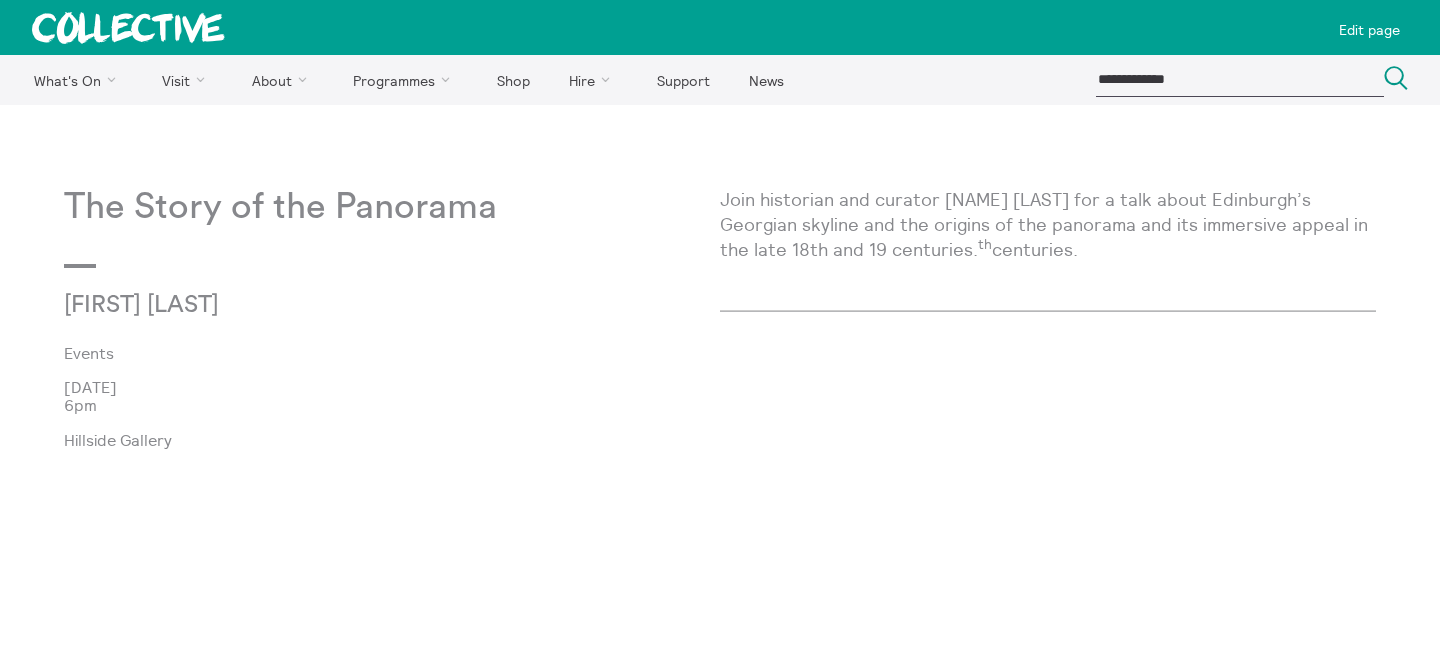 scroll, scrollTop: 0, scrollLeft: 0, axis: both 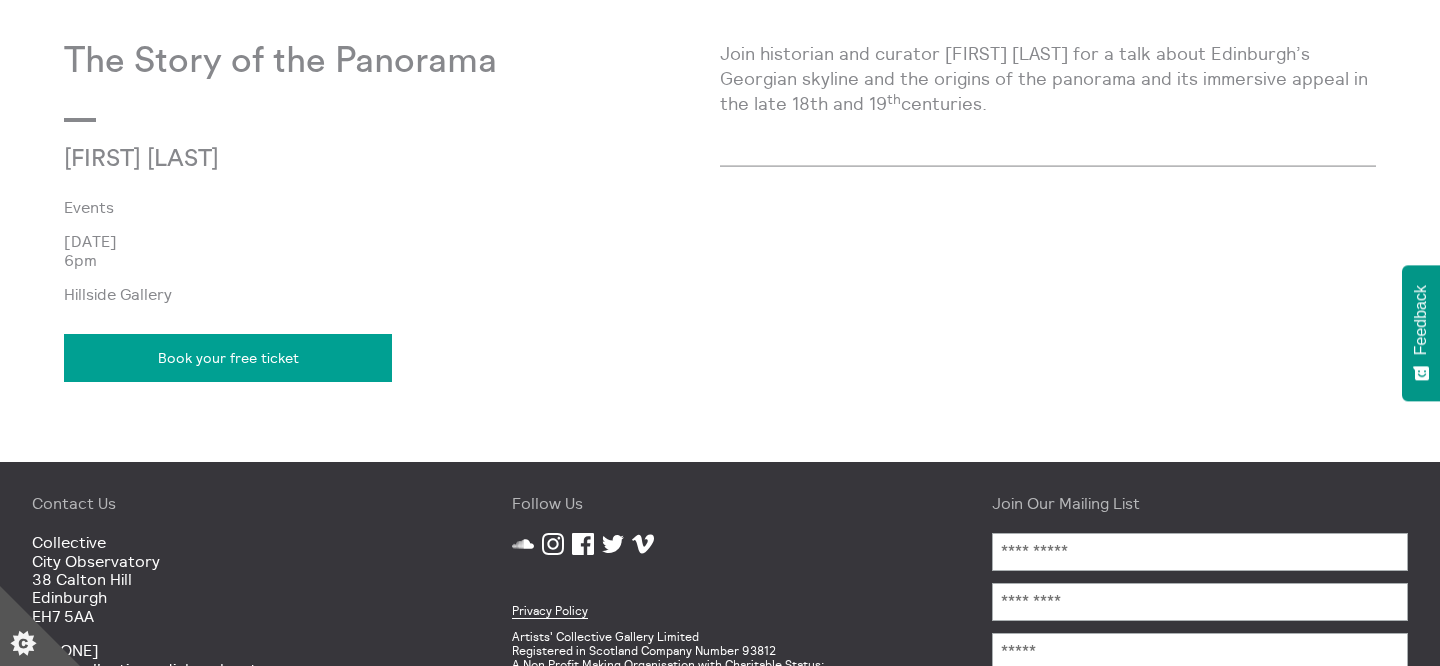 click on "The Story of the Panorama" at bounding box center [392, 61] 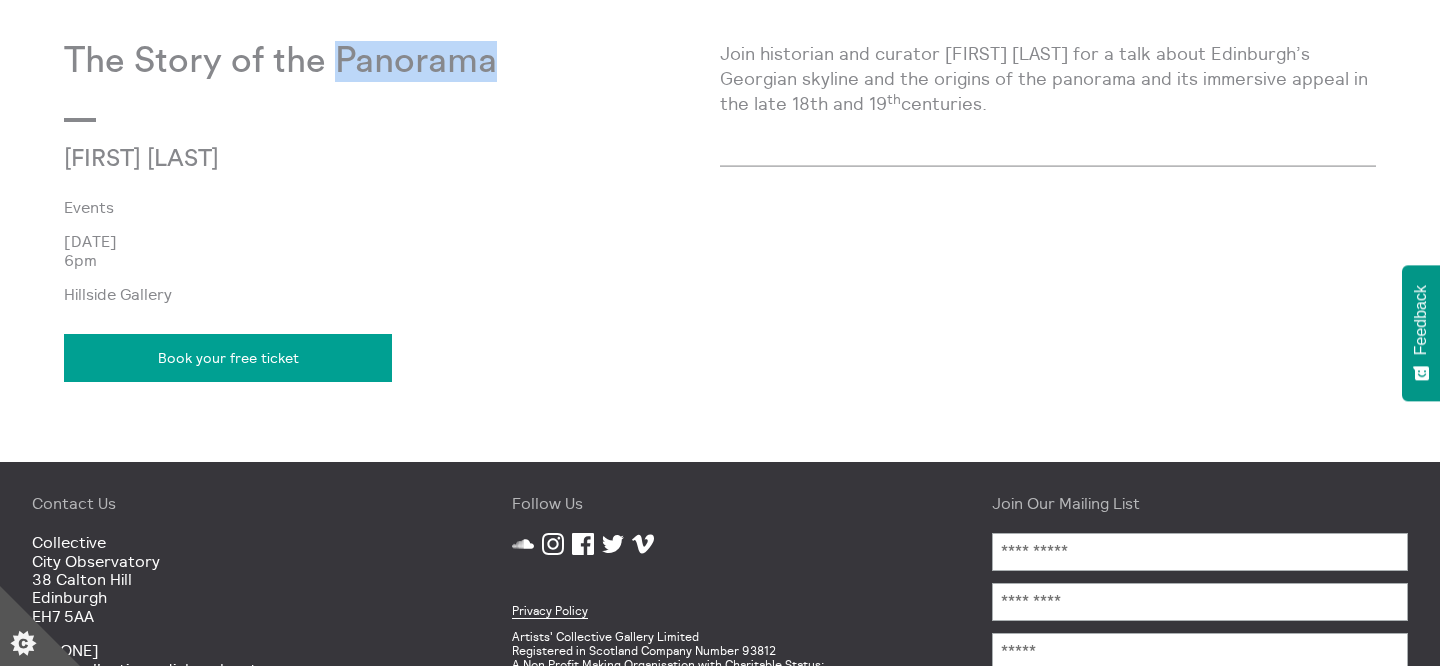 click on "The Story of the Panorama" at bounding box center (392, 61) 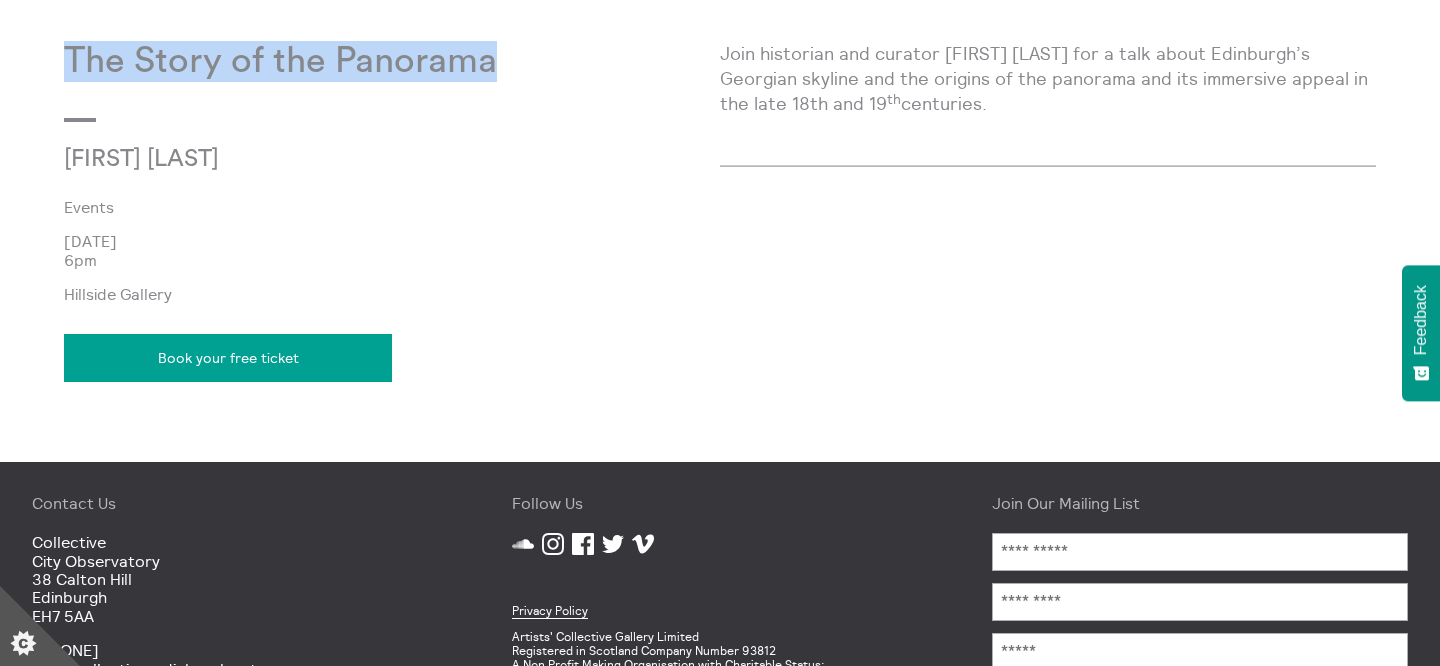 click on "The Story of the Panorama
Elizabeth Quarmby Lawerence
Events
31 Jul 2025
6pm
Hillside Gallery
Book your free ticket" at bounding box center (392, 219) 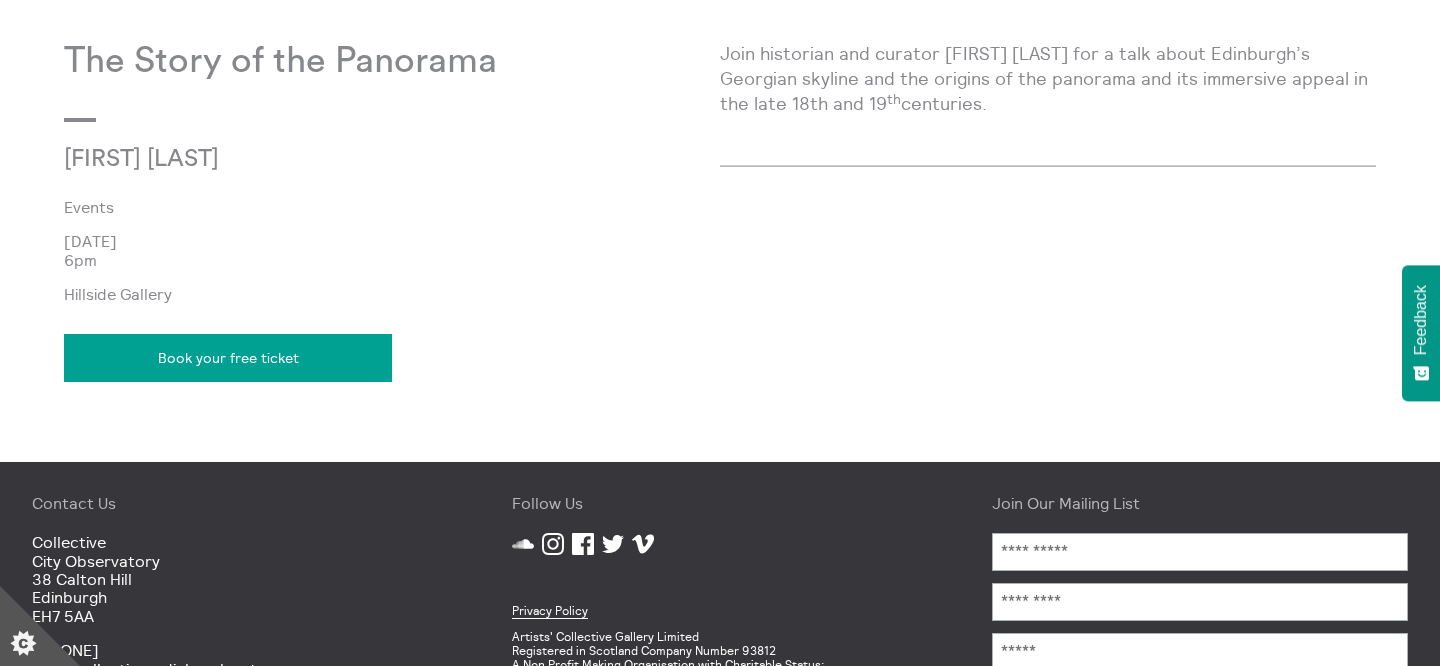 click on "The Story of the Panorama
Elizabeth Quarmby Lawerence
Events
31 Jul 2025
6pm
Hillside Gallery
Book your free ticket" at bounding box center (392, 219) 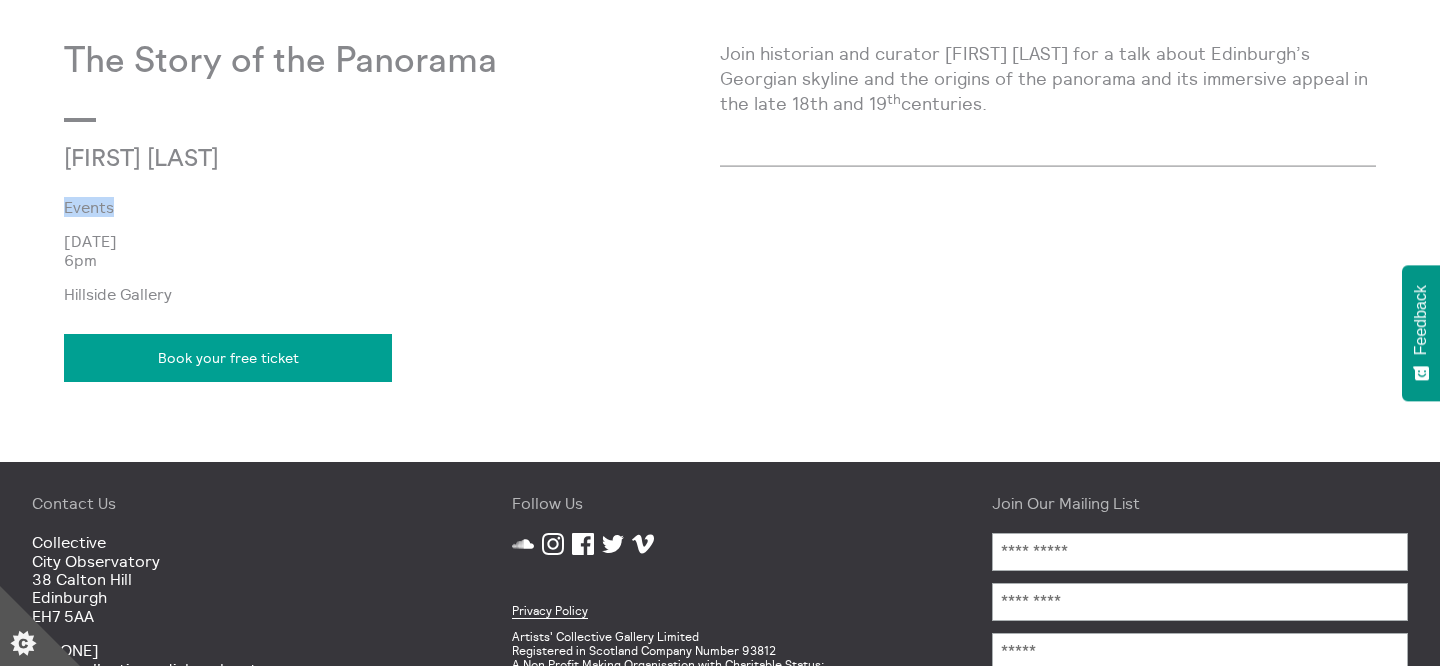 click on "The Story of the Panorama
Elizabeth Quarmby Lawerence
Events
31 Jul 2025
6pm
Hillside Gallery
Book your free ticket" at bounding box center [392, 219] 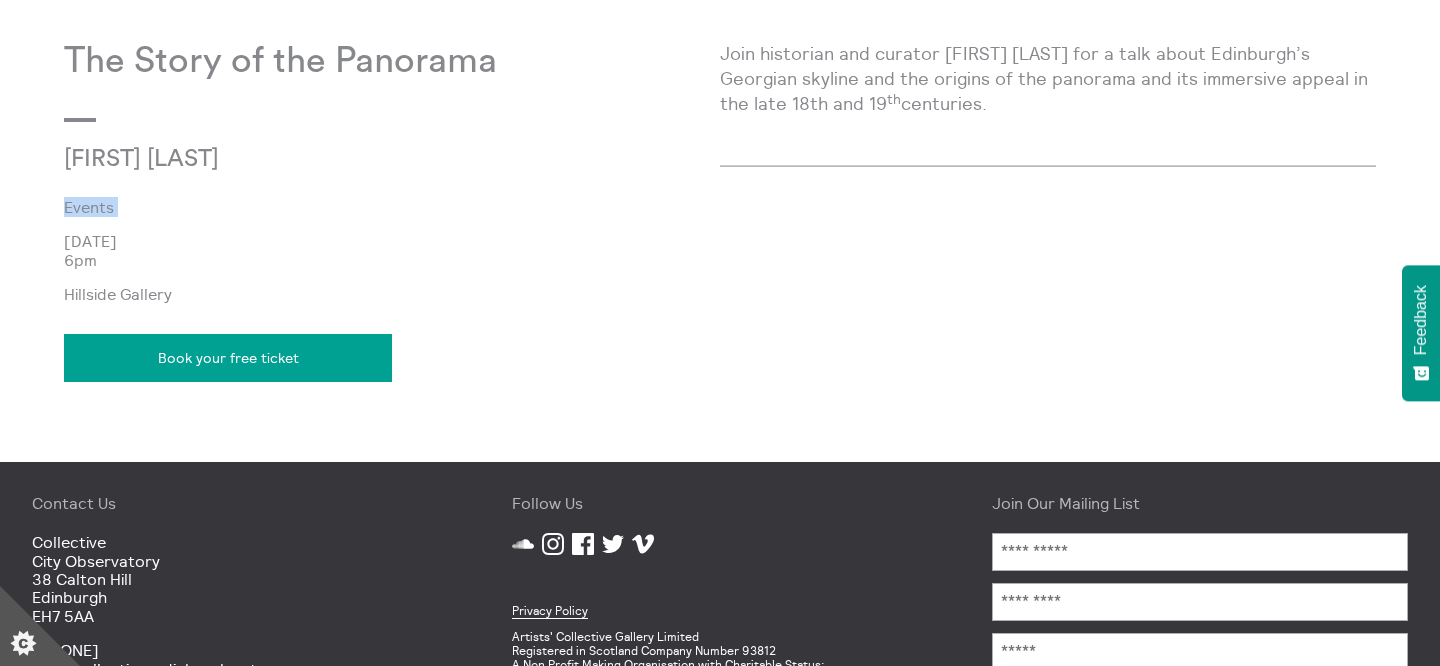 click on "[DD] [MON] [YYYY]" at bounding box center [392, 241] 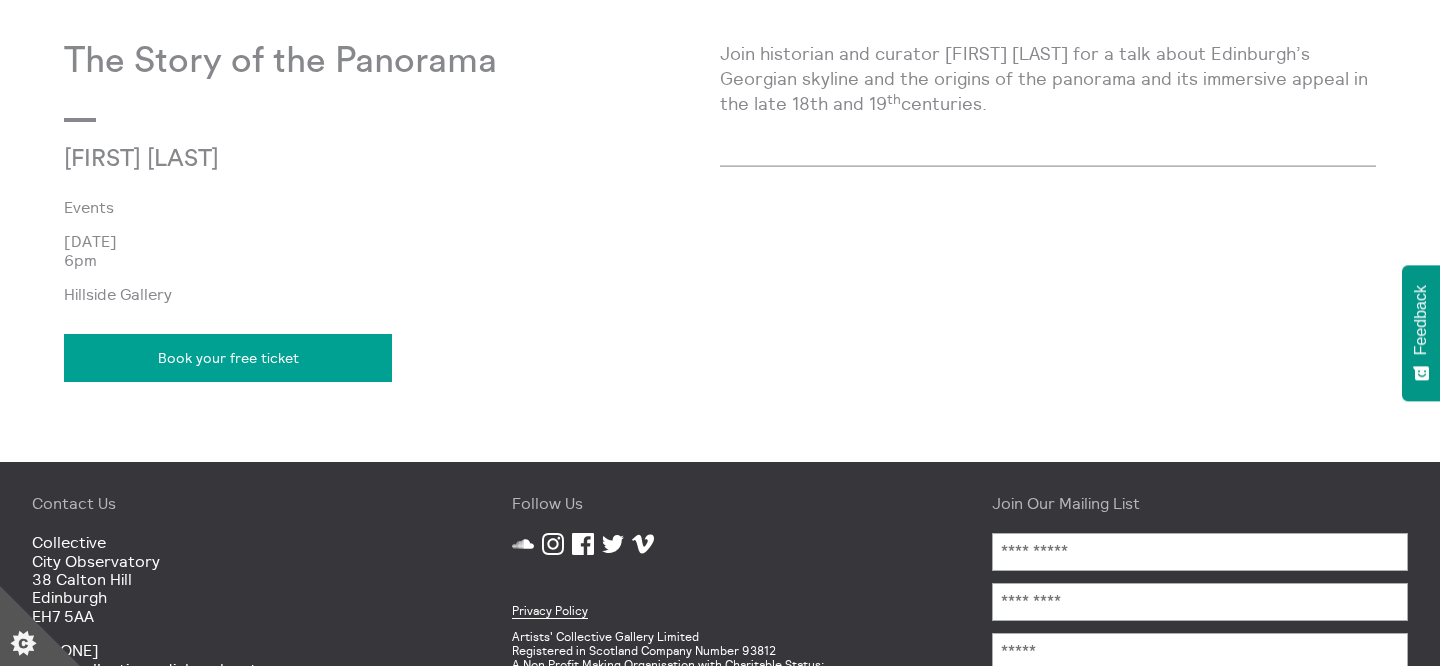 click on "[DATE]" at bounding box center (392, 241) 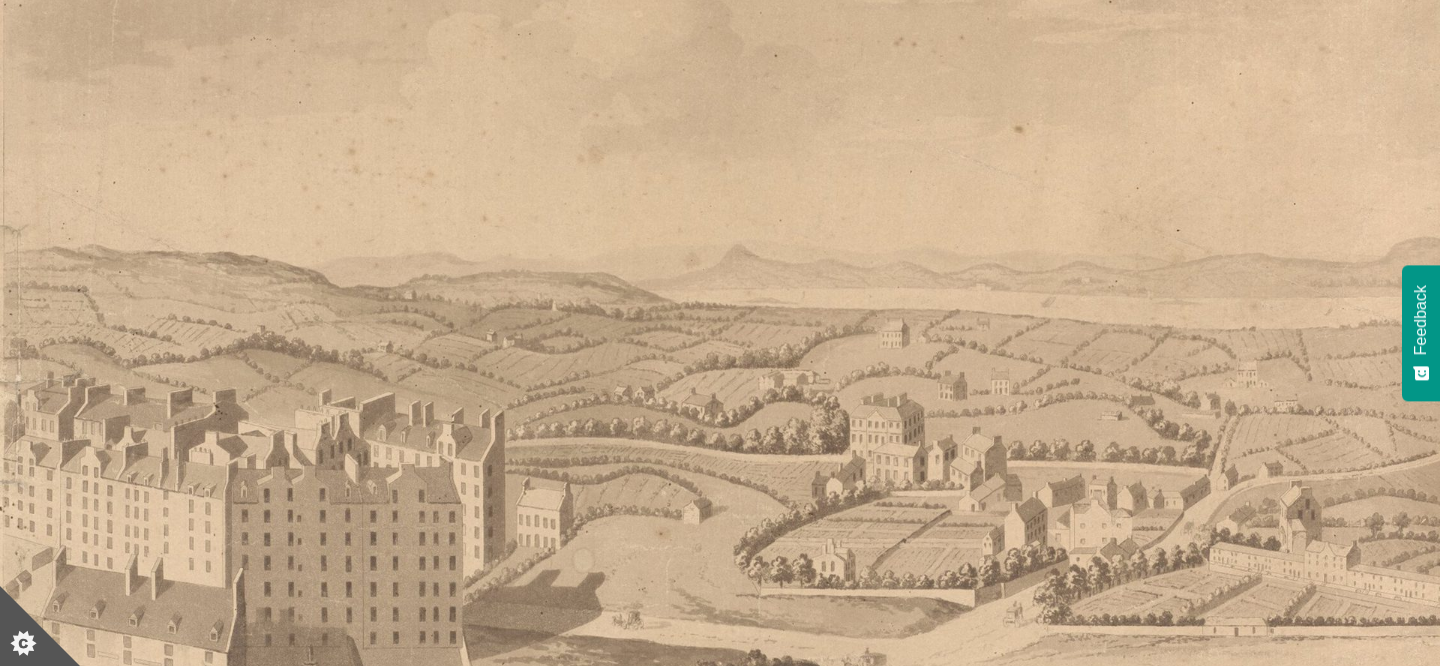 scroll, scrollTop: 0, scrollLeft: 0, axis: both 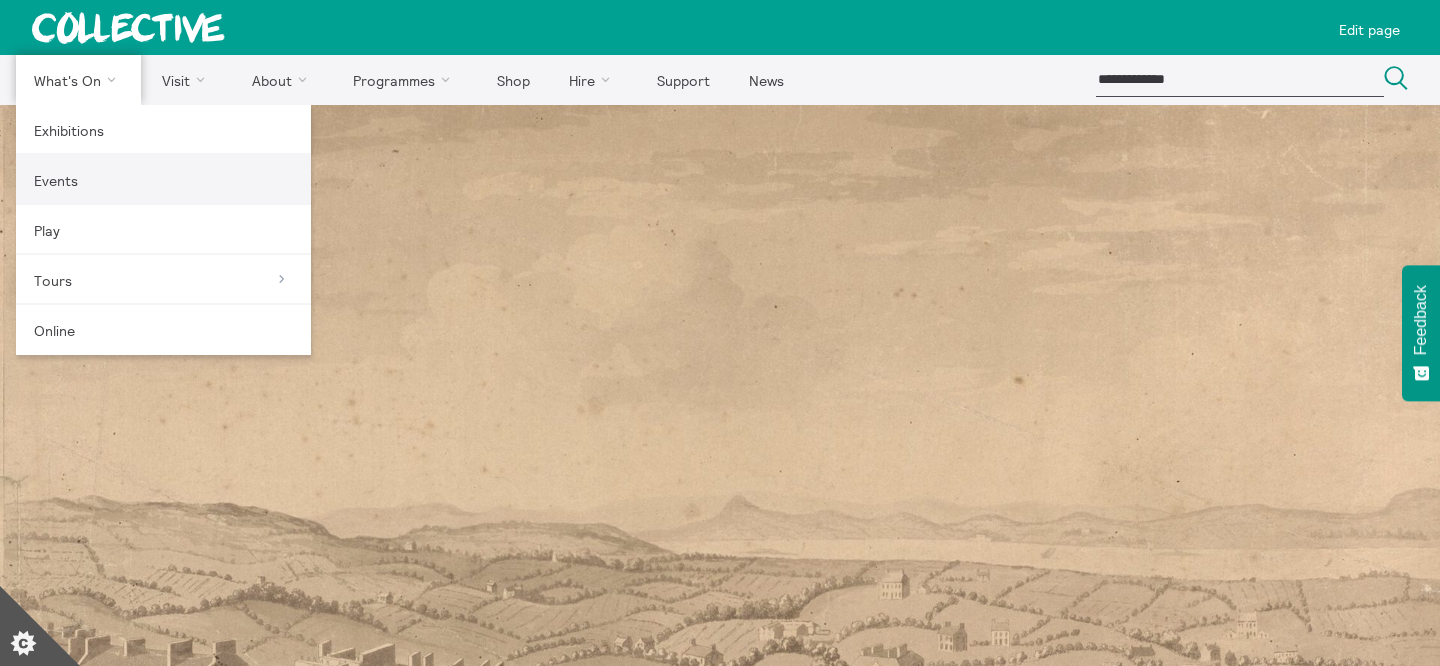 click on "Events" at bounding box center (163, 180) 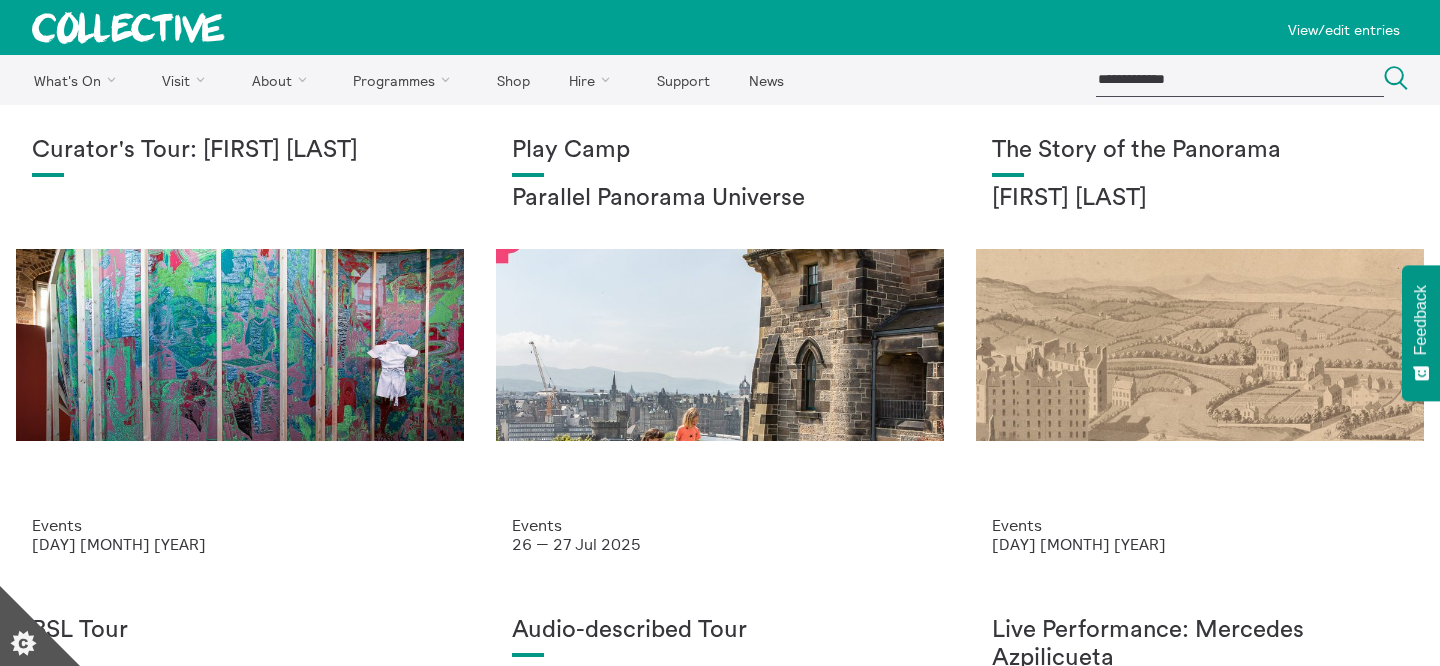 scroll, scrollTop: 98, scrollLeft: 0, axis: vertical 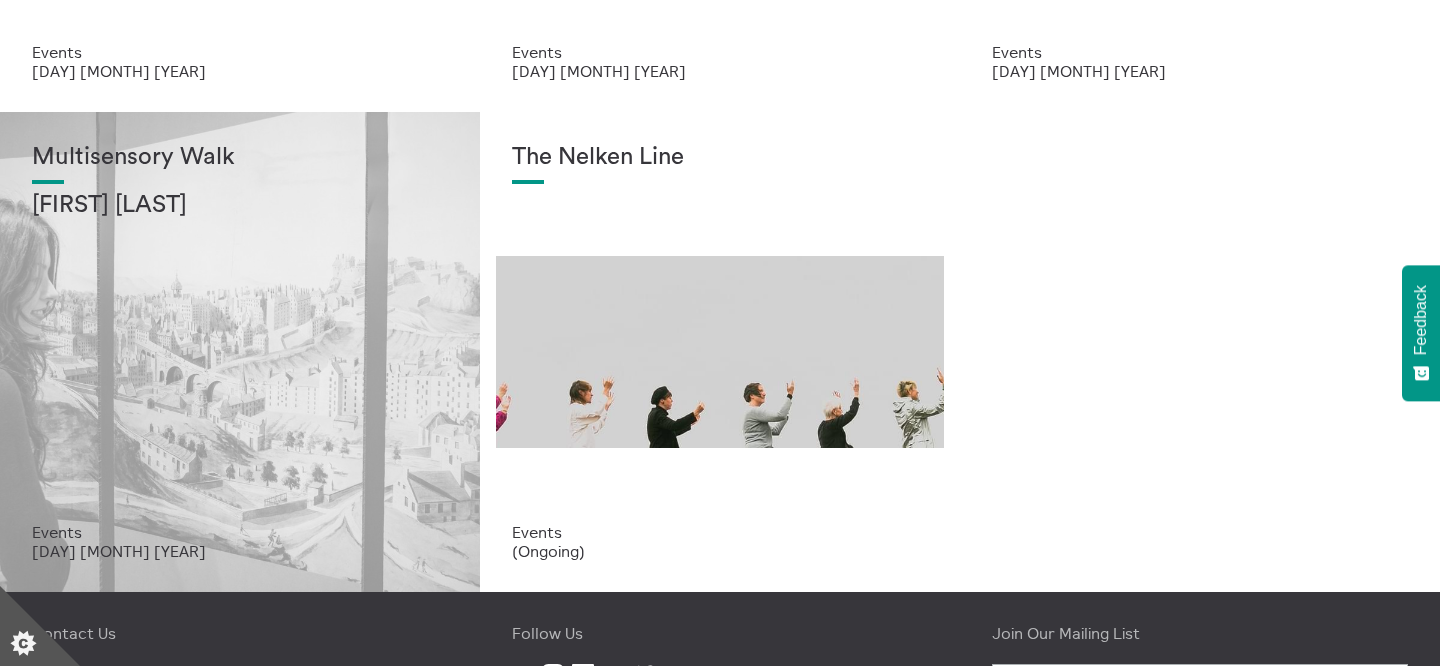 click on "Multisensory Walk
Alena Ageeva" at bounding box center [240, 333] 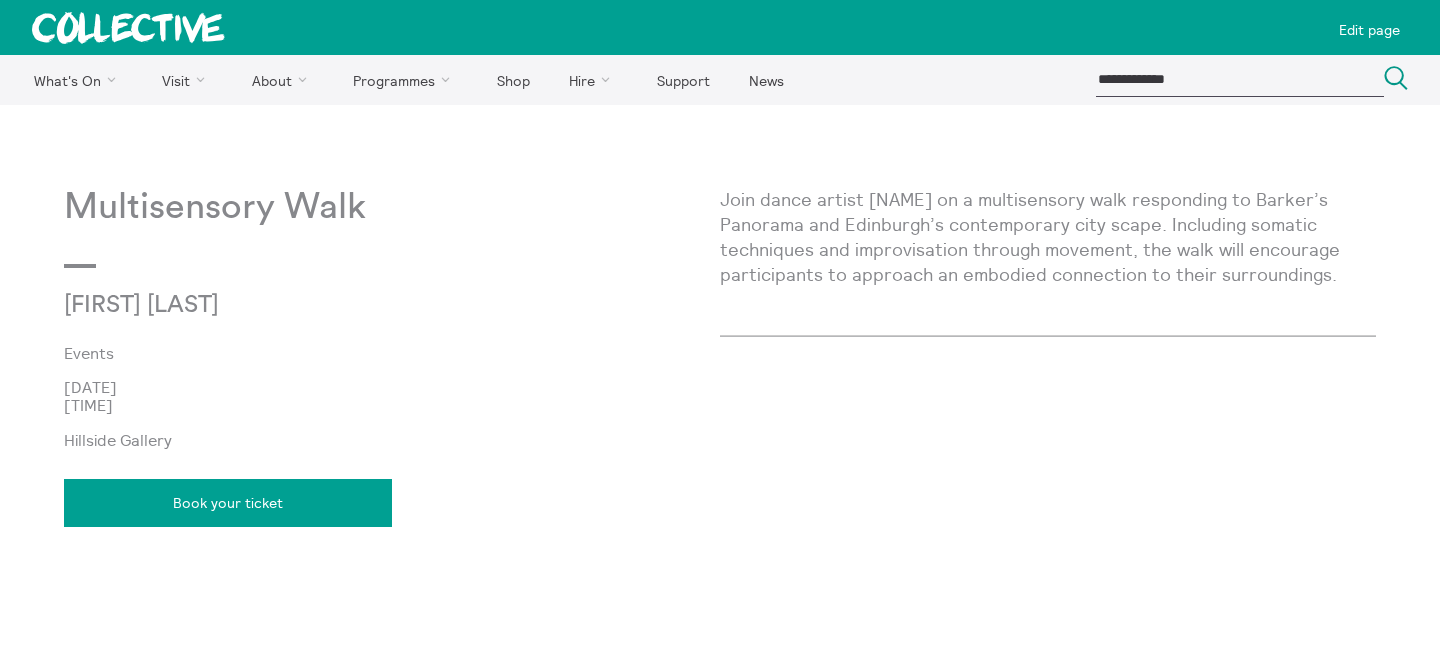 scroll, scrollTop: 0, scrollLeft: 0, axis: both 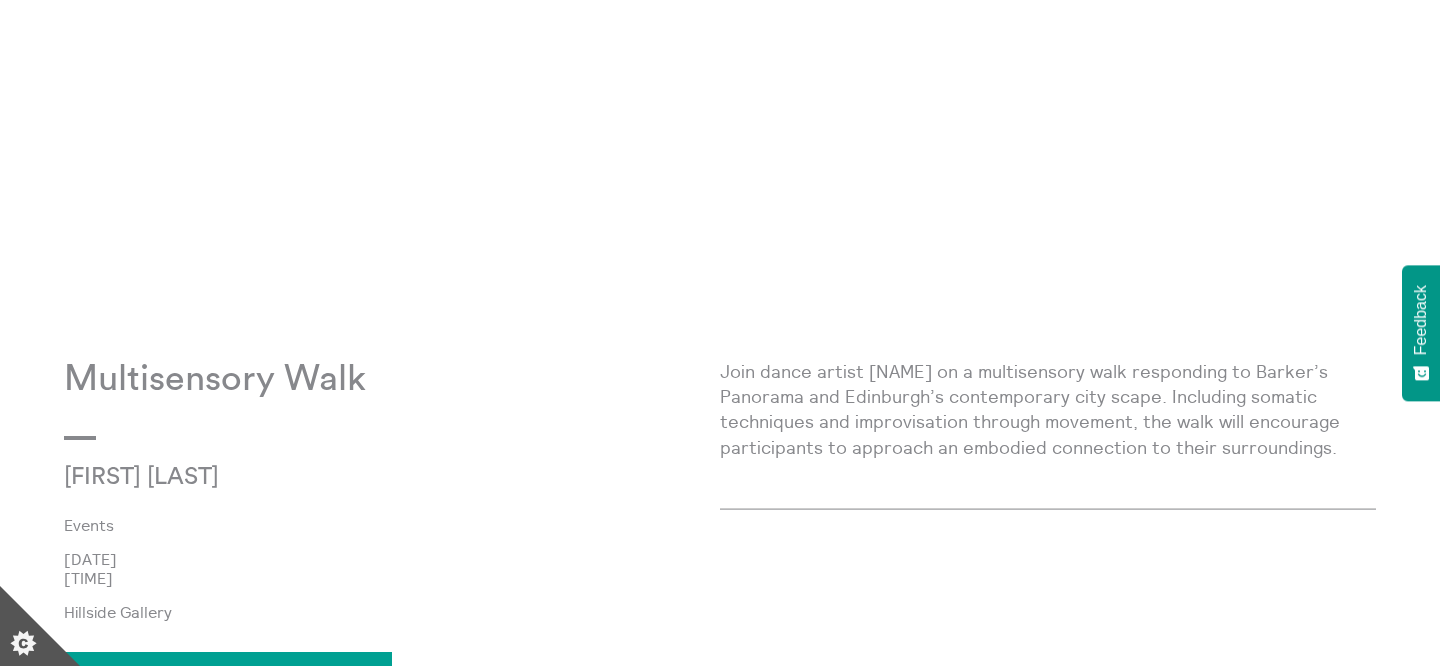 click on "Join dance artist [NAME] on a multisensory walk responding to Barker’s Panorama and Edinburgh’s contemporary city scape. Including somatic techniques and improvisation through movement, the walk will encourage participants to approach an embodied connection to their surroundings." at bounding box center (1048, 409) 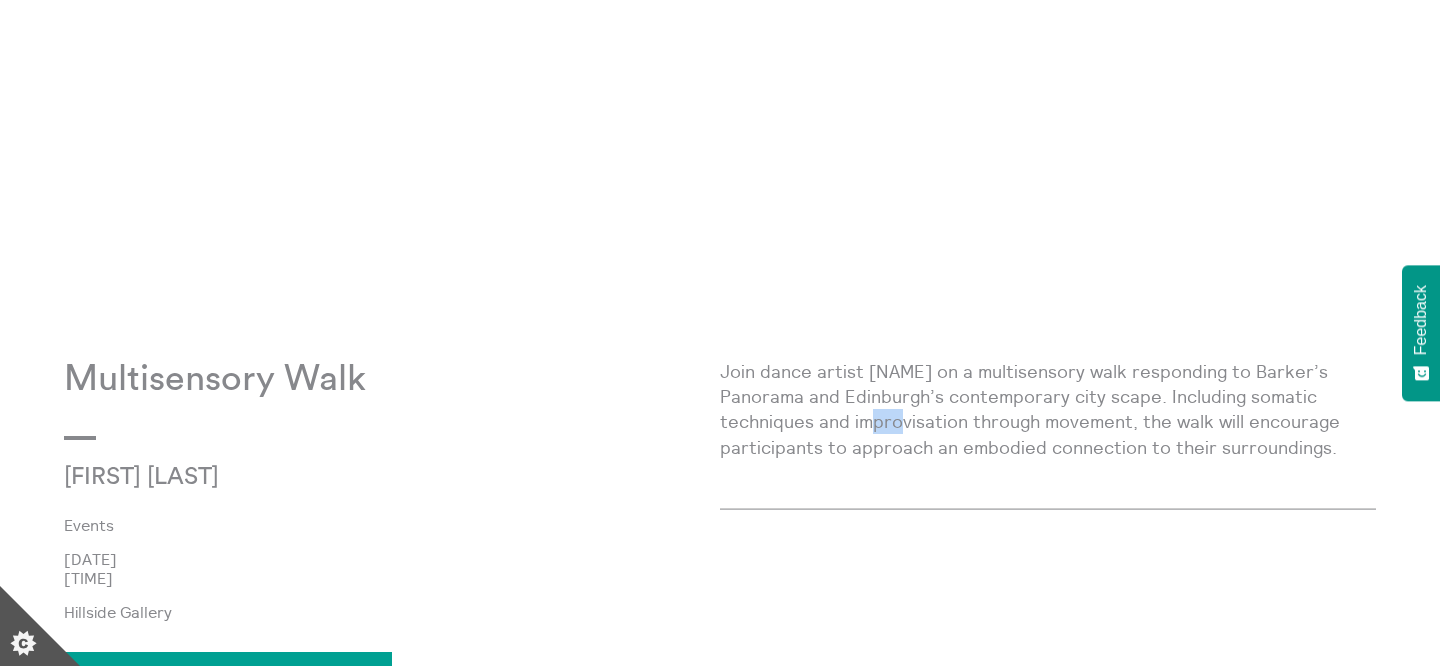 click on "Join dance artist Alena Ageeva on a multisensory walk responding to Barker’s Panorama and Edinburgh’s contemporary city scape. Including somatic techniques and improvisation through movement, the walk will encourage participants to approach an embodied connection to their surroundings." at bounding box center [1048, 409] 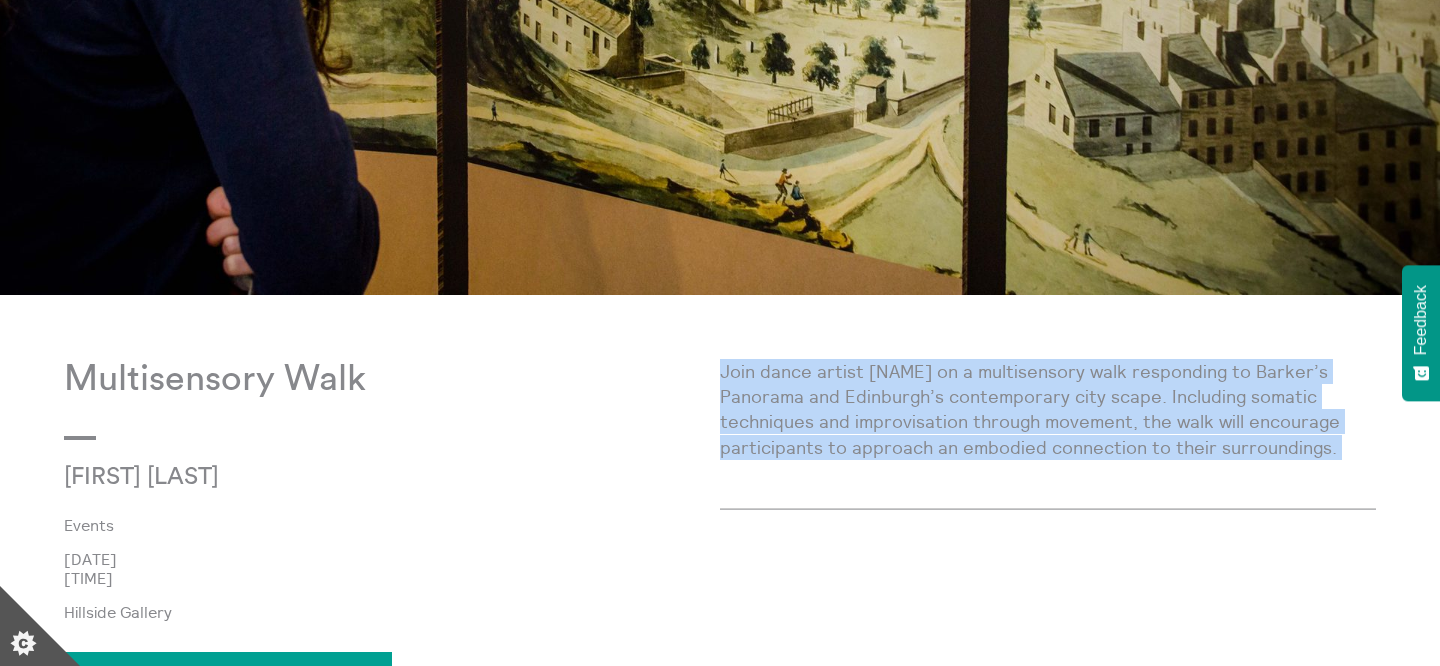 click on "Join dance artist Alena Ageeva on a multisensory walk responding to Barker’s Panorama and Edinburgh’s contemporary city scape. Including somatic techniques and improvisation through movement, the walk will encourage participants to approach an embodied connection to their surroundings." at bounding box center [1048, 409] 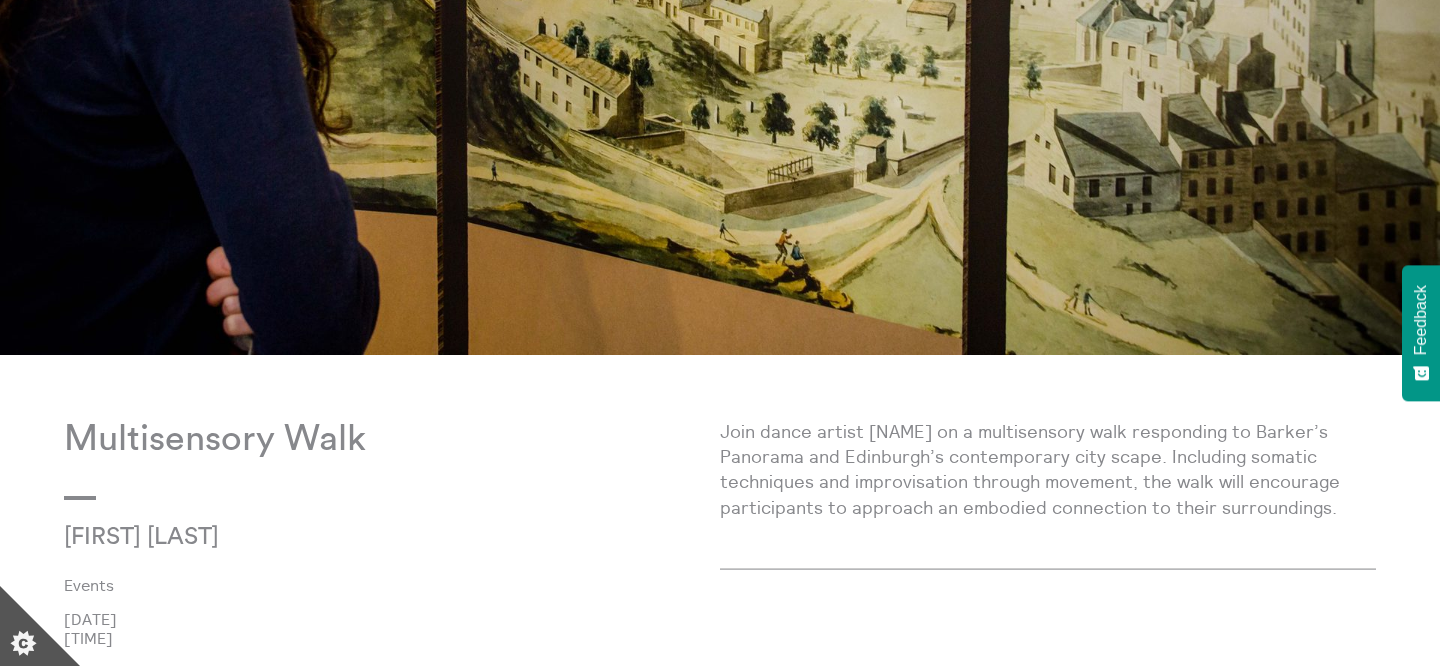 scroll, scrollTop: 0, scrollLeft: 0, axis: both 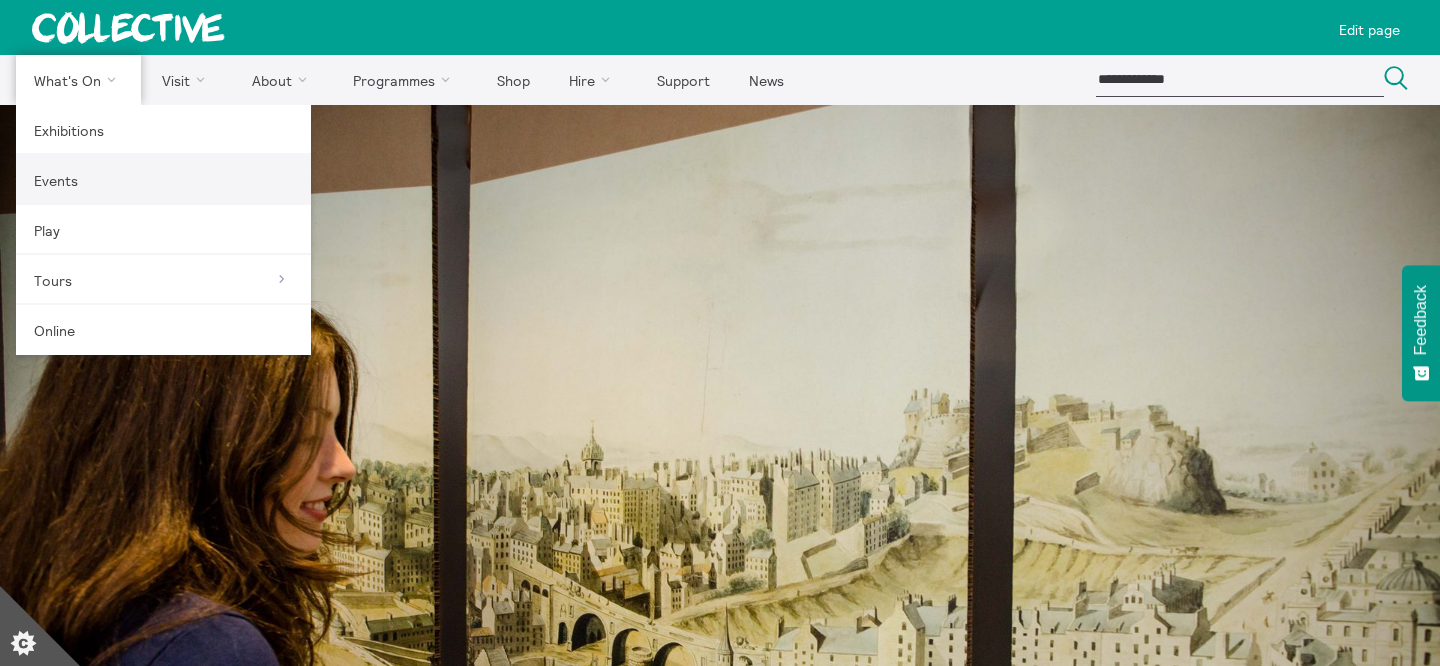 click on "Events" at bounding box center (163, 180) 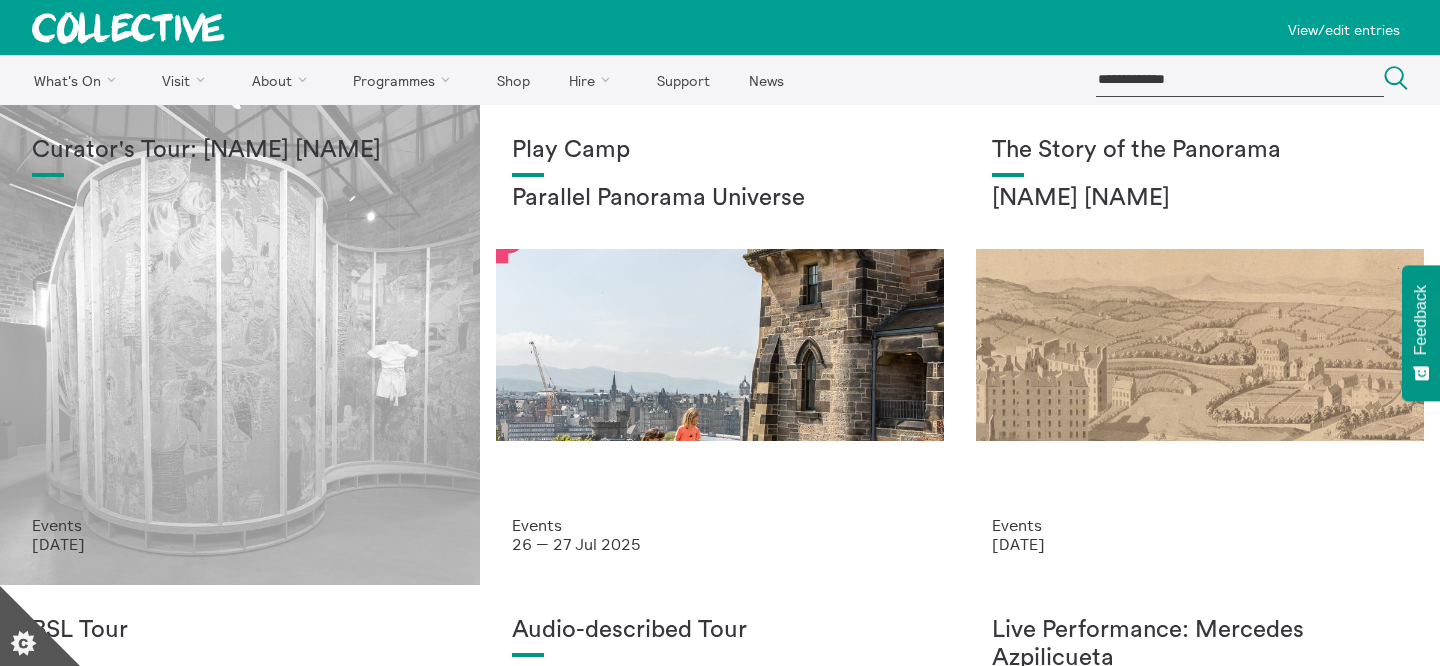 scroll, scrollTop: 0, scrollLeft: 0, axis: both 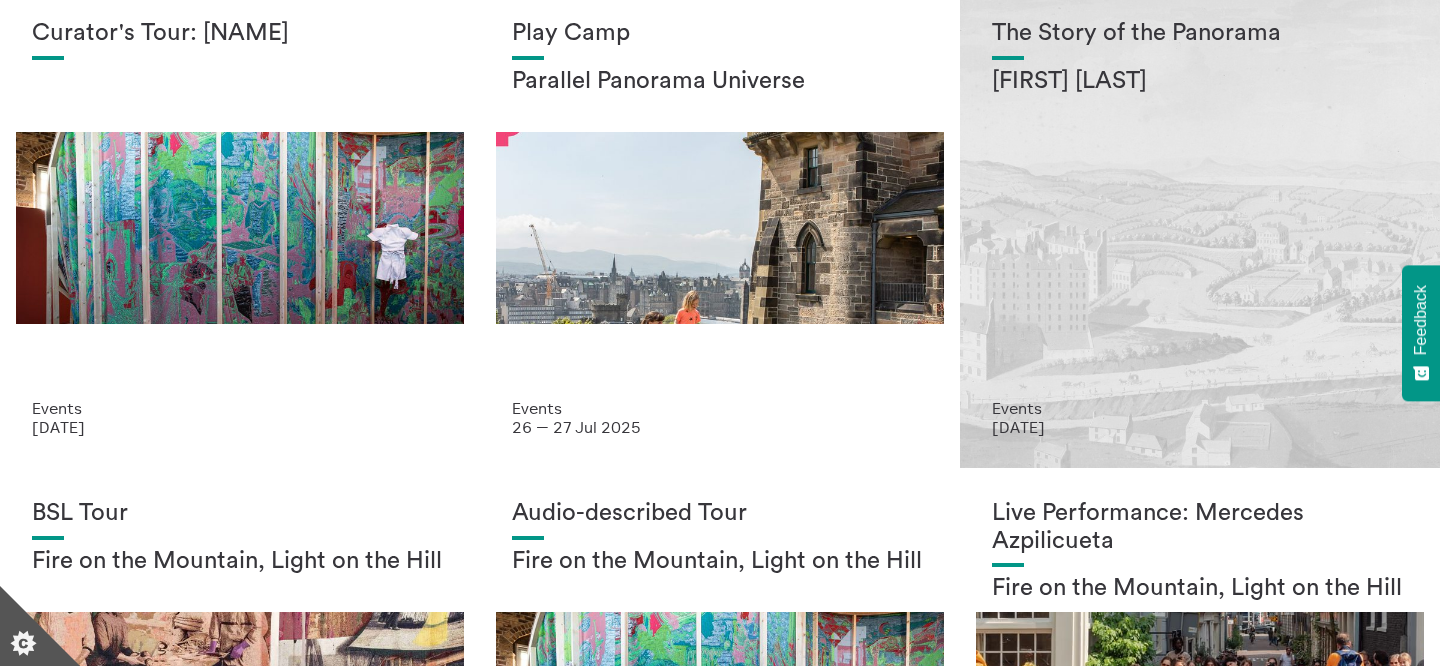 click on "The Story of the Panorama
Elizabeth Quarmby Lawerence" at bounding box center (1200, 209) 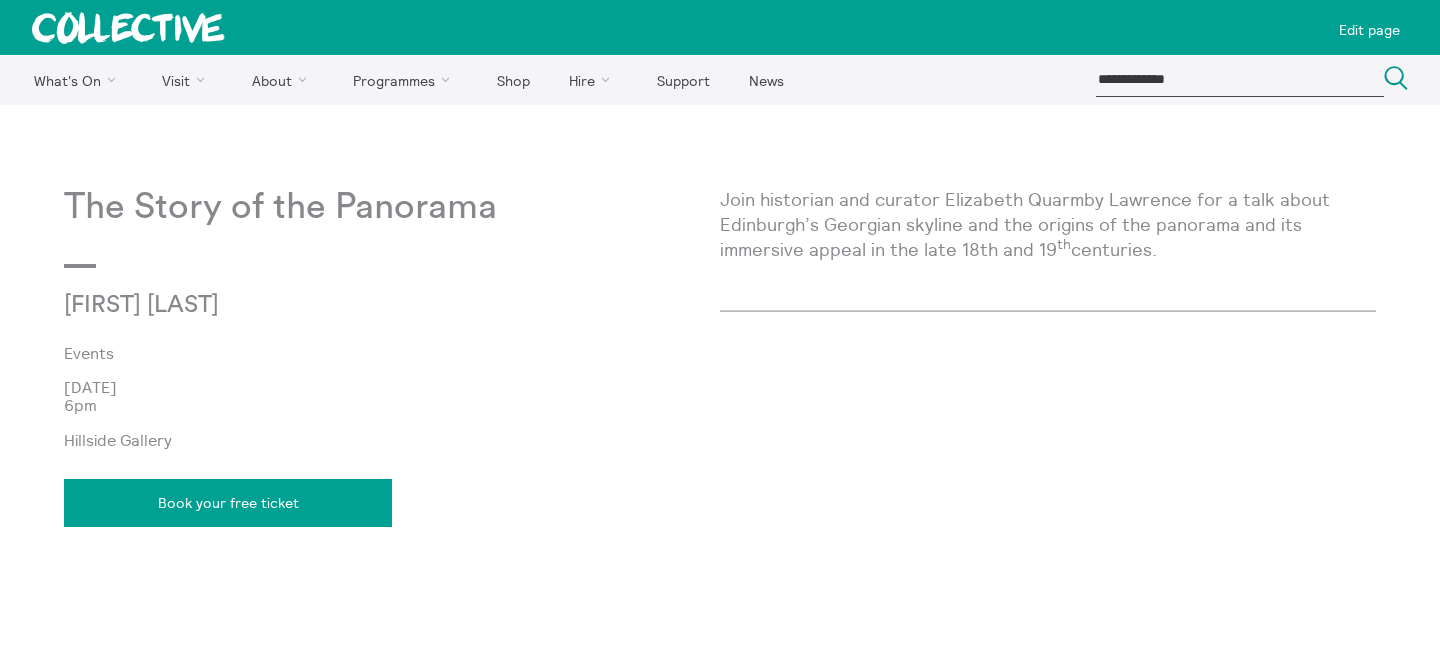 scroll, scrollTop: 0, scrollLeft: 0, axis: both 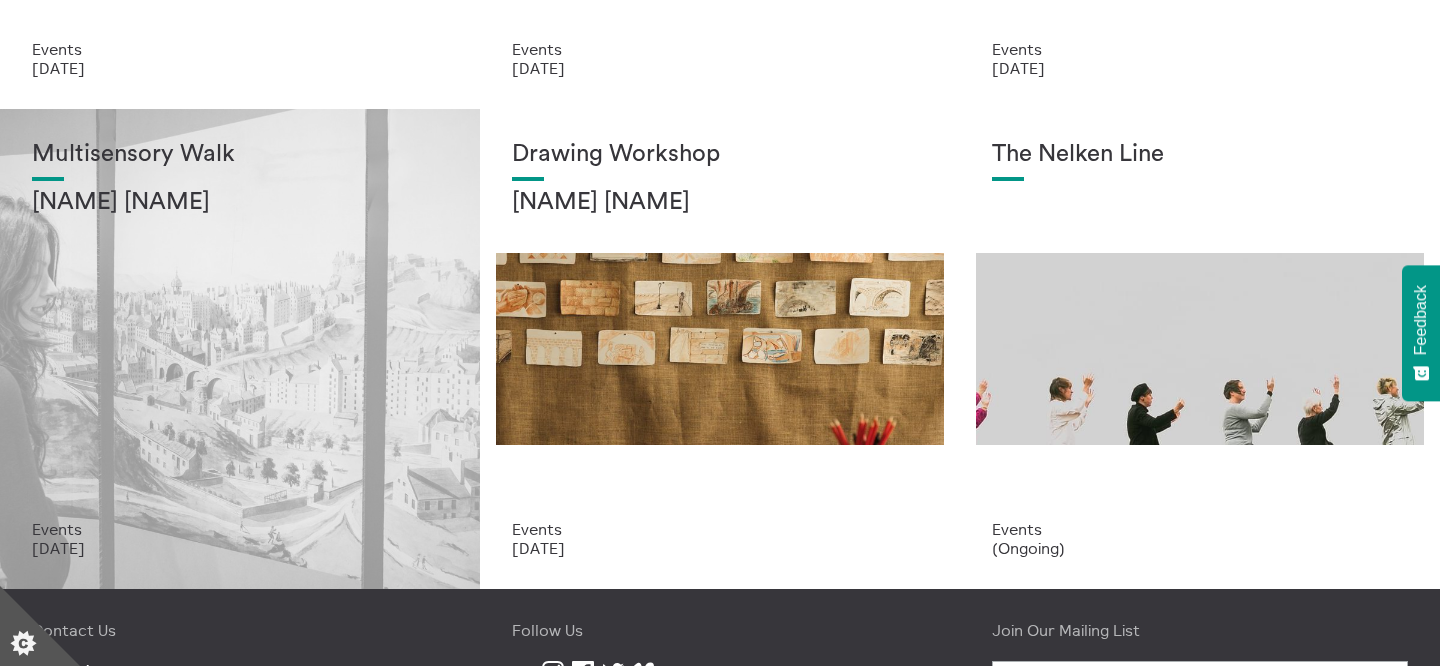 click on "Multisensory Walk
Alena Ageeva" at bounding box center [240, 330] 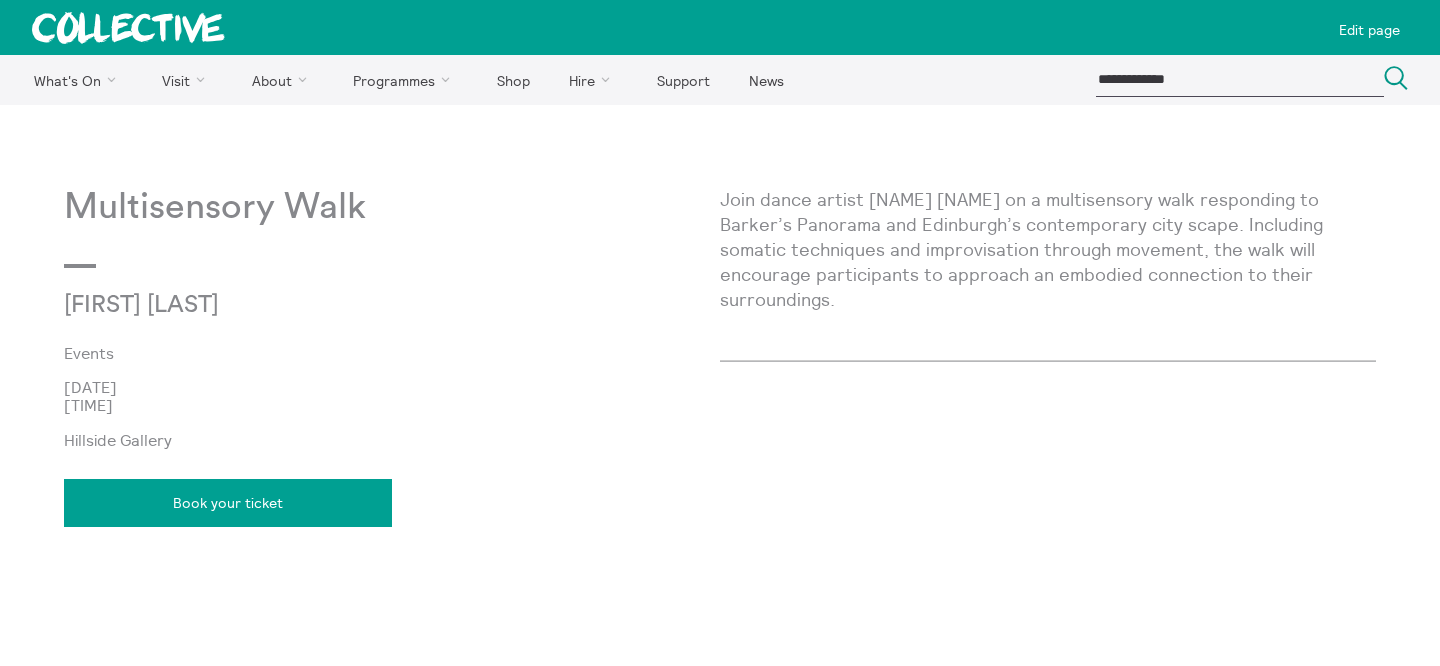 scroll, scrollTop: 0, scrollLeft: 0, axis: both 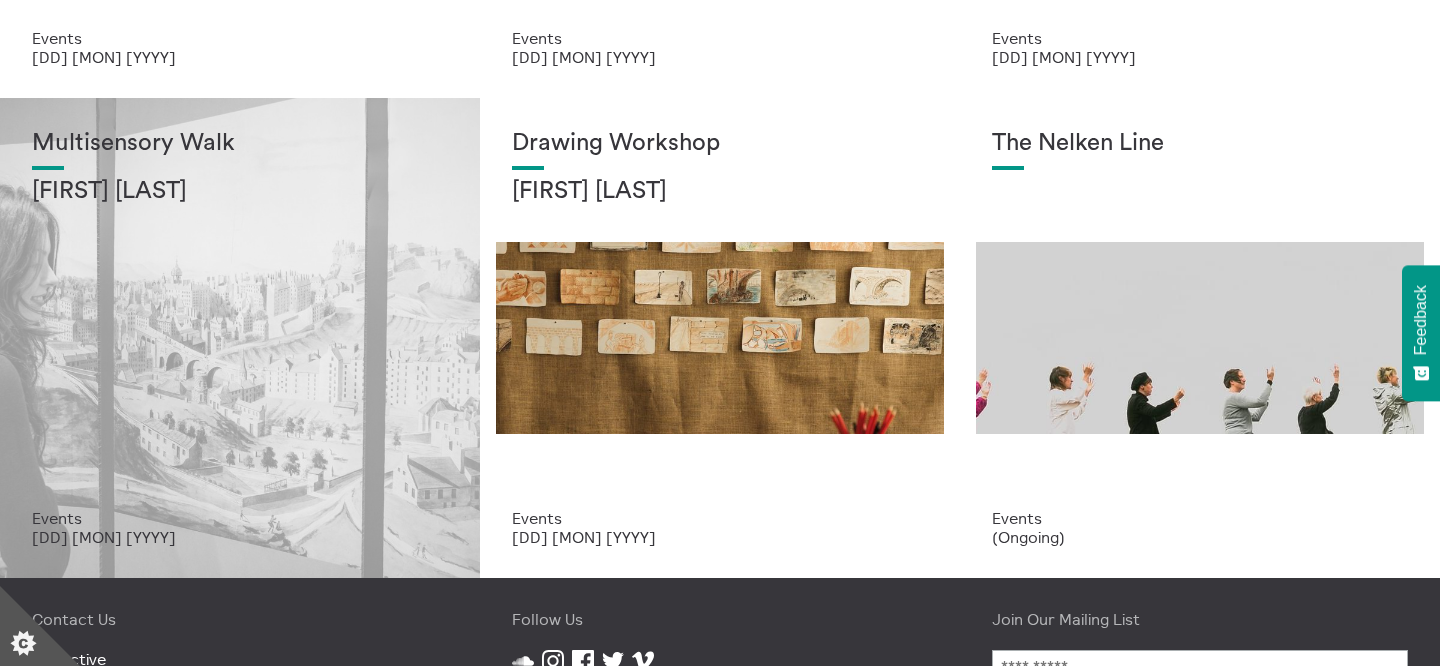 click on "Multisensory Walk
Alena Ageeva" at bounding box center (240, 319) 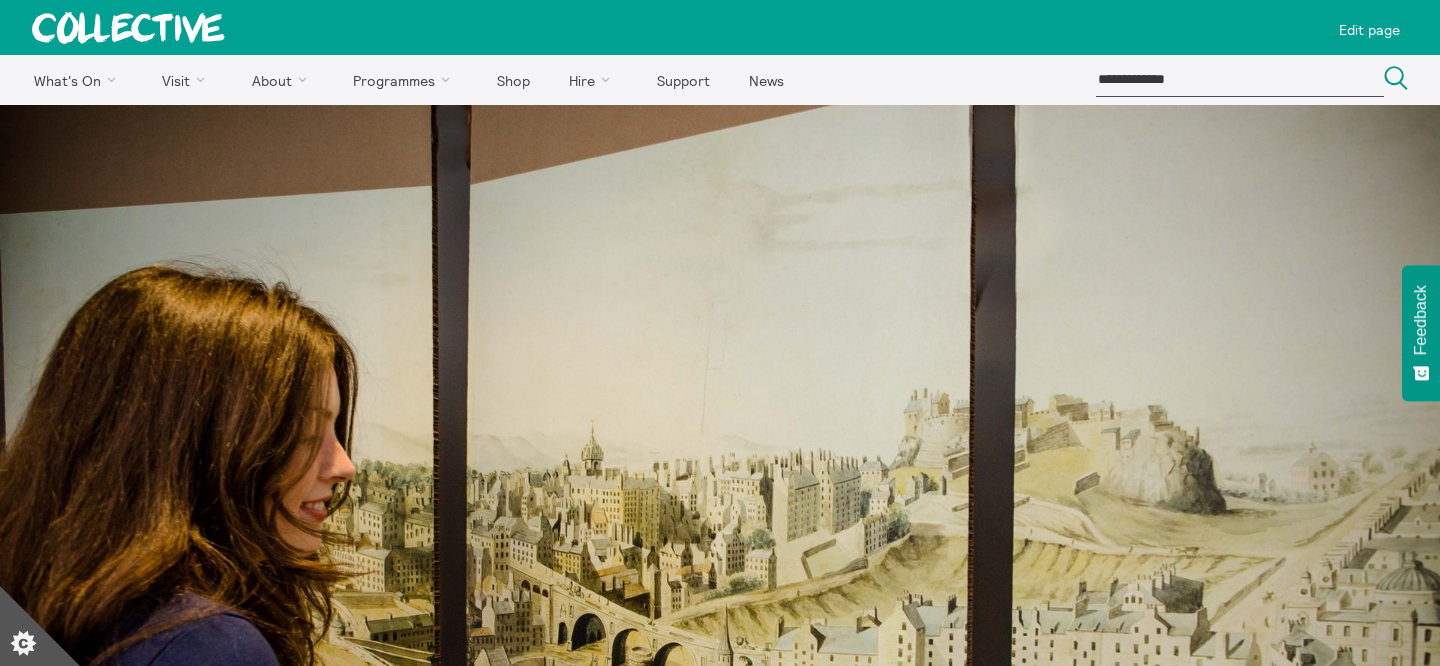 scroll, scrollTop: 0, scrollLeft: 0, axis: both 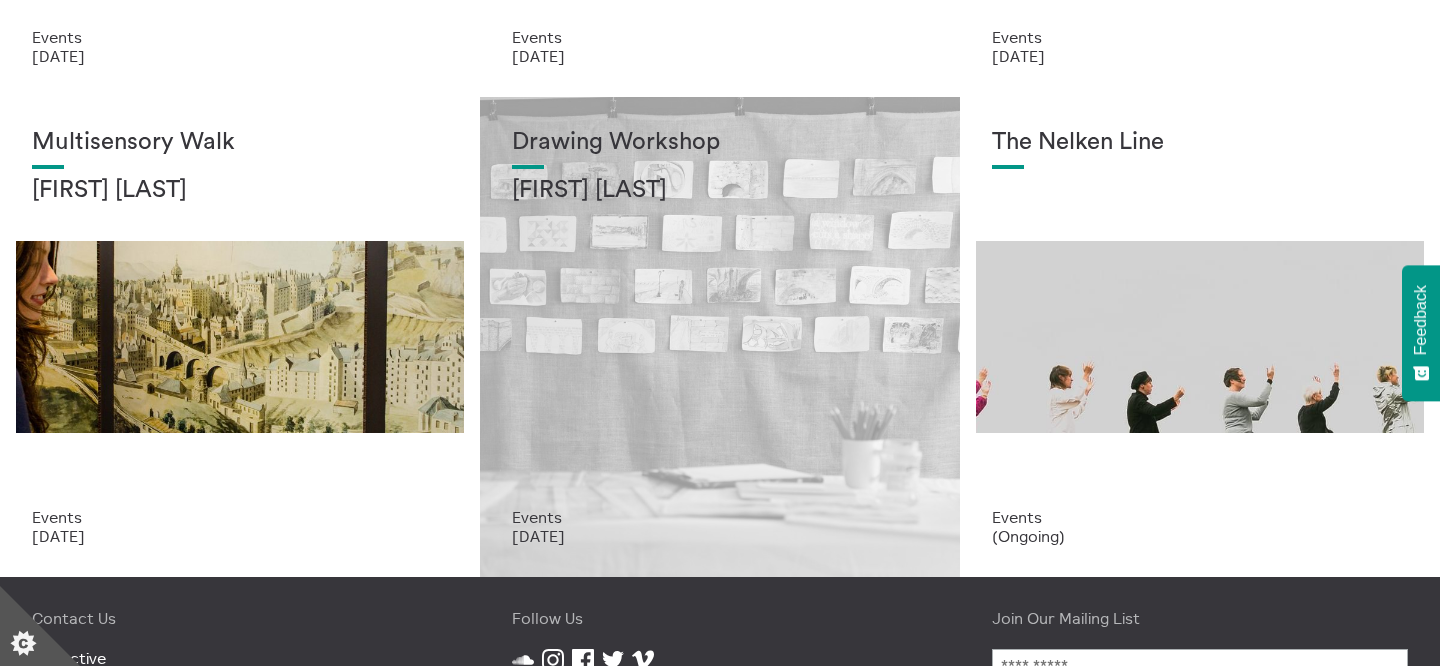 click on "[FIRST] [LAST]" at bounding box center [720, 191] 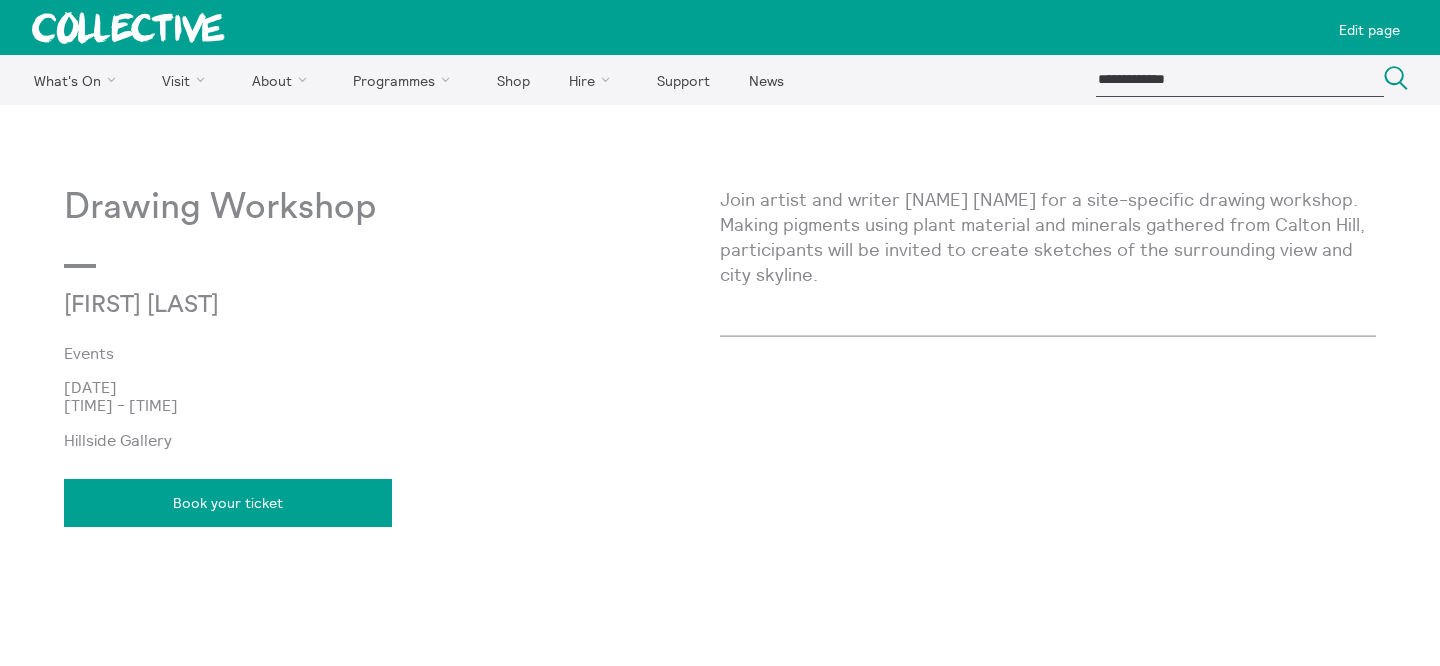 scroll, scrollTop: 0, scrollLeft: 0, axis: both 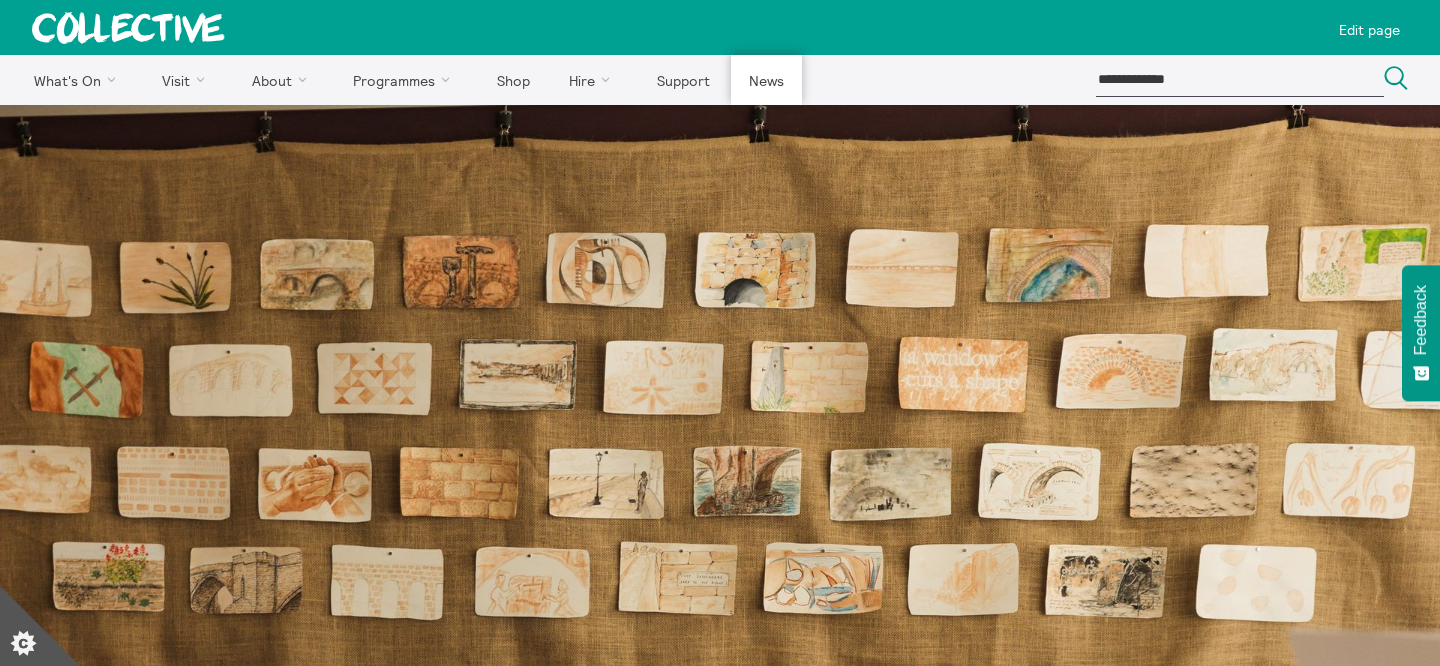click on "News" at bounding box center [766, 80] 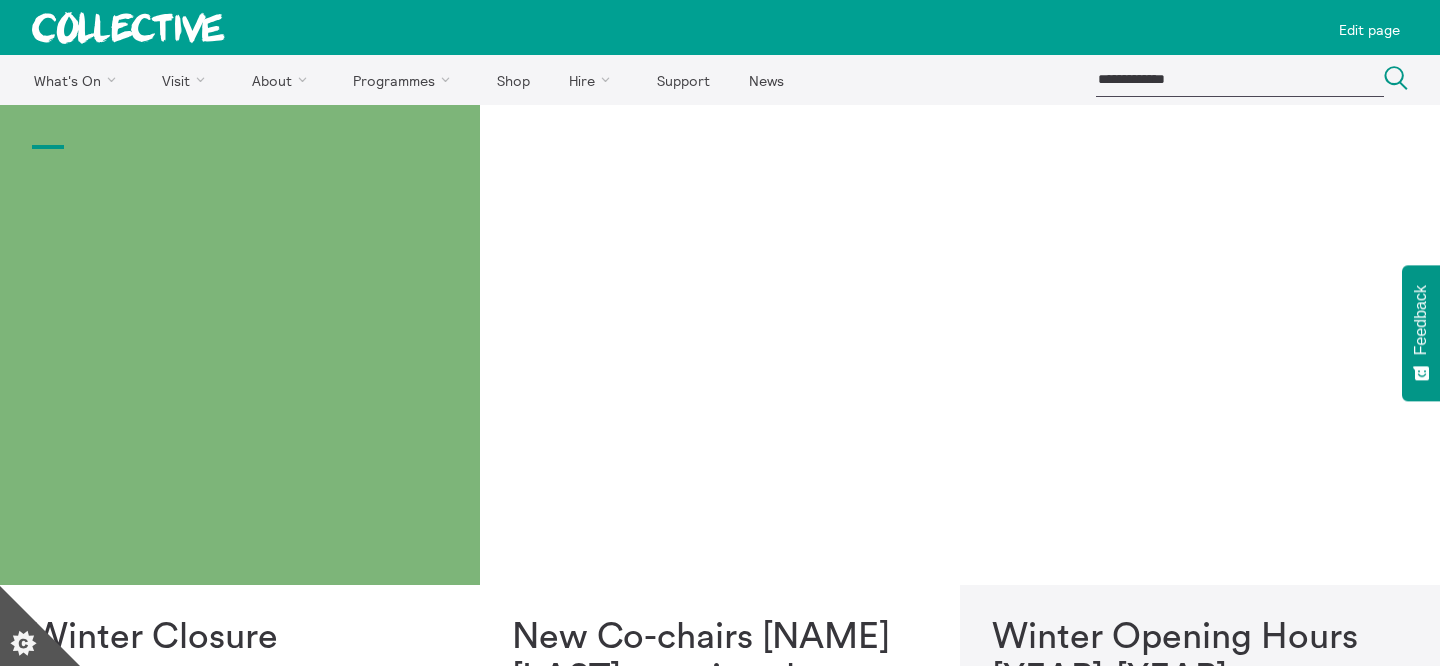 scroll, scrollTop: 0, scrollLeft: 0, axis: both 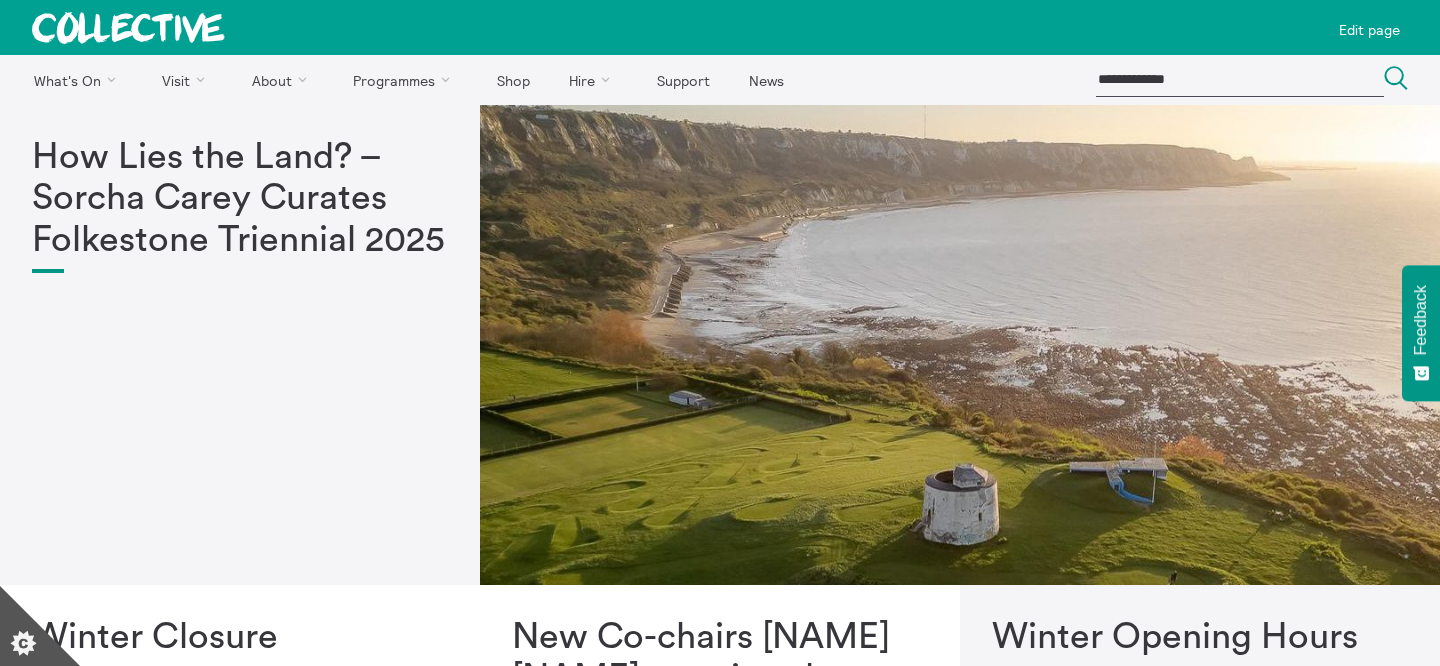 click at bounding box center (960, 345) 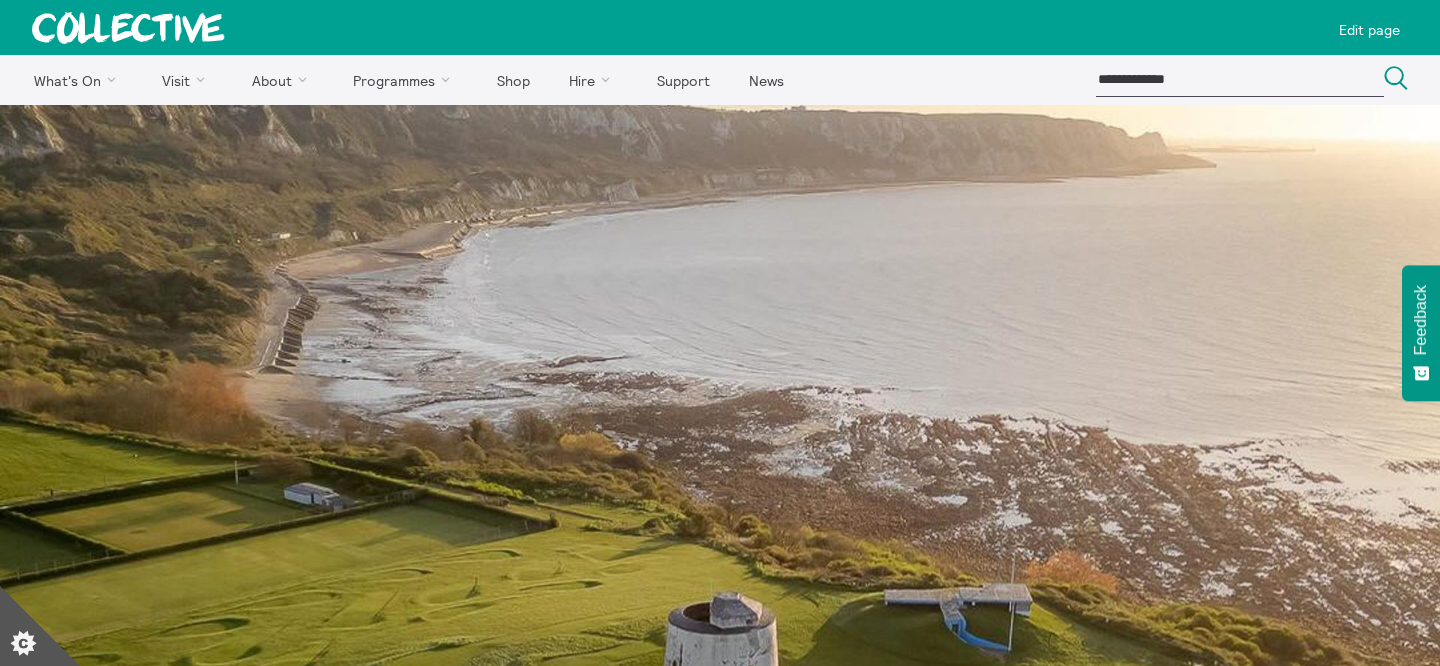 scroll, scrollTop: 0, scrollLeft: 0, axis: both 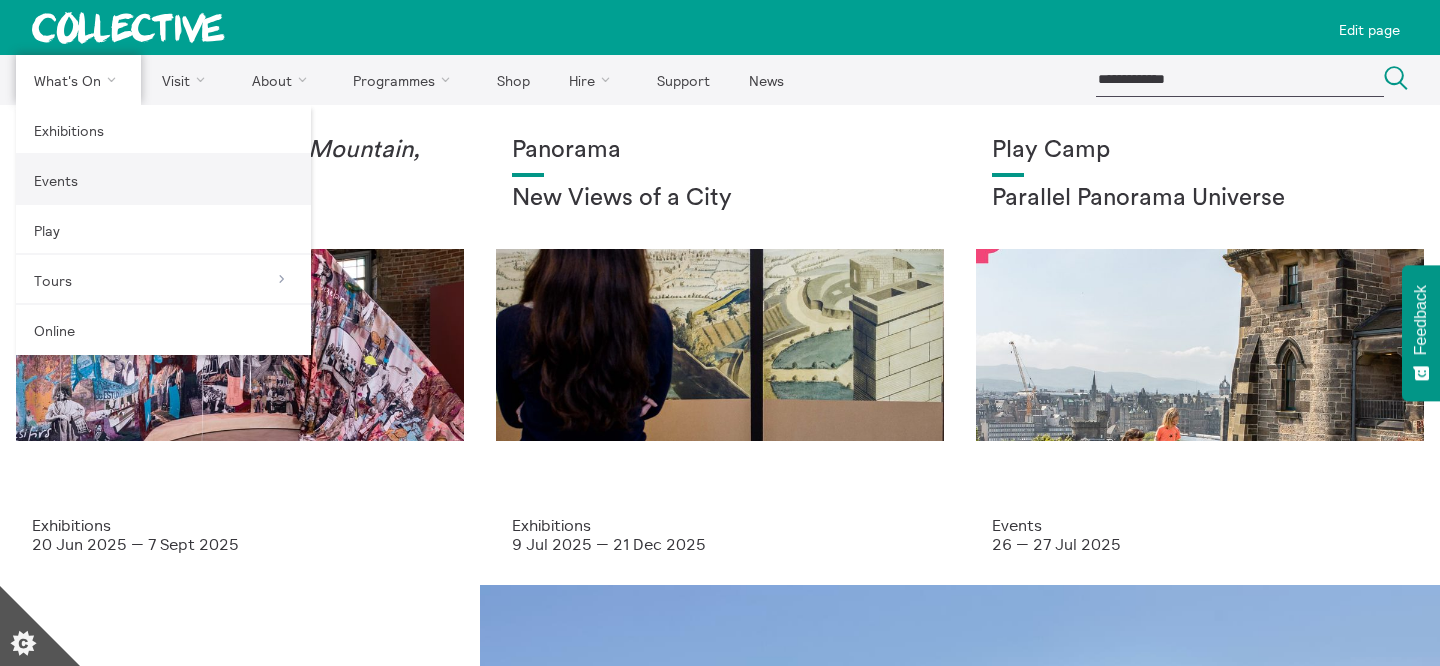 click on "Events" at bounding box center [163, 180] 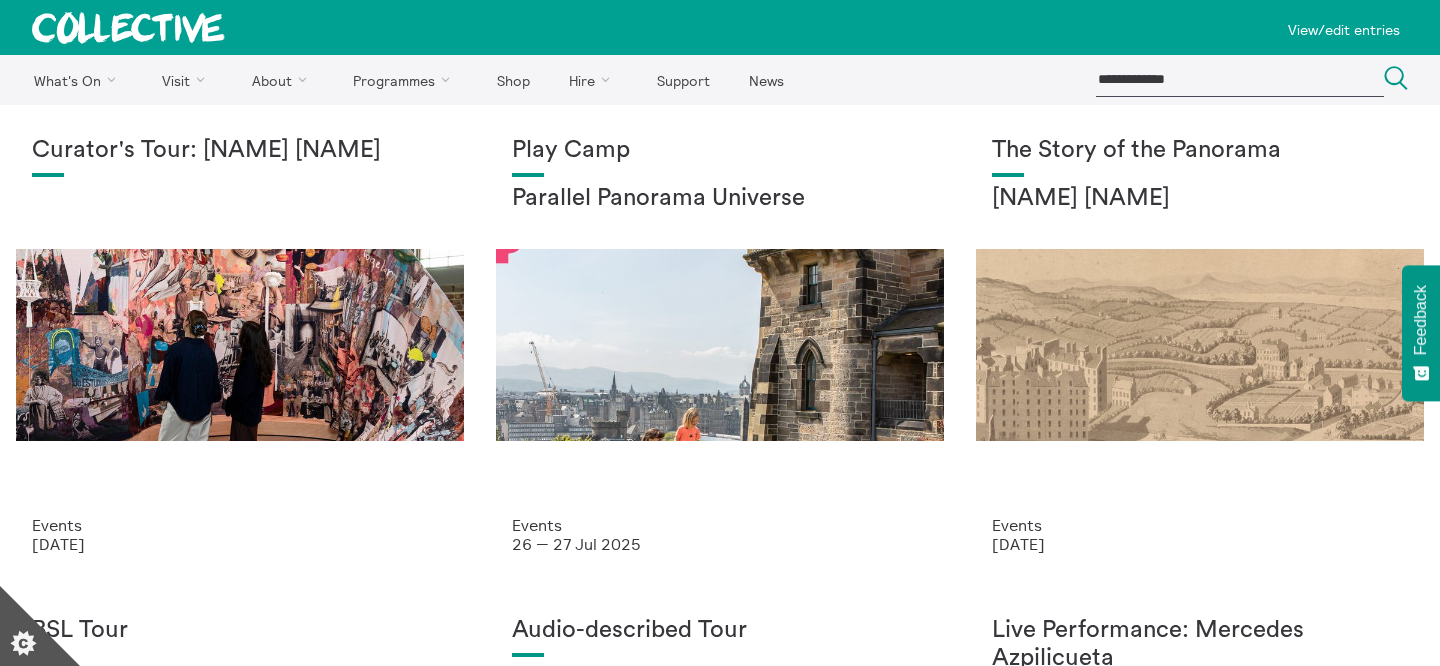 scroll, scrollTop: 0, scrollLeft: 0, axis: both 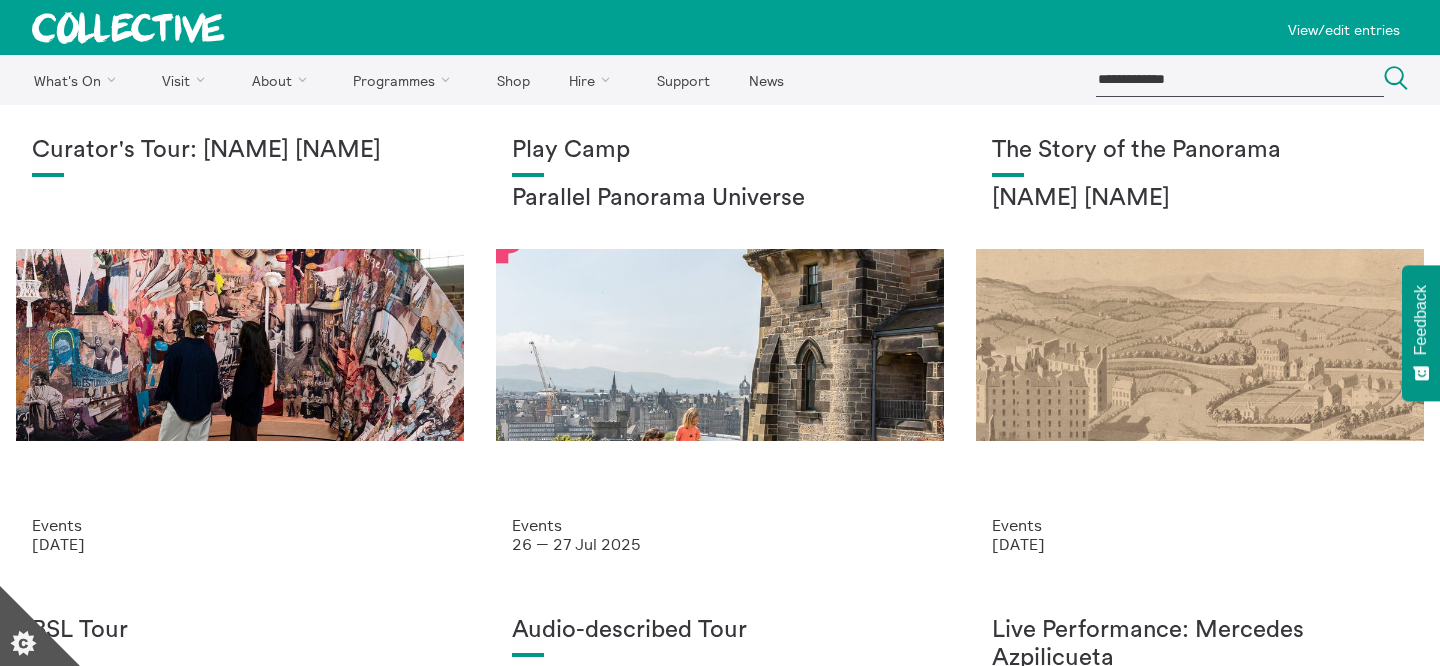 click 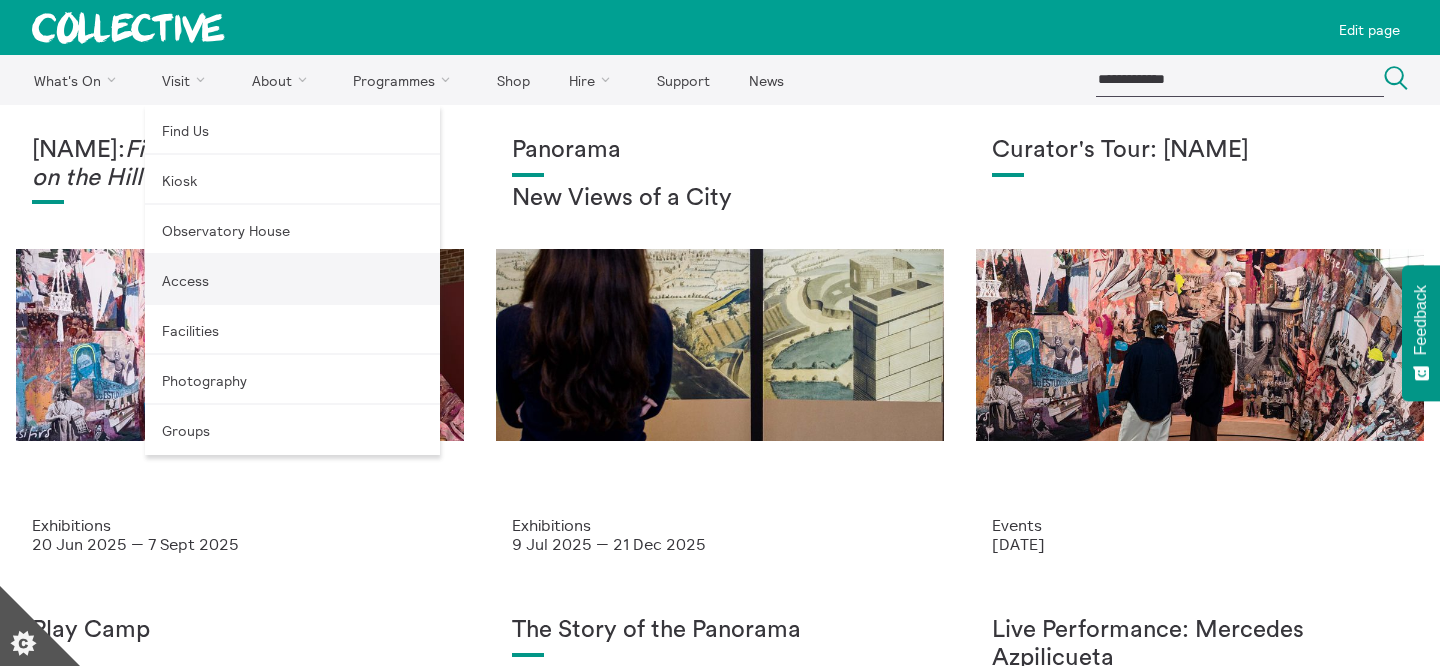 scroll, scrollTop: 0, scrollLeft: 0, axis: both 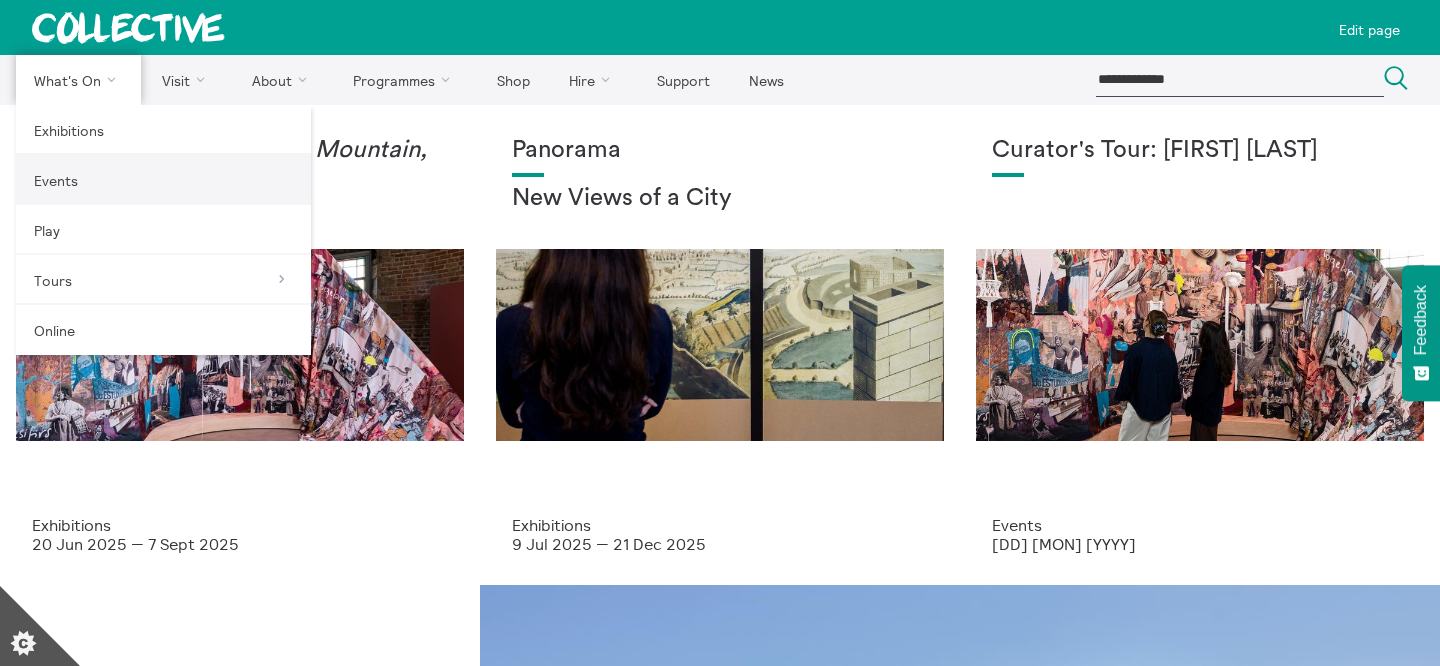 click on "Events" at bounding box center (163, 180) 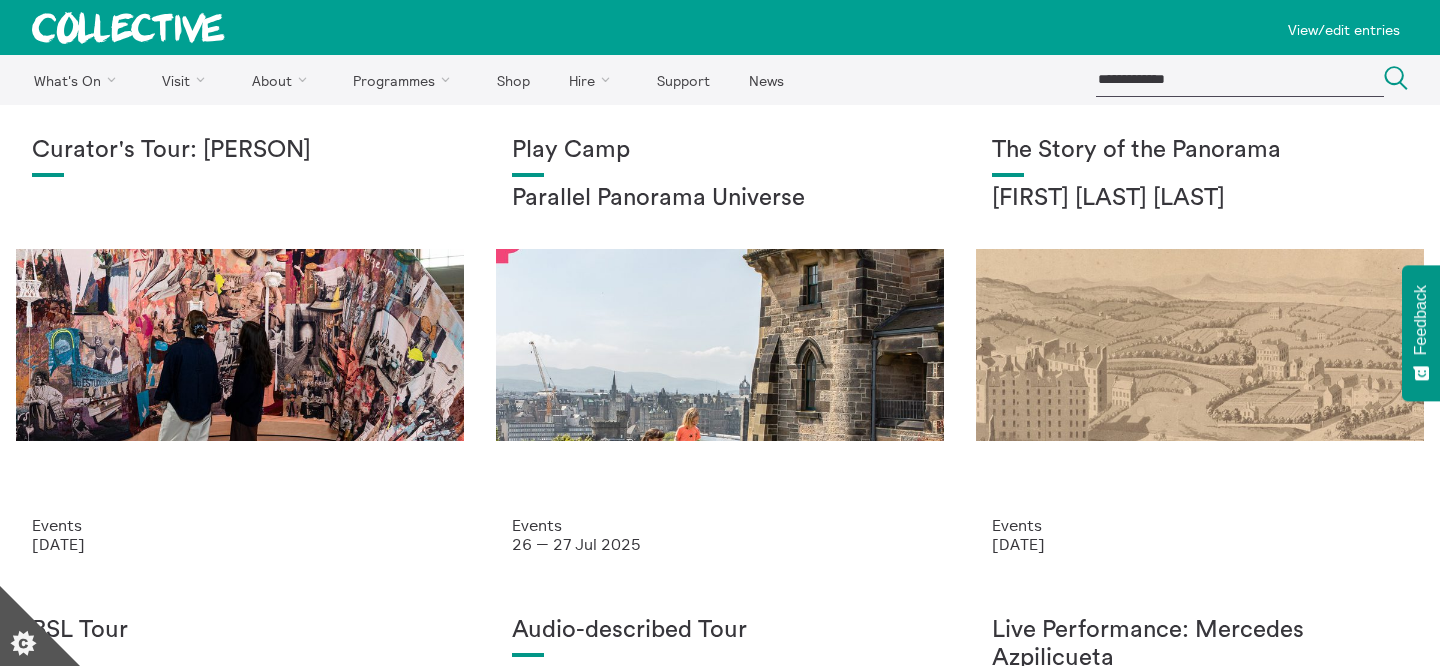 scroll, scrollTop: 0, scrollLeft: 0, axis: both 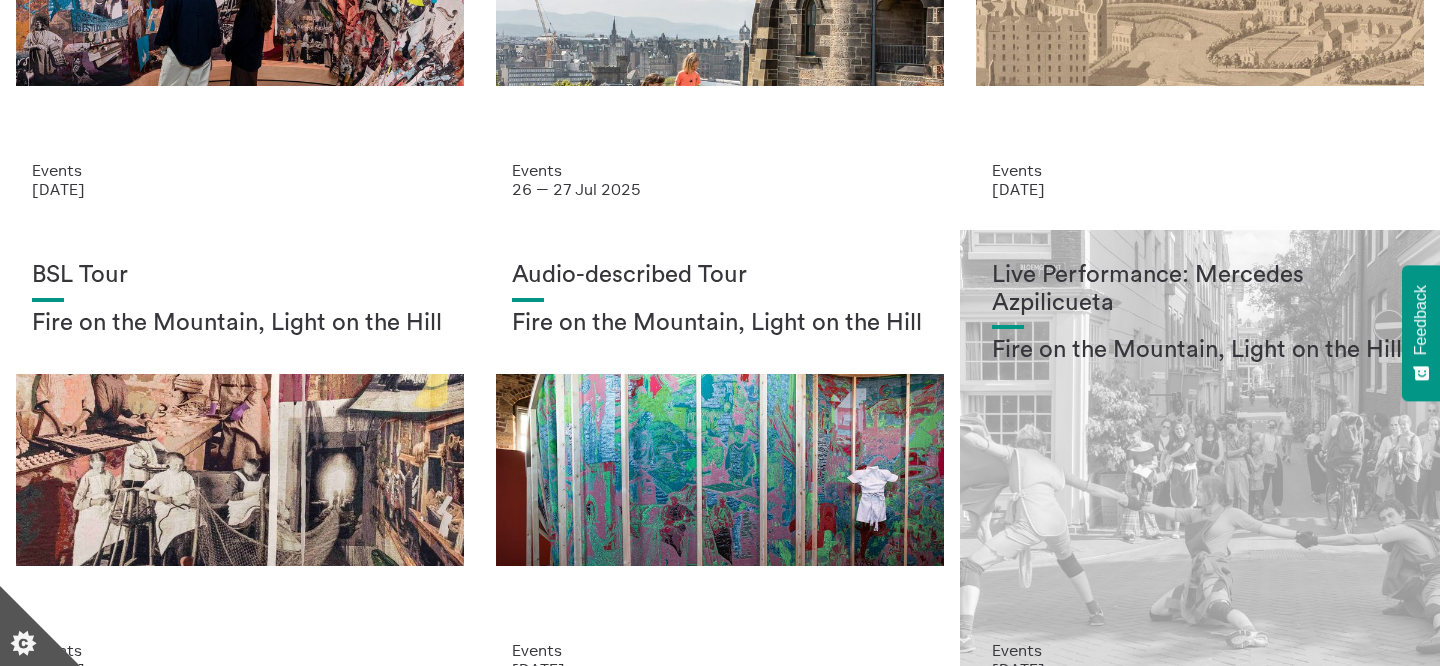 click on "Live Performance: [PERSON]
Fire on the Mountain, Light on the Hill" at bounding box center (1200, 451) 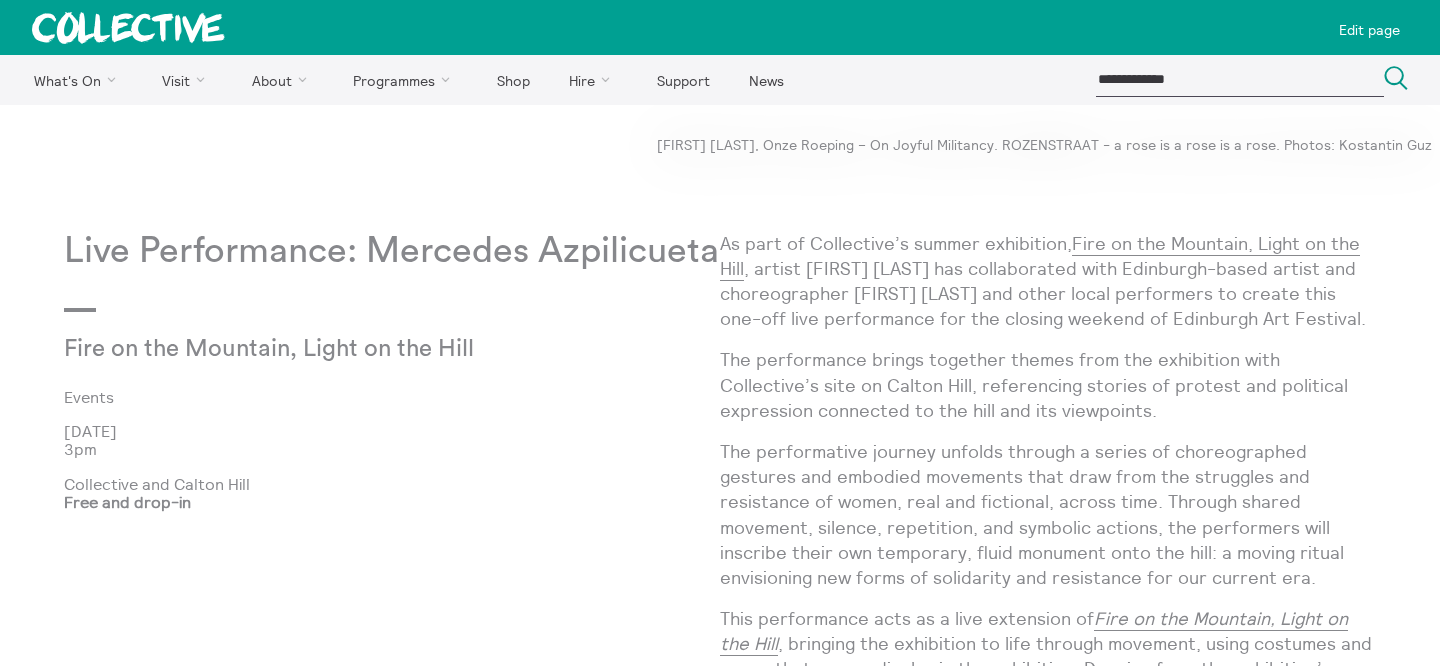 scroll, scrollTop: 0, scrollLeft: 0, axis: both 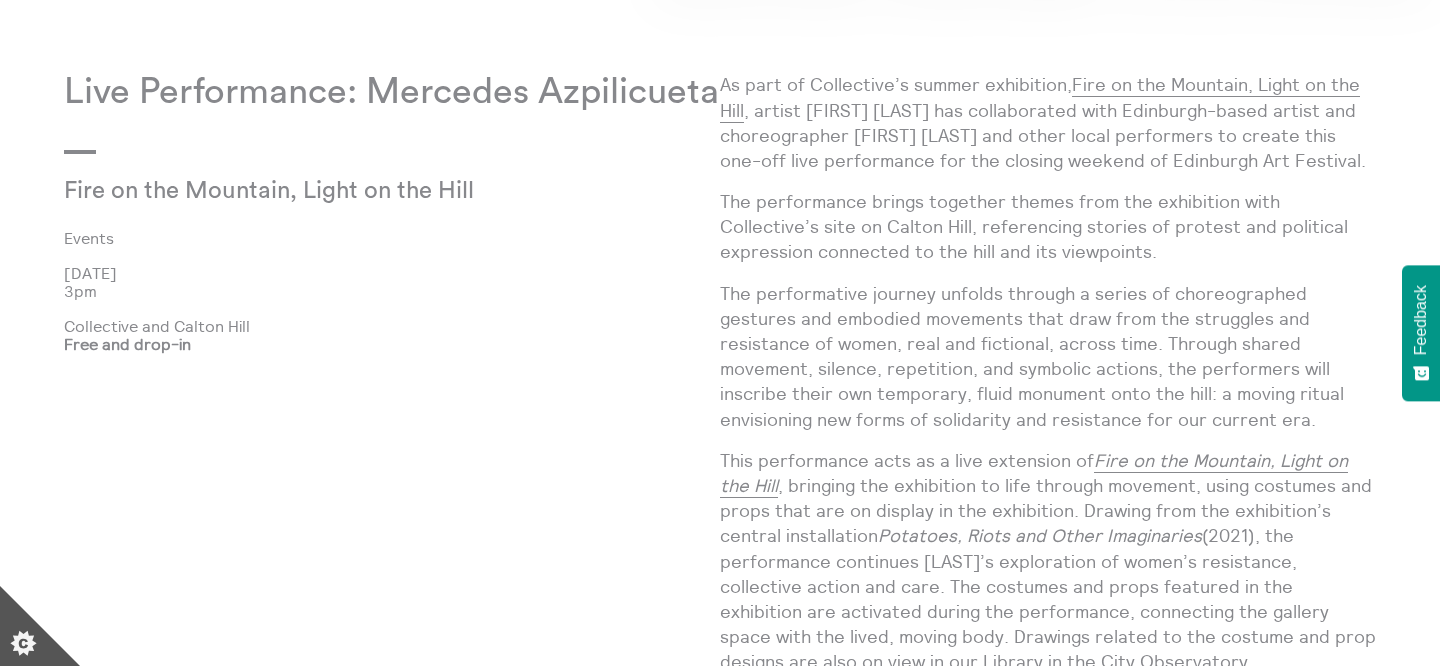 drag, startPoint x: 718, startPoint y: 72, endPoint x: 718, endPoint y: 333, distance: 261 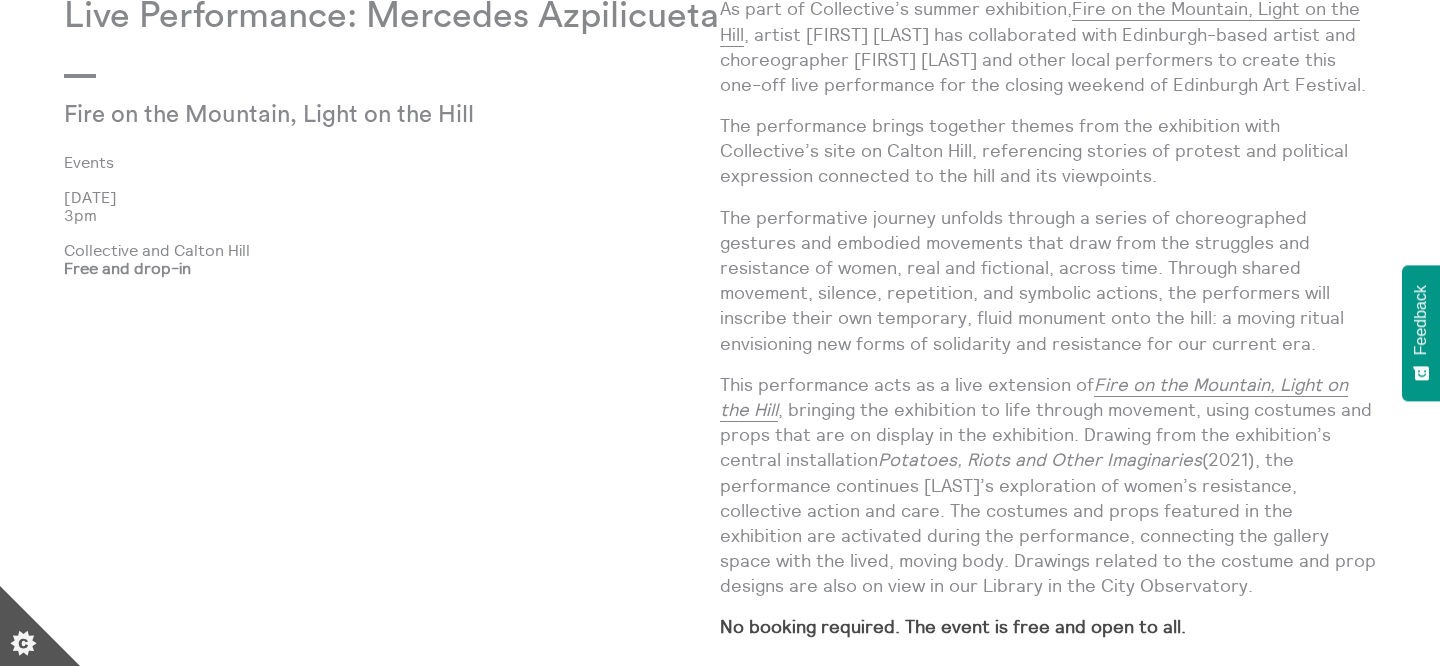 scroll, scrollTop: 1105, scrollLeft: 0, axis: vertical 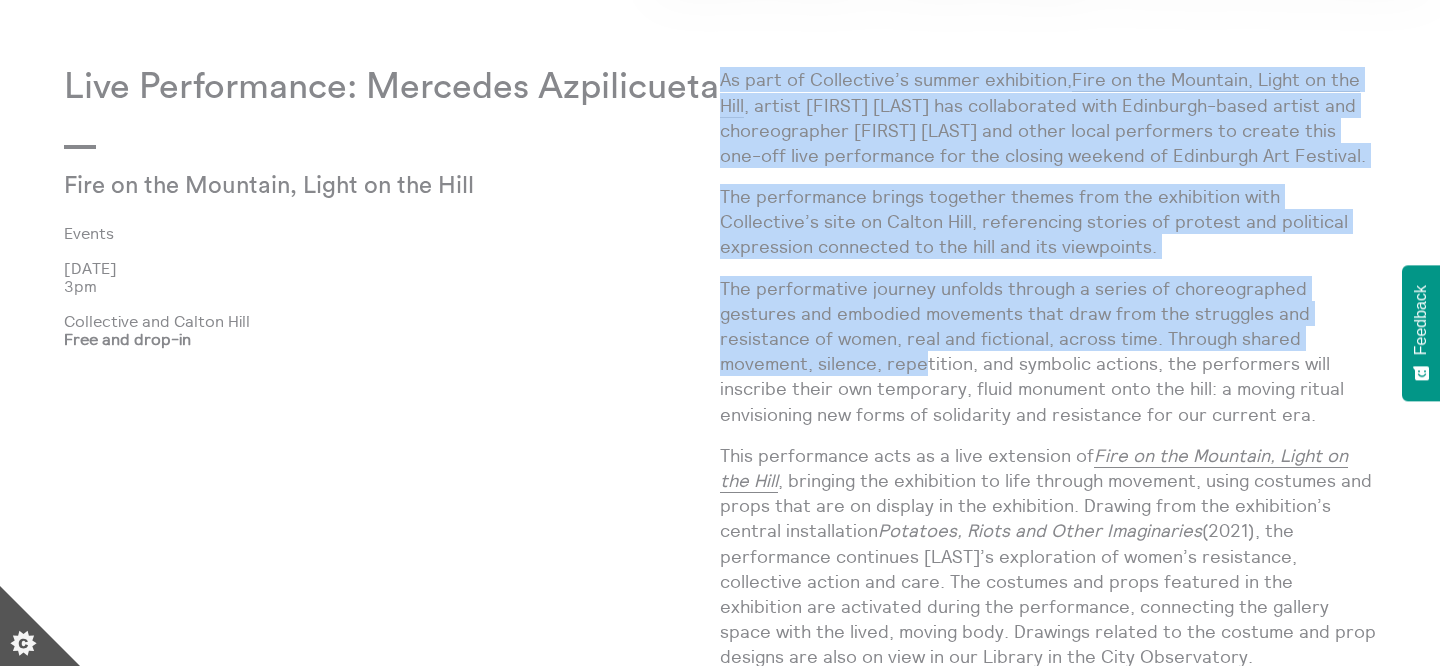 drag, startPoint x: 725, startPoint y: 74, endPoint x: 923, endPoint y: 371, distance: 356.9496 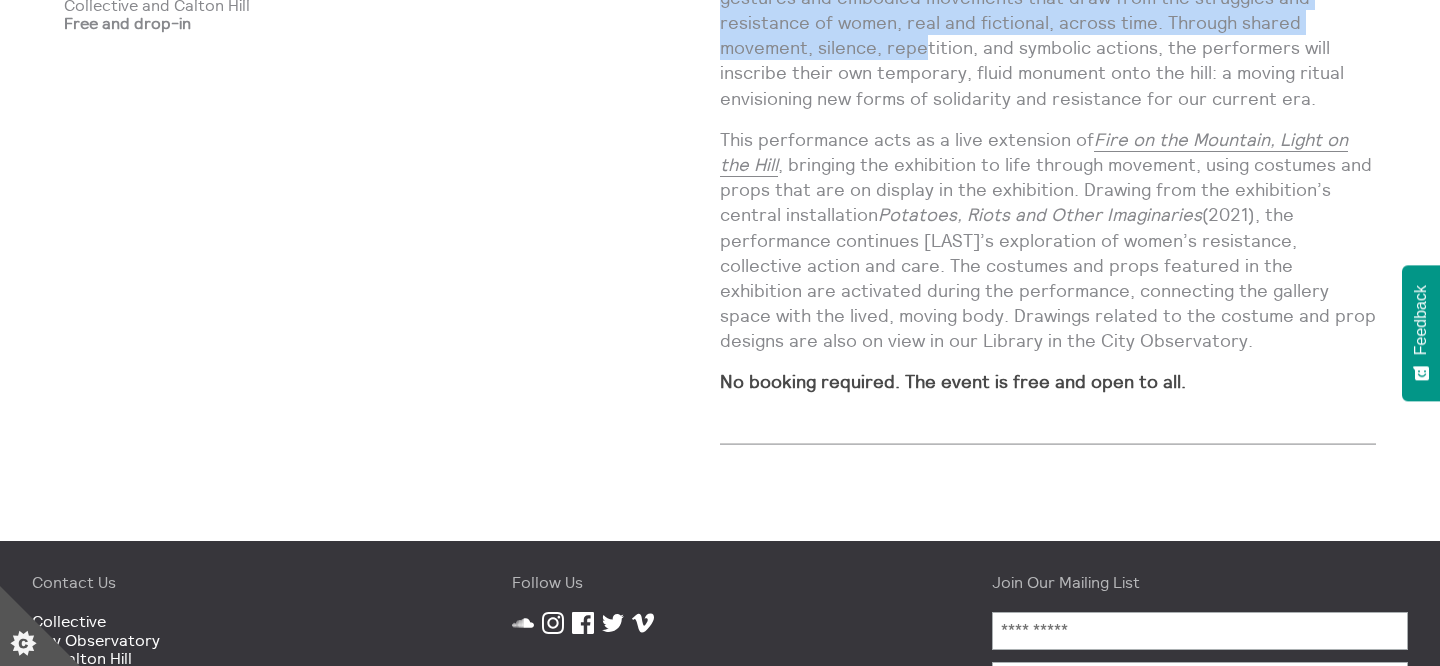 scroll, scrollTop: 1427, scrollLeft: 0, axis: vertical 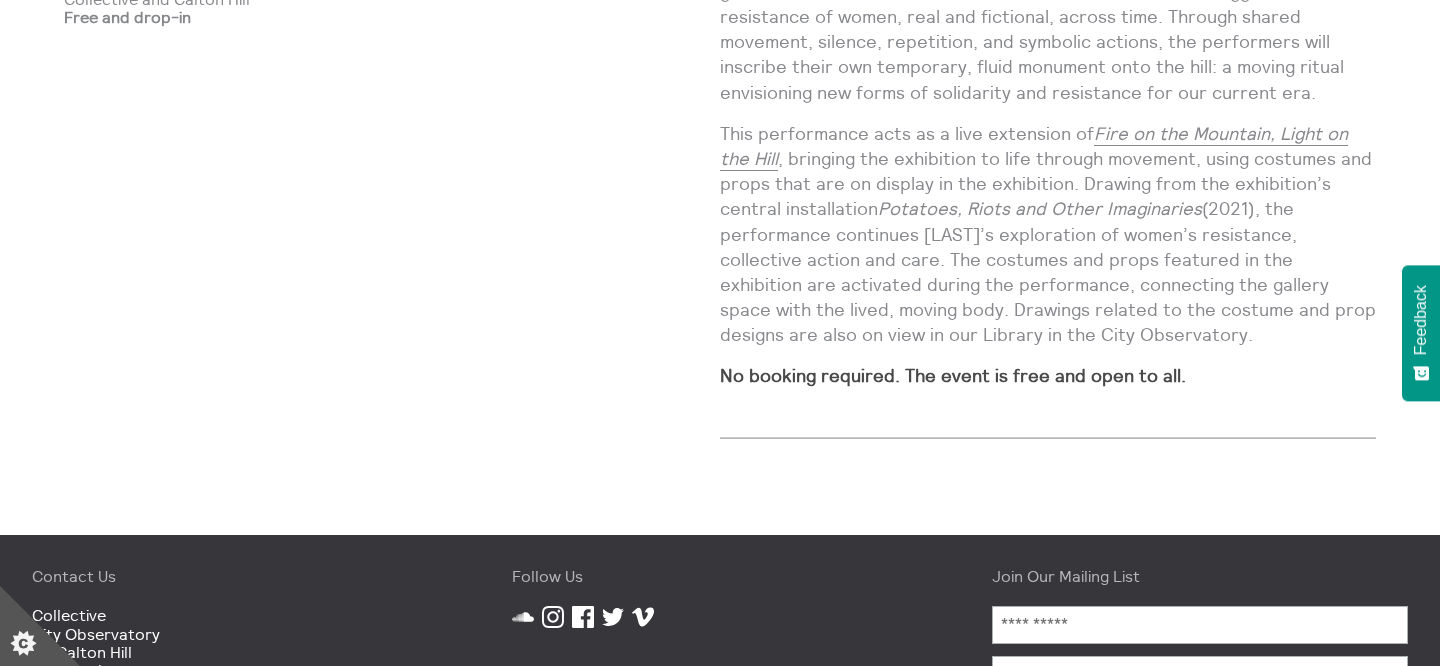 click on "This performance acts as a live extension of  Fire on the Mountain, Light on the Hill , bringing the exhibition to life through movement, using costumes and props that are on display in the exhibition. Drawing from the exhibition’s central installation  Potatoes, Riots and Other Imaginaries  (2021), the performance continues Azpilicueta’s exploration of women’s resistance, collective action and care. The costumes and props featured in the exhibition are activated during the performance, connecting the gallery space with the lived, moving body. Drawings related to the costume and prop designs are also on view in our Library in the City Observatory." at bounding box center [1048, 234] 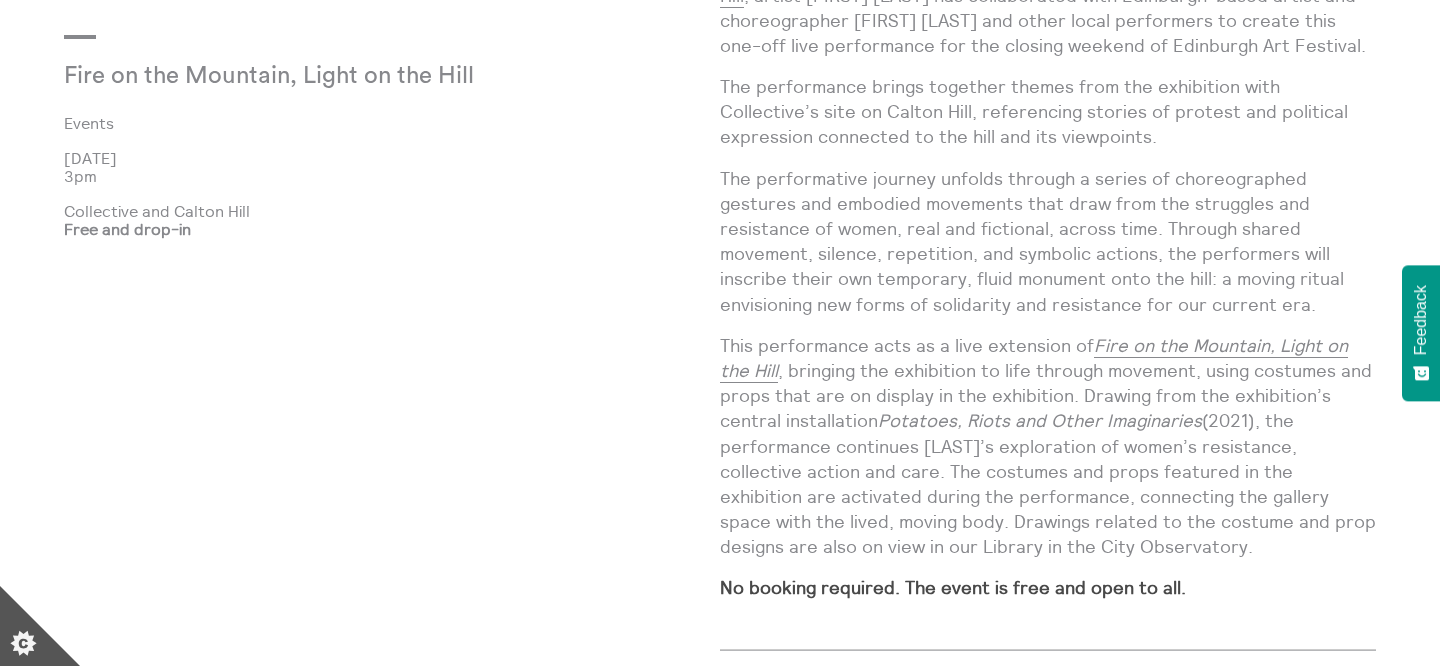 scroll, scrollTop: 1129, scrollLeft: 0, axis: vertical 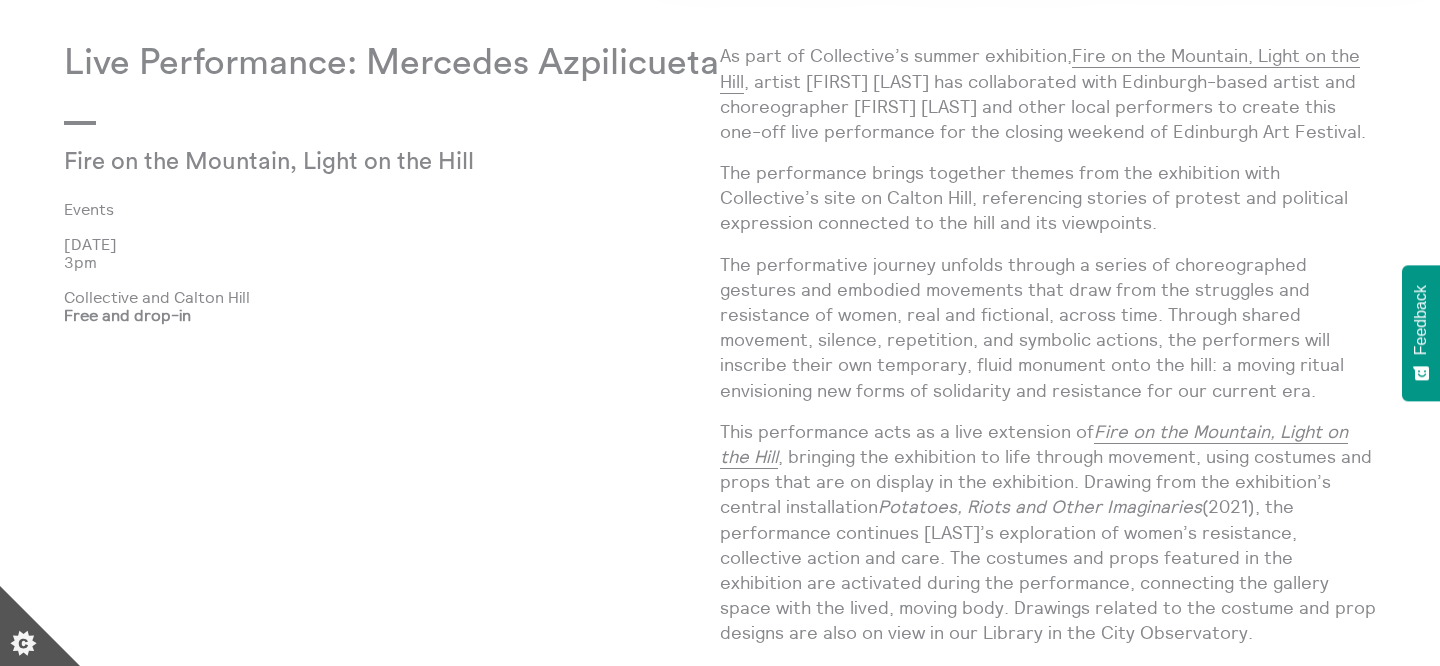 click on "Live Performance: Mercedes Azpilicueta" at bounding box center [392, 63] 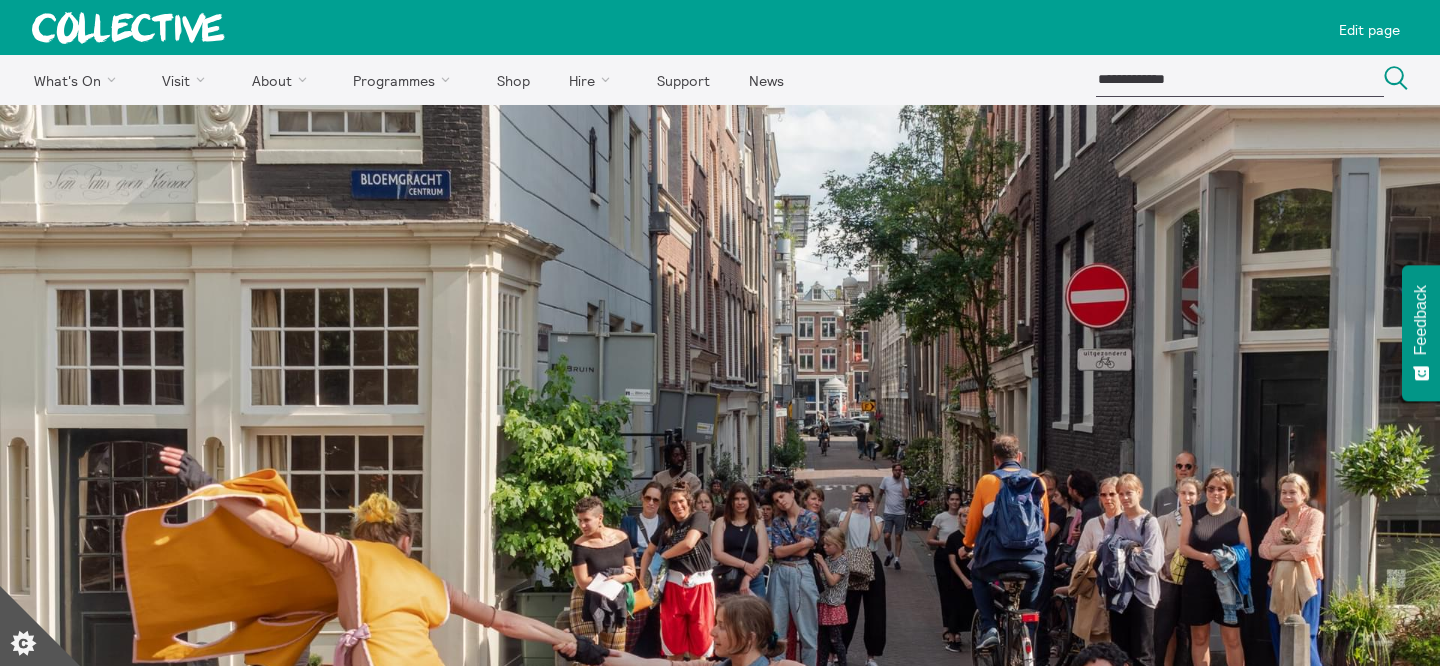 scroll, scrollTop: 0, scrollLeft: 0, axis: both 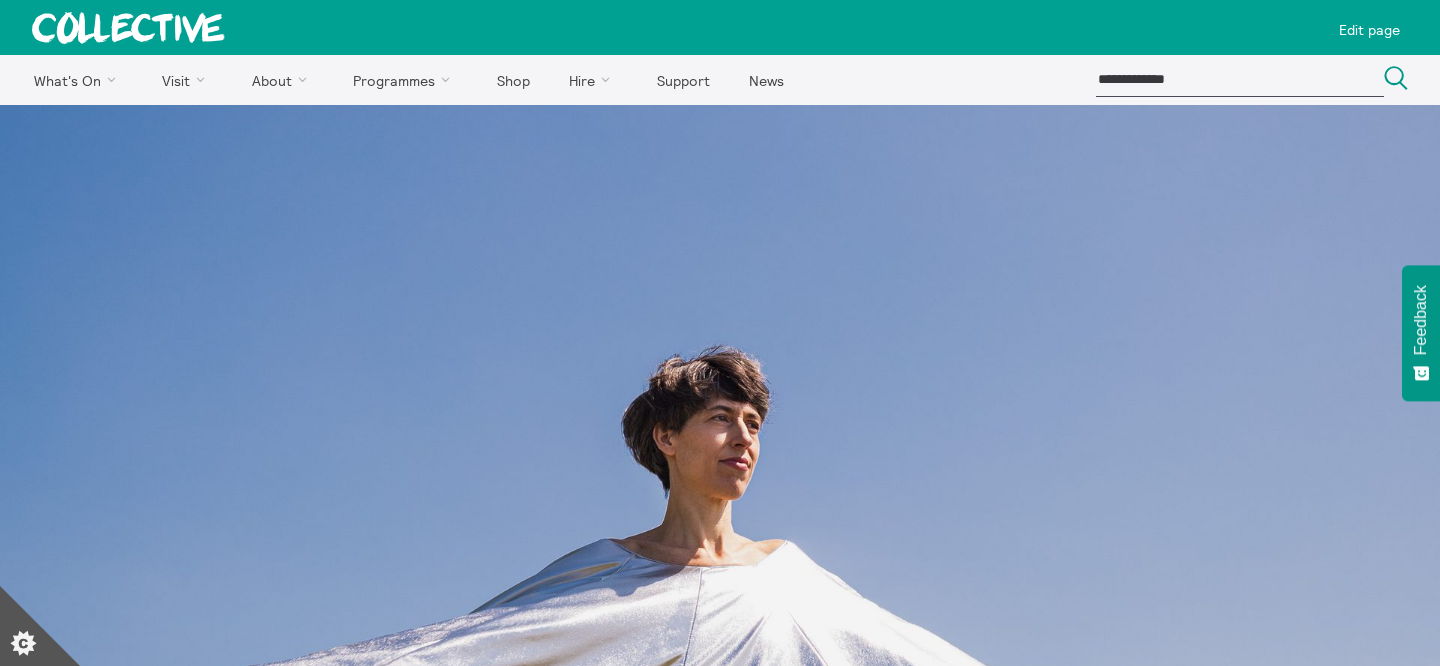 click 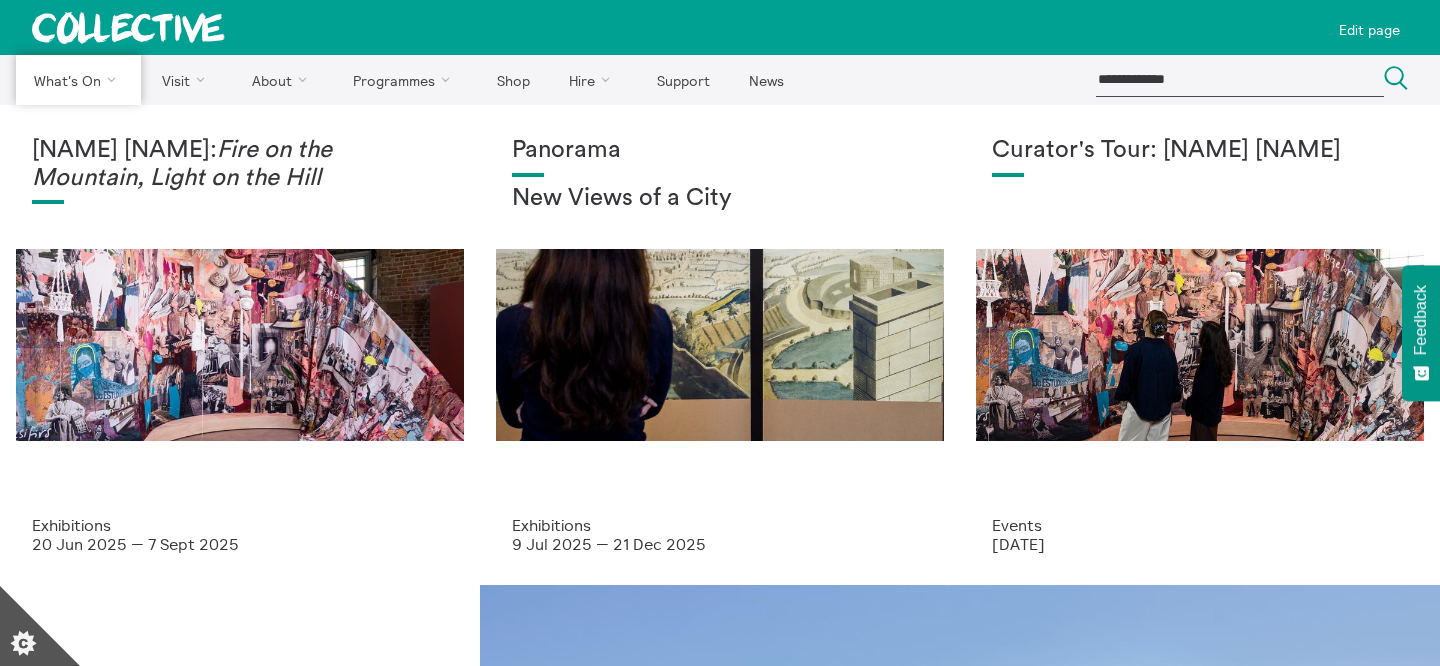 scroll, scrollTop: 0, scrollLeft: 0, axis: both 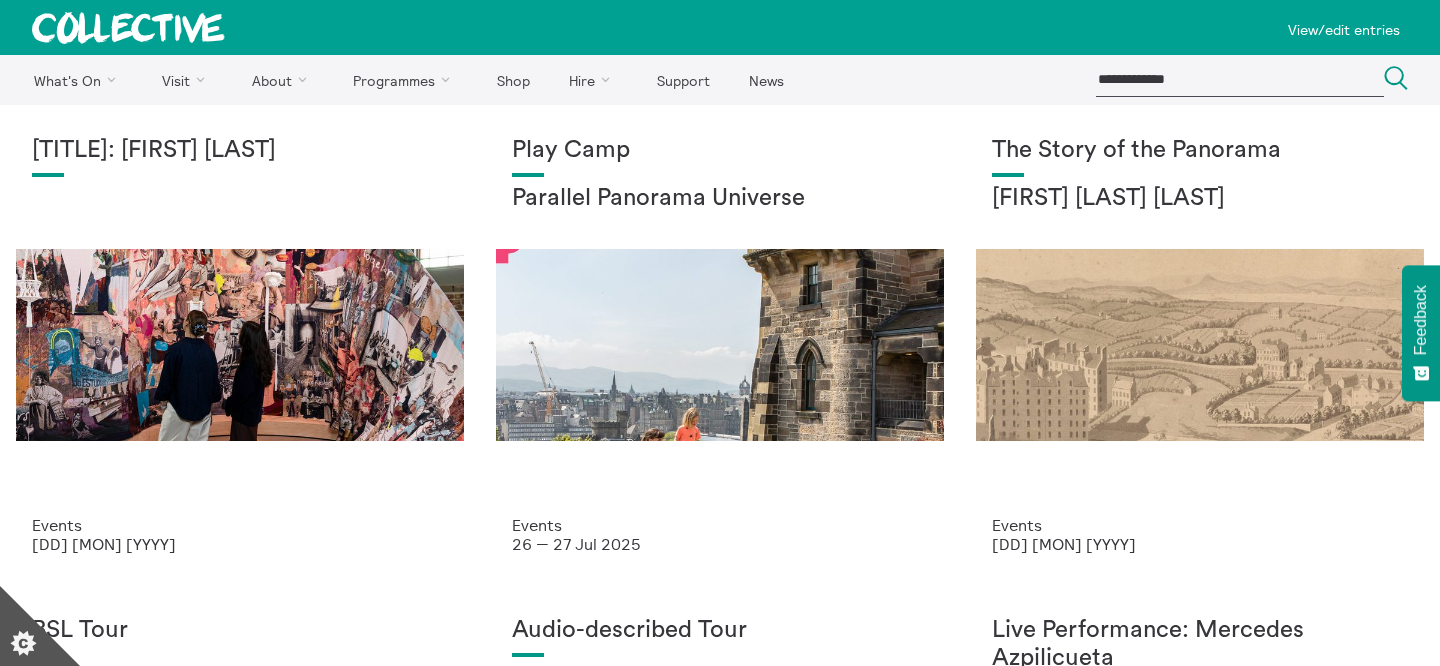 click 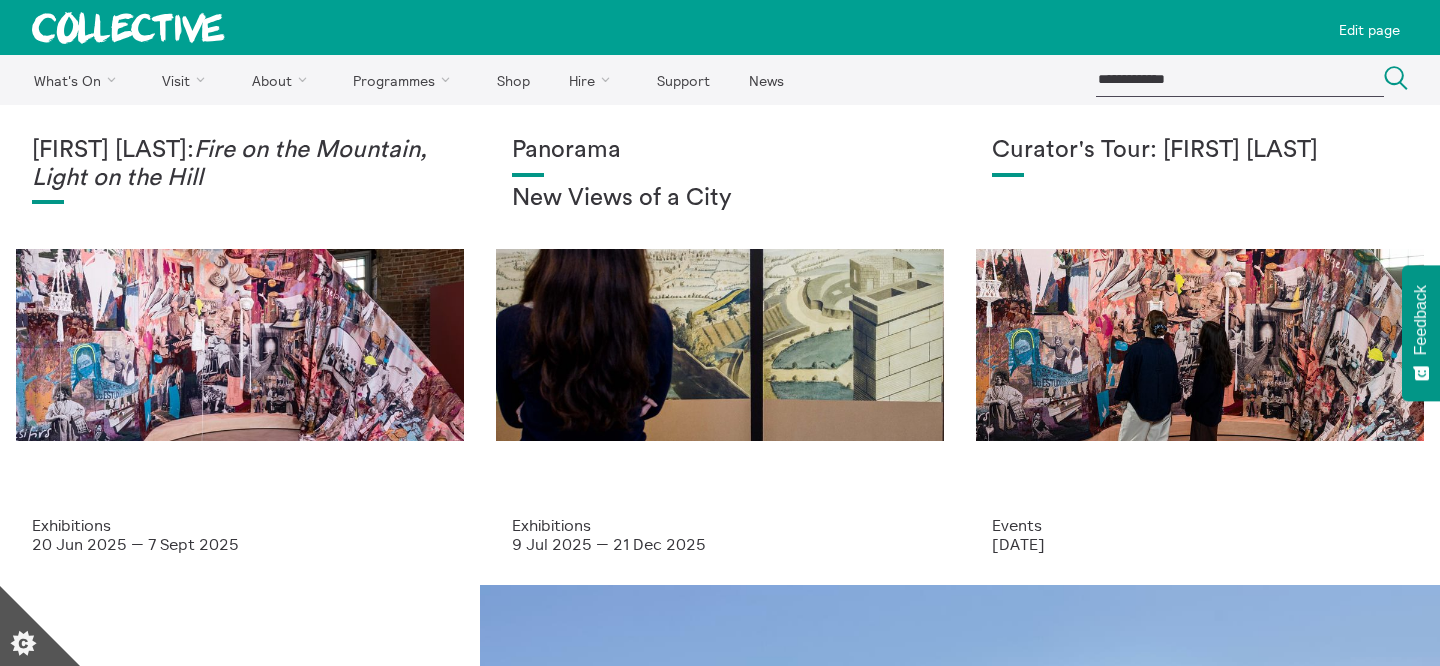 scroll, scrollTop: 0, scrollLeft: 0, axis: both 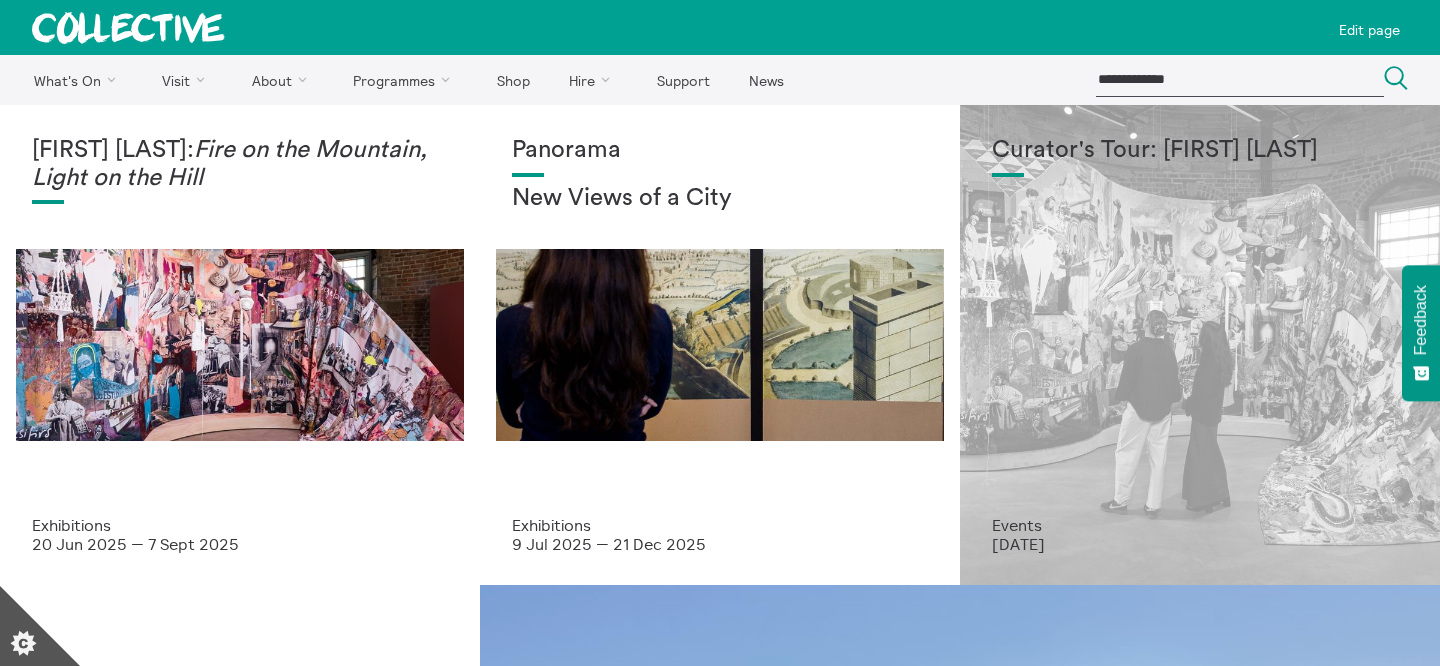 click on "Curator's Tour: [FIRST] [LAST]" at bounding box center (1200, 326) 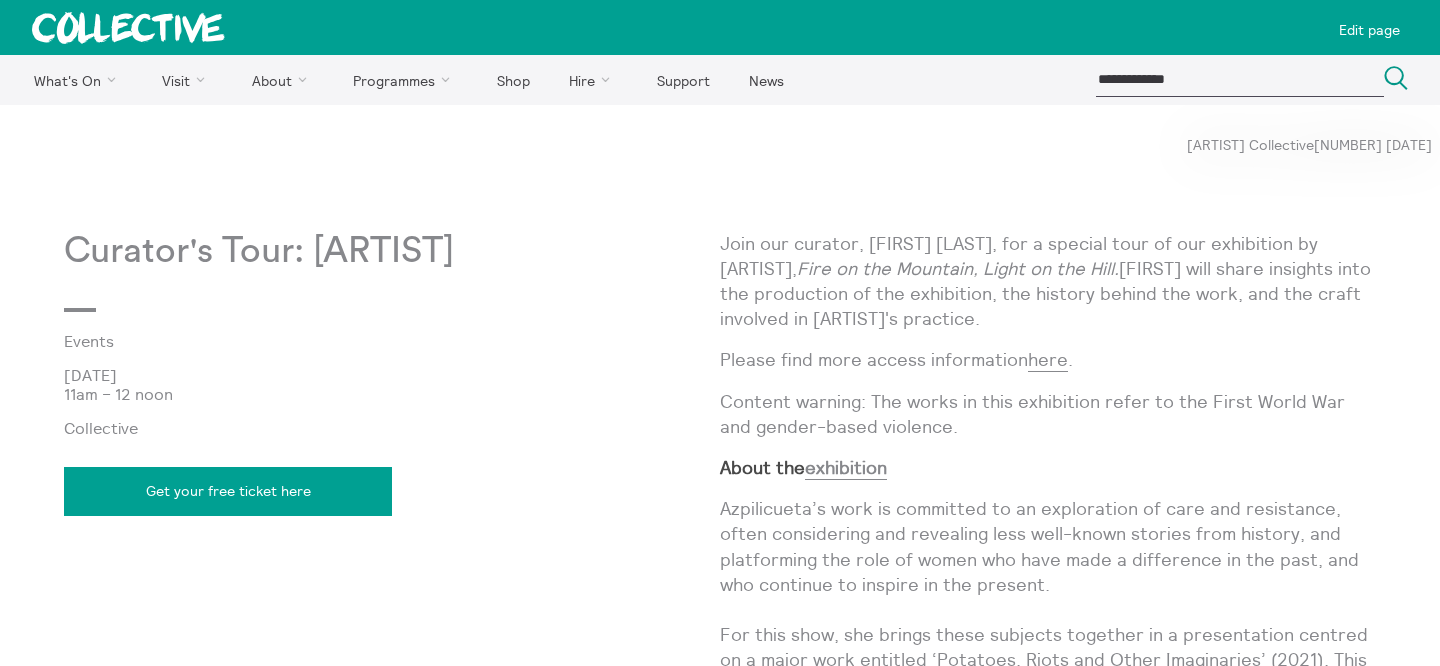 scroll, scrollTop: 0, scrollLeft: 0, axis: both 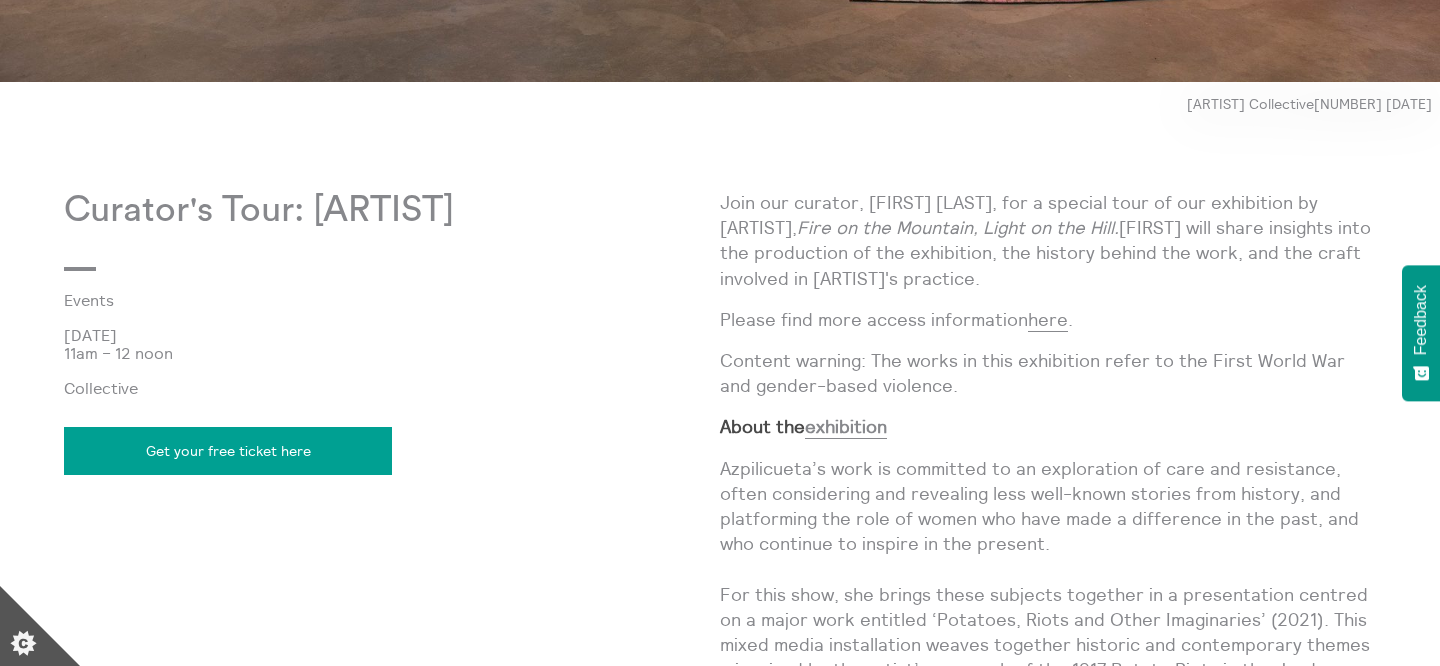 click on "Content warning: The works in this exhibition refer to the First World War and gender-based violence." at bounding box center [1048, 373] 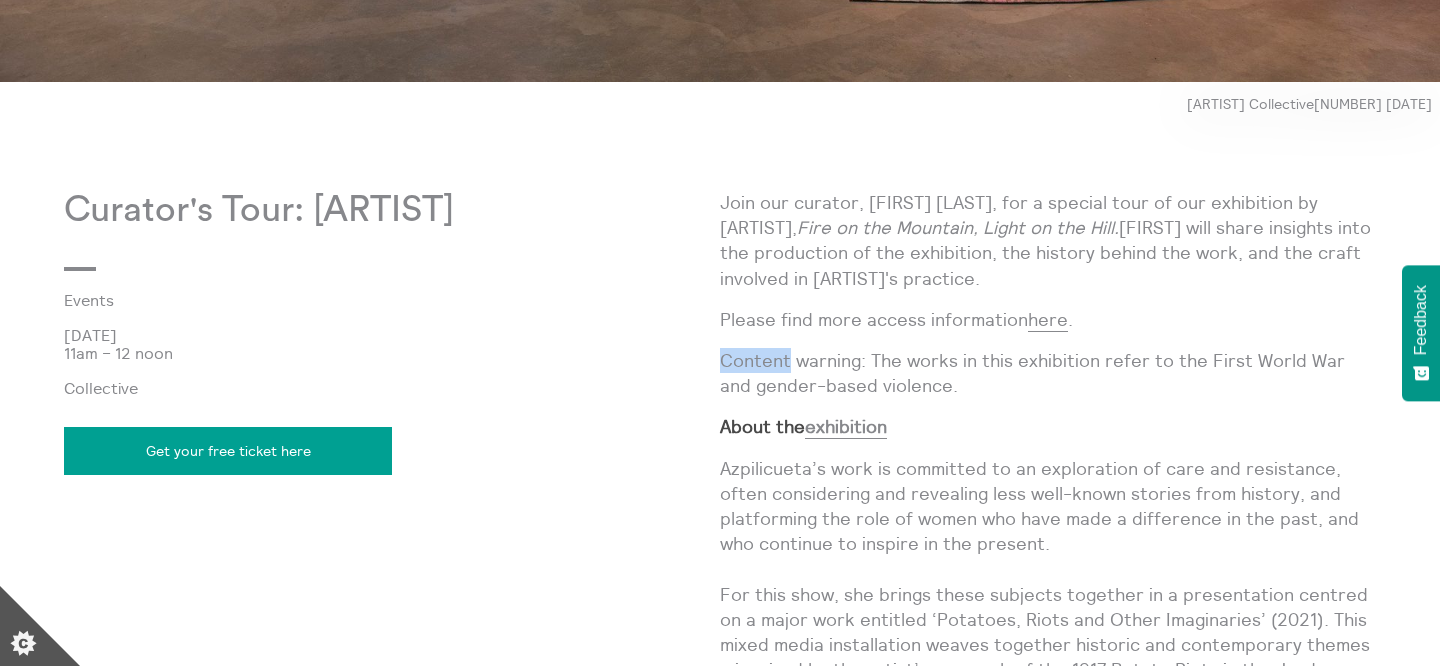 click on "Content warning: The works in this exhibition refer to the First World War and gender-based violence." at bounding box center (1048, 373) 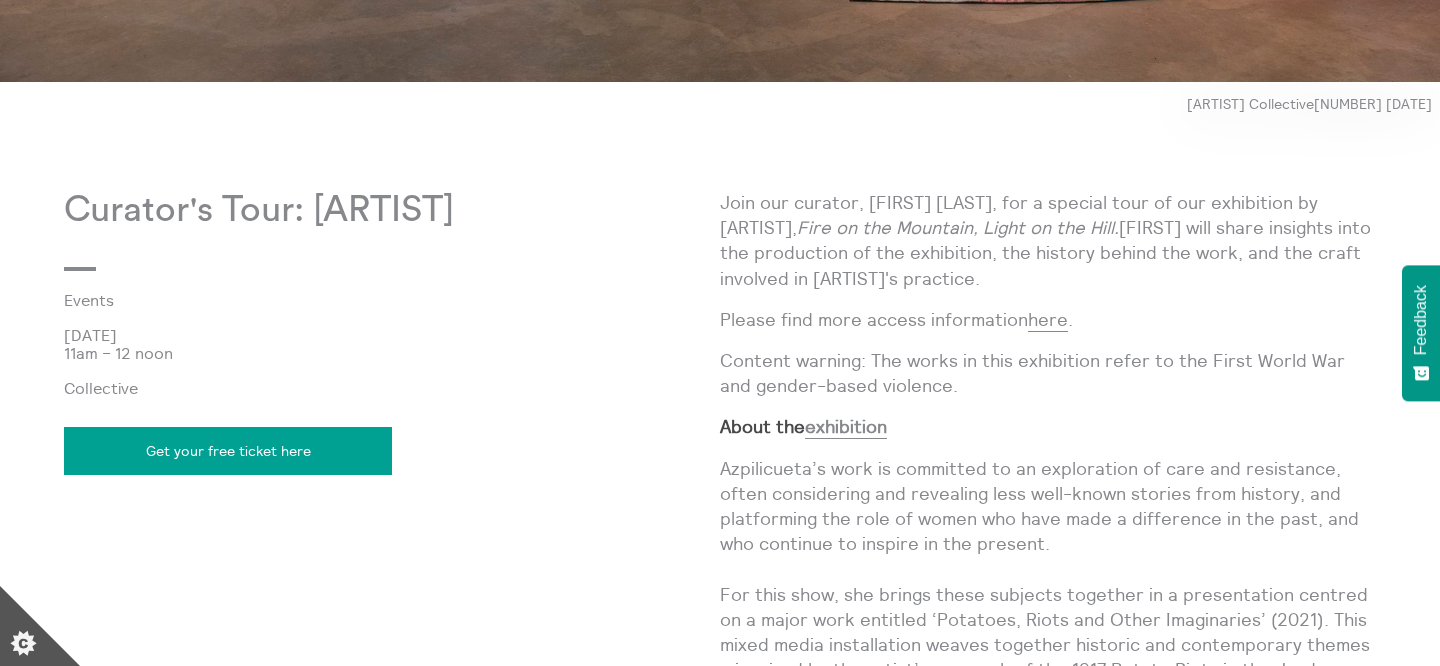click on "Content warning: The works in this exhibition refer to the First World War and gender-based violence." at bounding box center [1048, 373] 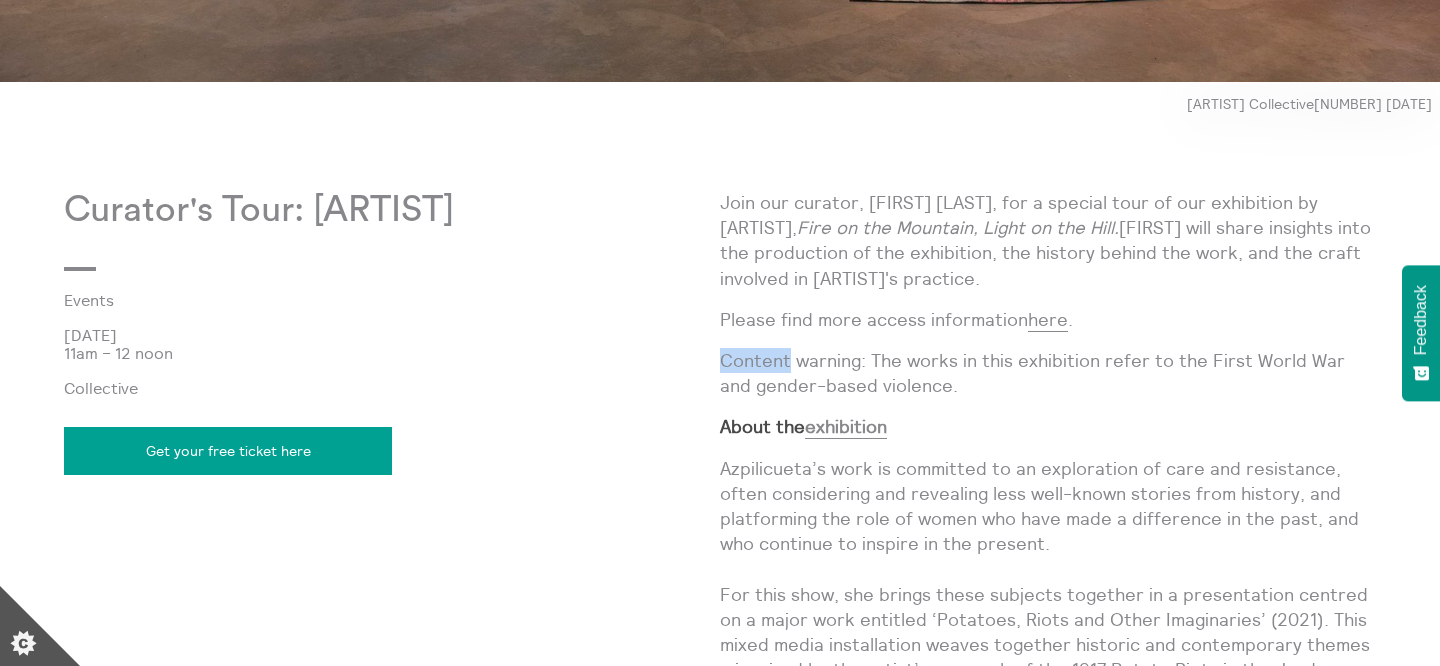 click on "Content warning: The works in this exhibition refer to the First World War and gender-based violence." at bounding box center [1048, 373] 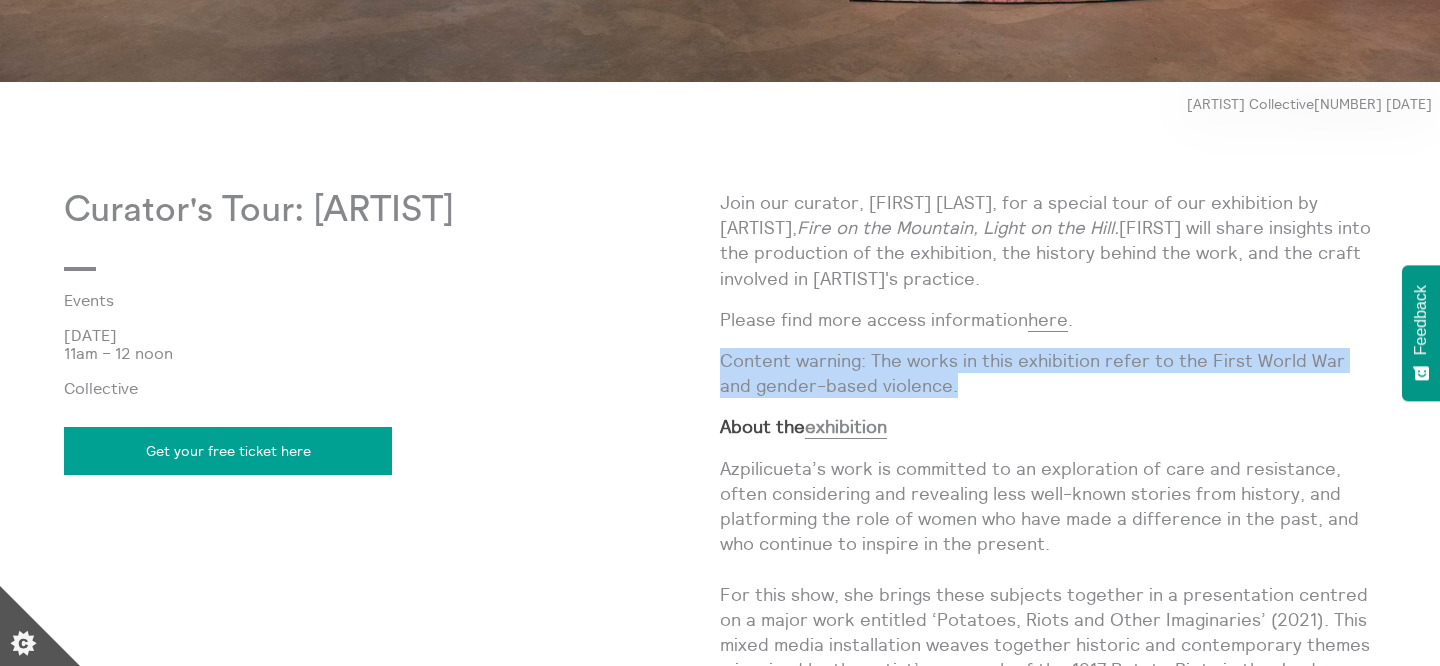 click on "Content warning: The works in this exhibition refer to the First World War and gender-based violence." at bounding box center (1048, 373) 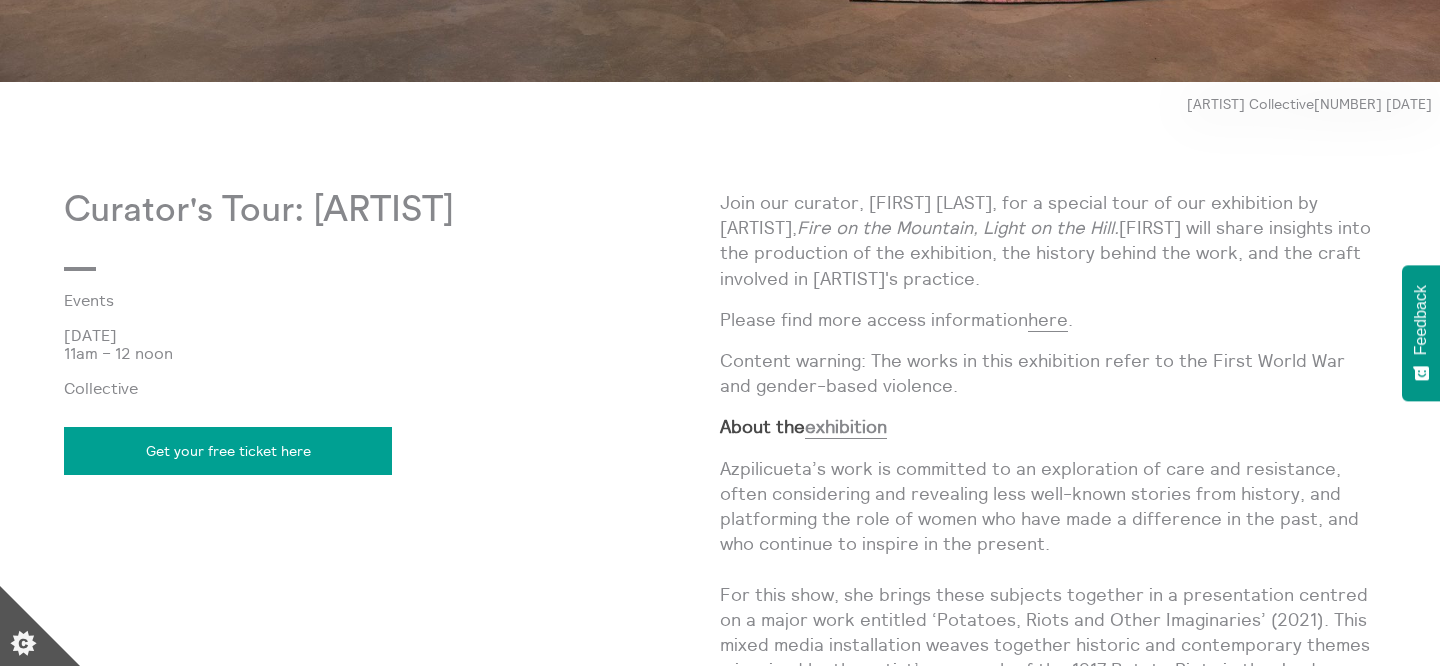 click on "Join our curator, Claire Craig, for a special tour of our exhibition by Mercedes Azpilicueta,  Fire on the Mountain, Light on the Hill.  Claire will share insights into the production of the exhibition, the history behind the work, and the craft involved in Mercedes' practice." at bounding box center (1048, 240) 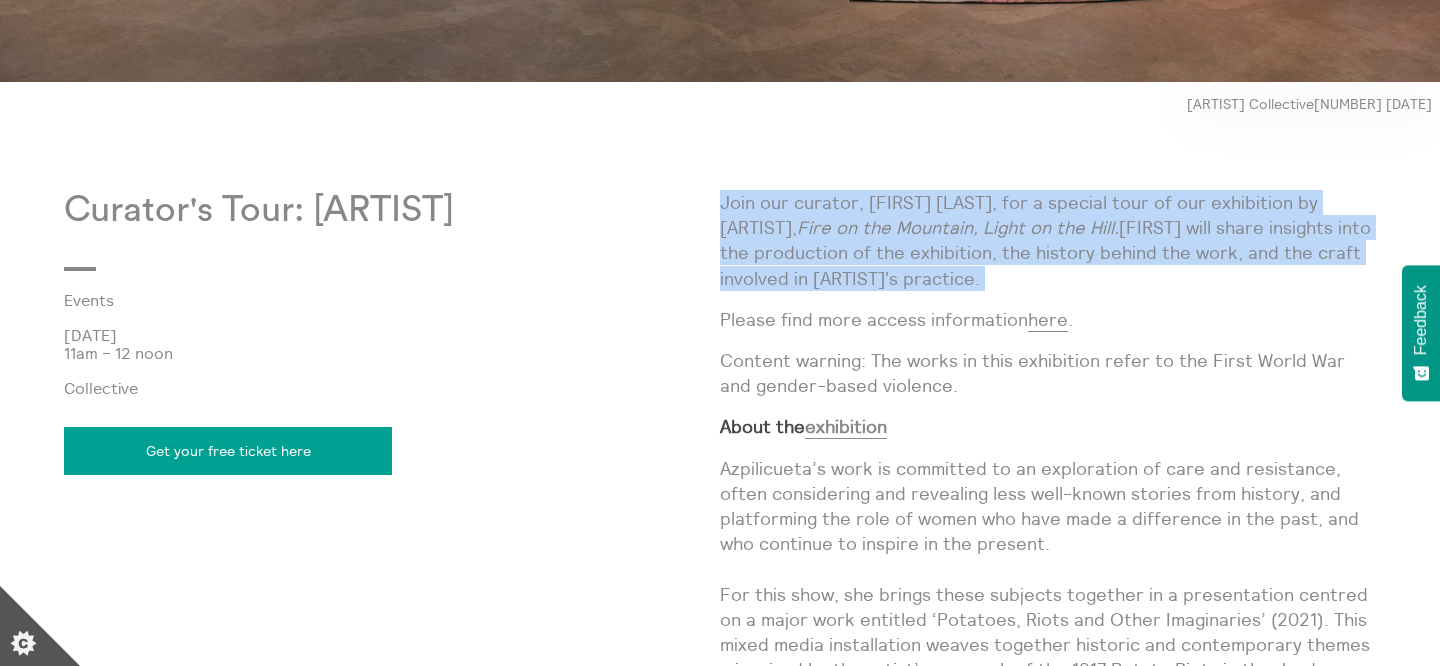 click on "Join our curator, Claire Craig, for a special tour of our exhibition by Mercedes Azpilicueta,  Fire on the Mountain, Light on the Hill.  Claire will share insights into the production of the exhibition, the history behind the work, and the craft involved in Mercedes' practice." at bounding box center [1048, 240] 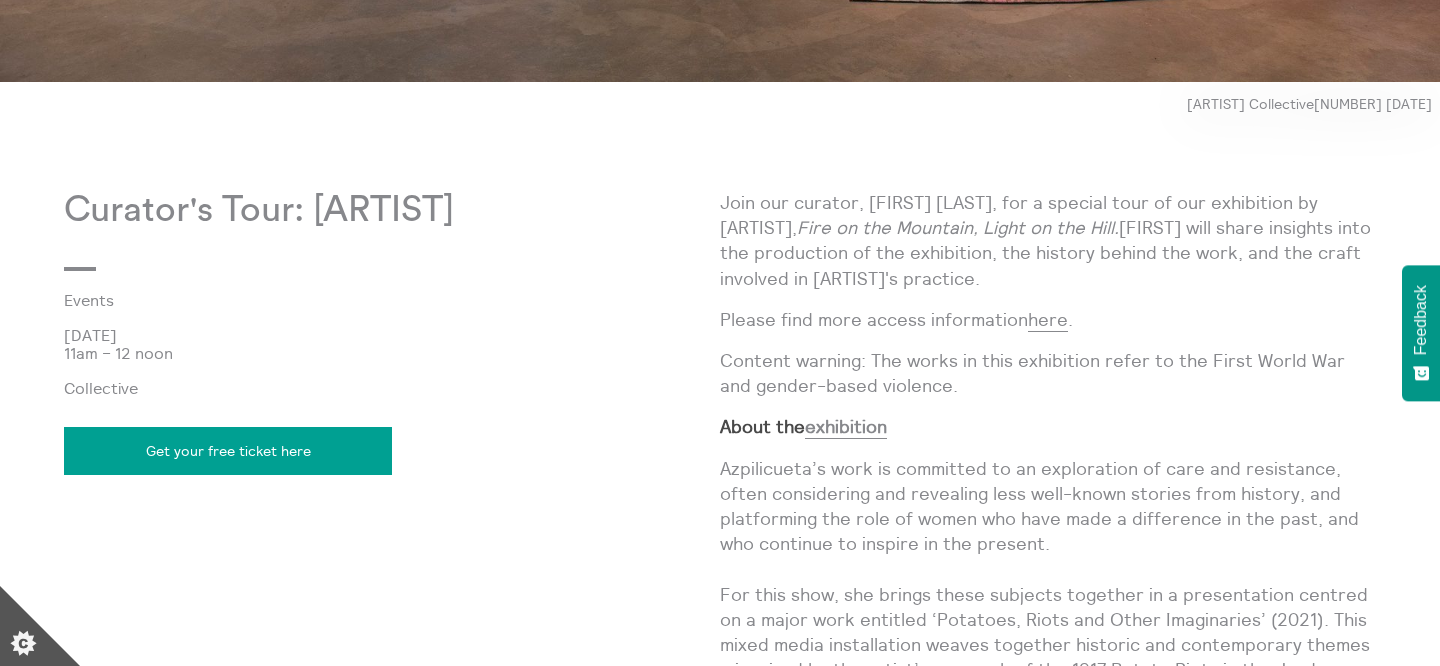 click on "Join our curator, Claire Craig, for a special tour of our exhibition by Mercedes Azpilicueta,  Fire on the Mountain, Light on the Hill.  Claire will share insights into the production of the exhibition, the history behind the work, and the craft involved in Mercedes' practice." at bounding box center [1048, 240] 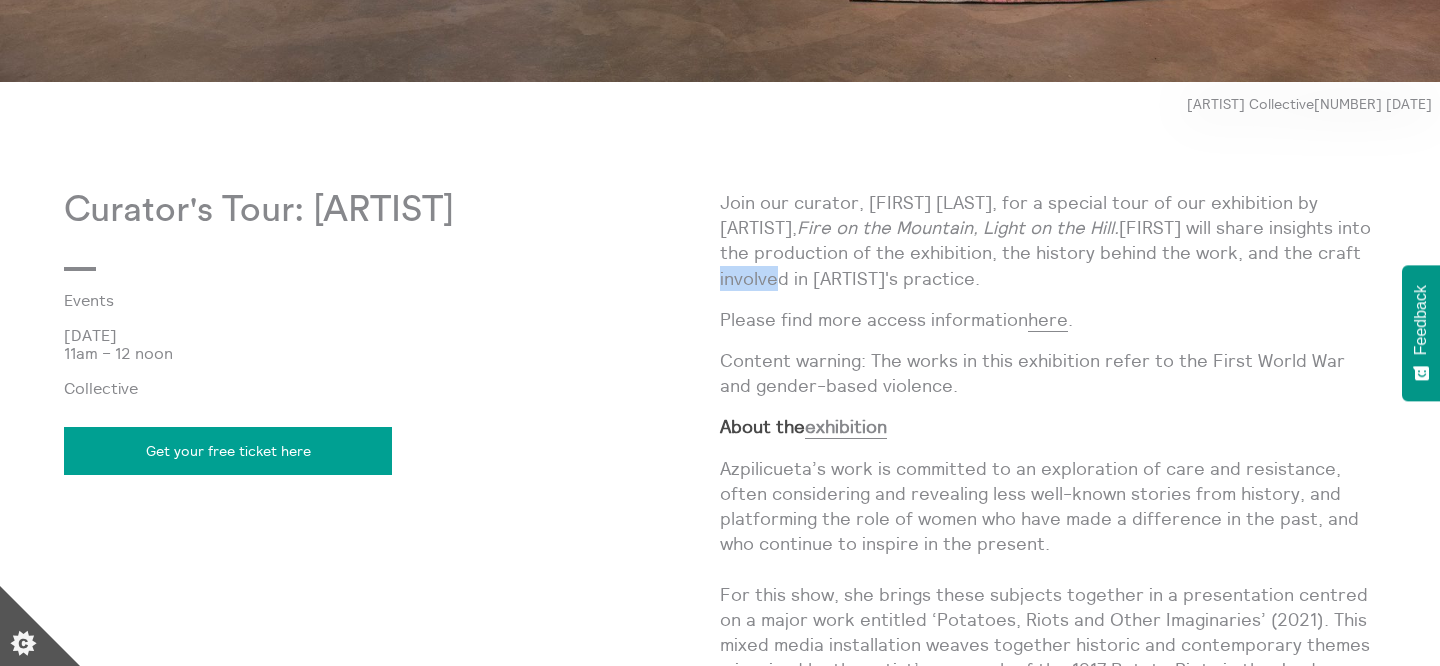 click on "Join our curator, Claire Craig, for a special tour of our exhibition by Mercedes Azpilicueta,  Fire on the Mountain, Light on the Hill.  Claire will share insights into the production of the exhibition, the history behind the work, and the craft involved in Mercedes' practice." at bounding box center [1048, 240] 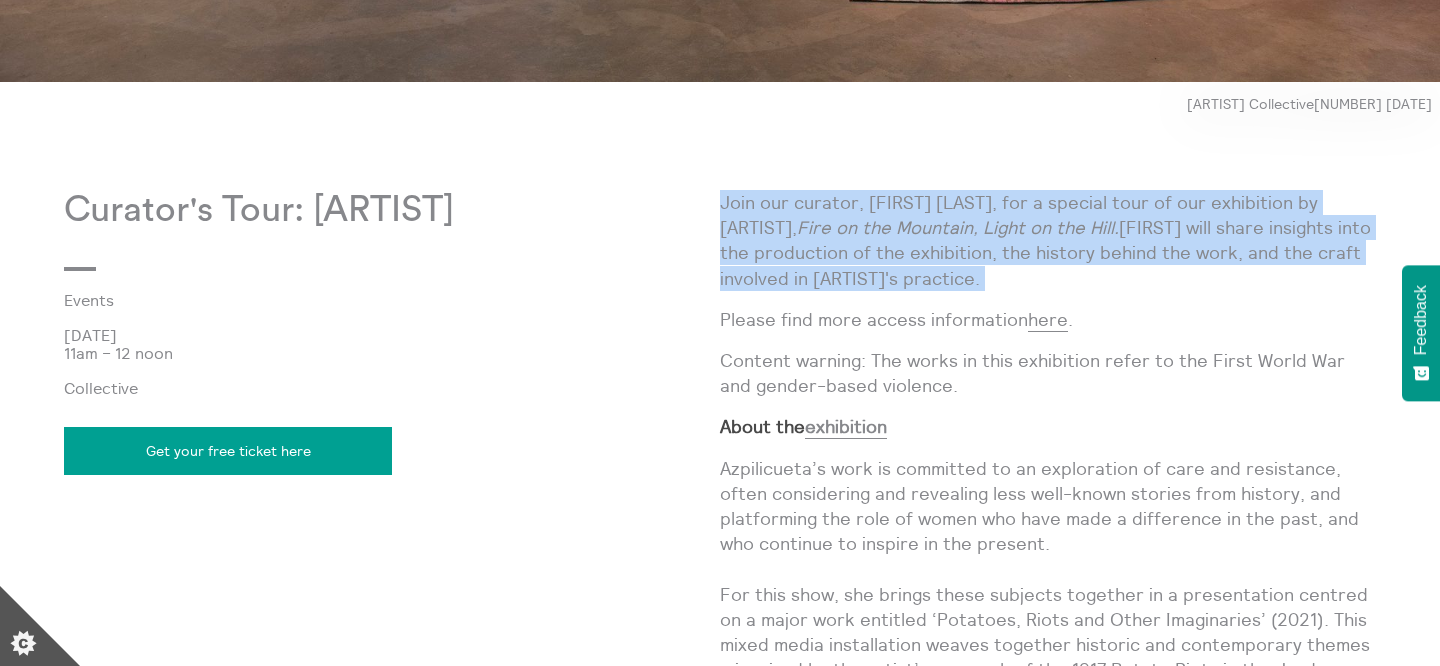 click on "Join our curator, Claire Craig, for a special tour of our exhibition by Mercedes Azpilicueta,  Fire on the Mountain, Light on the Hill.  Claire will share insights into the production of the exhibition, the history behind the work, and the craft involved in Mercedes' practice." at bounding box center (1048, 240) 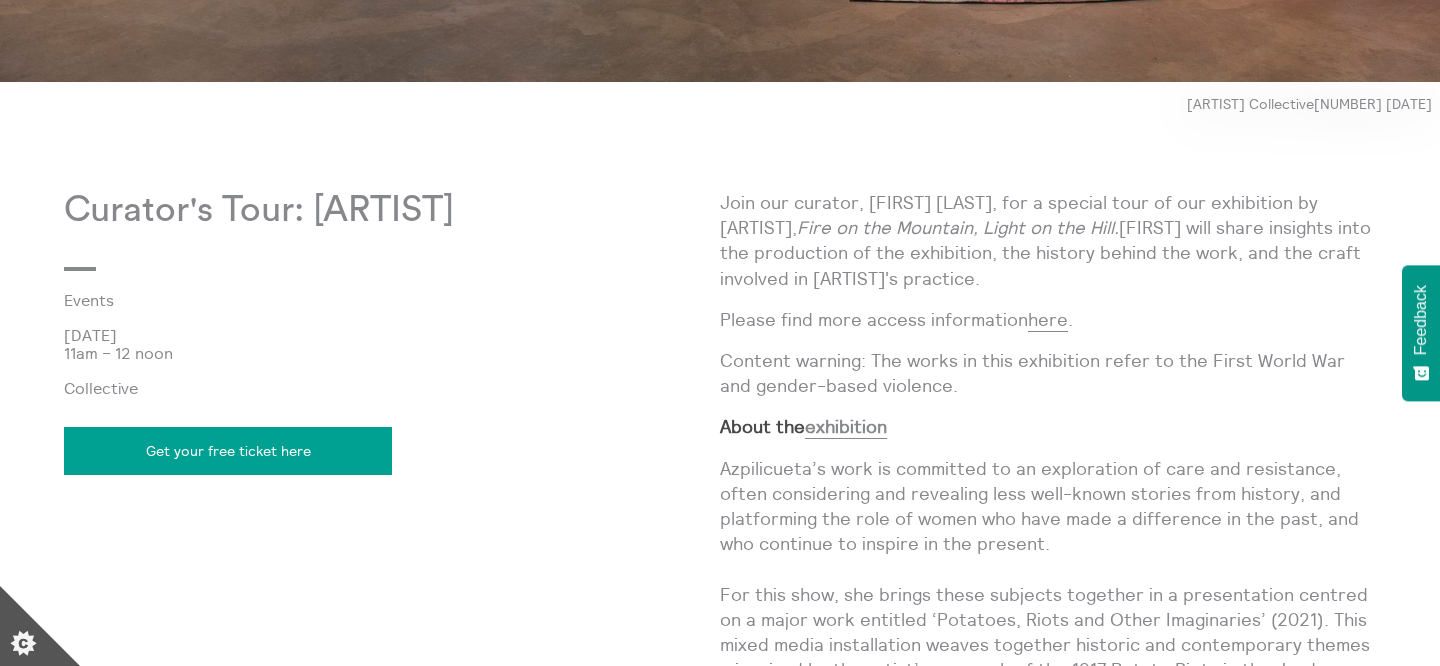 click on "Join our curator, Claire Craig, for a special tour of our exhibition by Mercedes Azpilicueta,  Fire on the Mountain, Light on the Hill.  Claire will share insights into the production of the exhibition, the history behind the work, and the craft involved in Mercedes' practice.
Please find more access information  here .
Content warning: The works in this exhibition refer to the First World War and gender-based violence.
About the  exhibition
Azpilicueta’s work is committed to an exploration of care and resistance, often considering and revealing less well-known stories from history, and platforming the role of women who have made a difference in the past, and who continue to inspire in the present." at bounding box center (1048, 519) 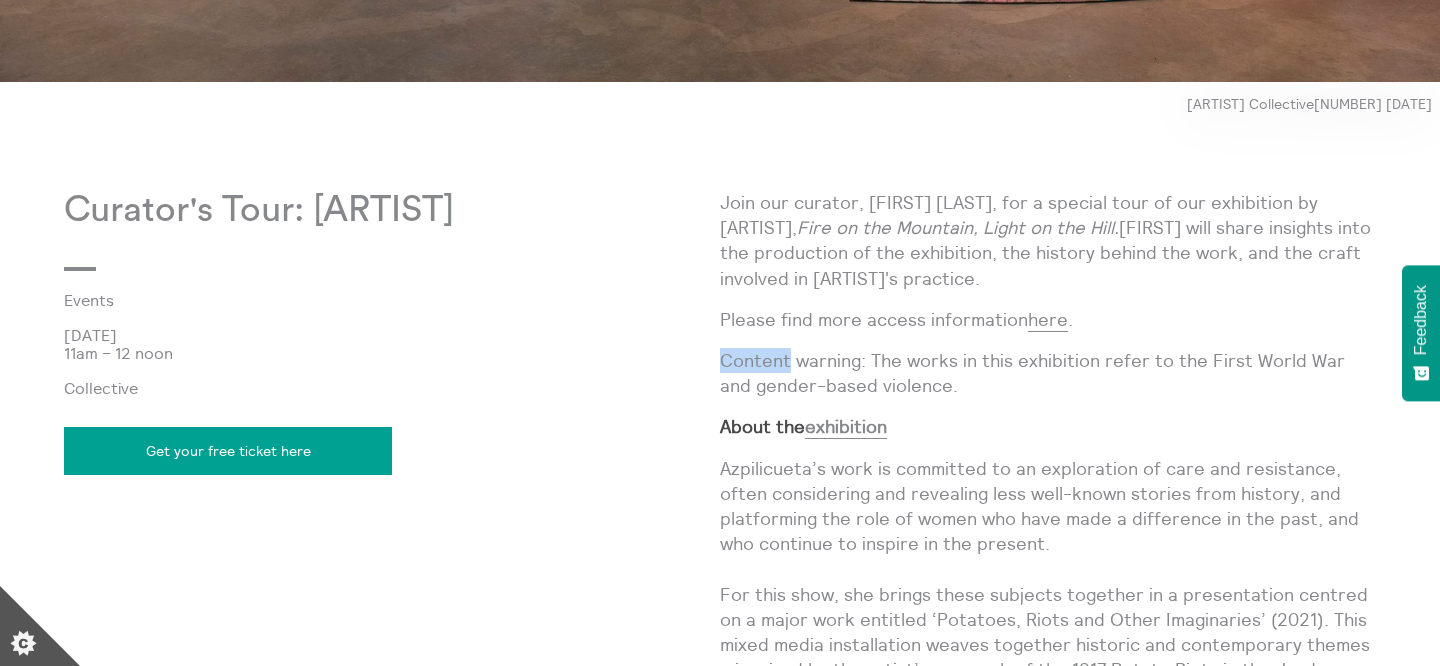 click on "Join our curator, Claire Craig, for a special tour of our exhibition by Mercedes Azpilicueta,  Fire on the Mountain, Light on the Hill.  Claire will share insights into the production of the exhibition, the history behind the work, and the craft involved in Mercedes' practice.
Please find more access information  here .
Content warning: The works in this exhibition refer to the First World War and gender-based violence.
About the  exhibition
Azpilicueta’s work is committed to an exploration of care and resistance, often considering and revealing less well-known stories from history, and platforming the role of women who have made a difference in the past, and who continue to inspire in the present." at bounding box center [1048, 519] 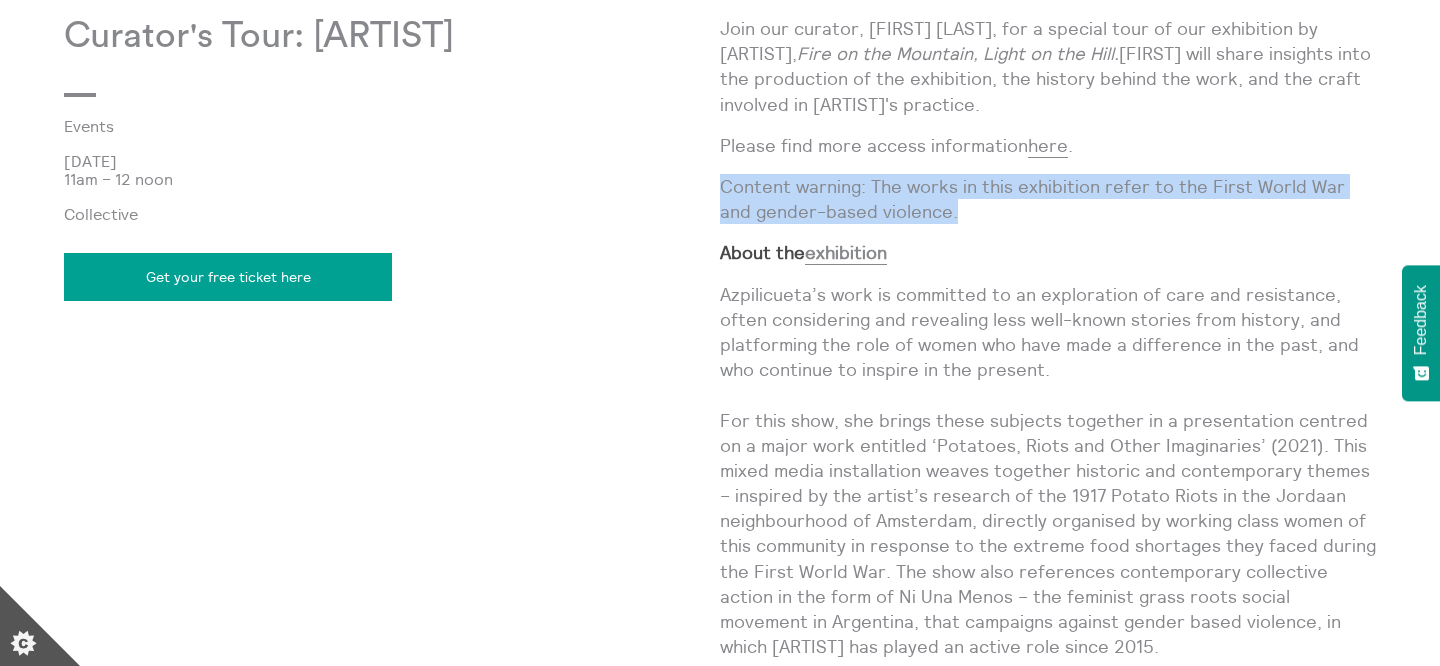 scroll, scrollTop: 1172, scrollLeft: 0, axis: vertical 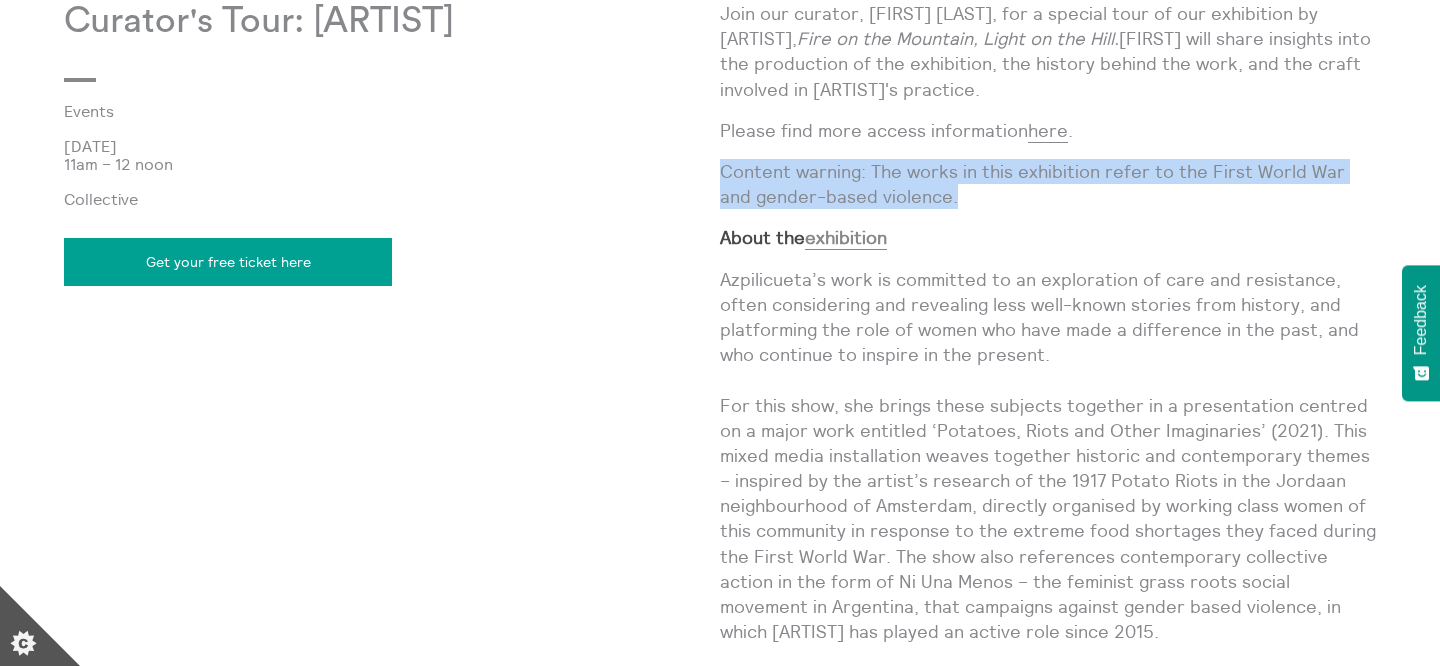 click on "Azpilicueta’s work is committed to an exploration of care and resistance, often considering and revealing less well-known stories from history, and platforming the role of women who have made a difference in the past, and who continue to inspire in the present.  For this show, she brings these subjects together in a presentation centred on a major work entitled ‘Potatoes, Riots and Other Imaginaries’ (2021). This mixed media installation weaves together historic and contemporary themes – inspired by the artist’s research of the 1917 Potato Riots in the Jordaan neighbourhood of Amsterdam, directly organised by working class women of this community in response to the extreme food shortages they faced during the First World War. The show also references contemporary collective action in the form of Ni Una Menos – the feminist grass roots social movement in Argentina, that campaigns against gender based violence, in which Azpilicueta has played an active role since 2015." at bounding box center [1048, 456] 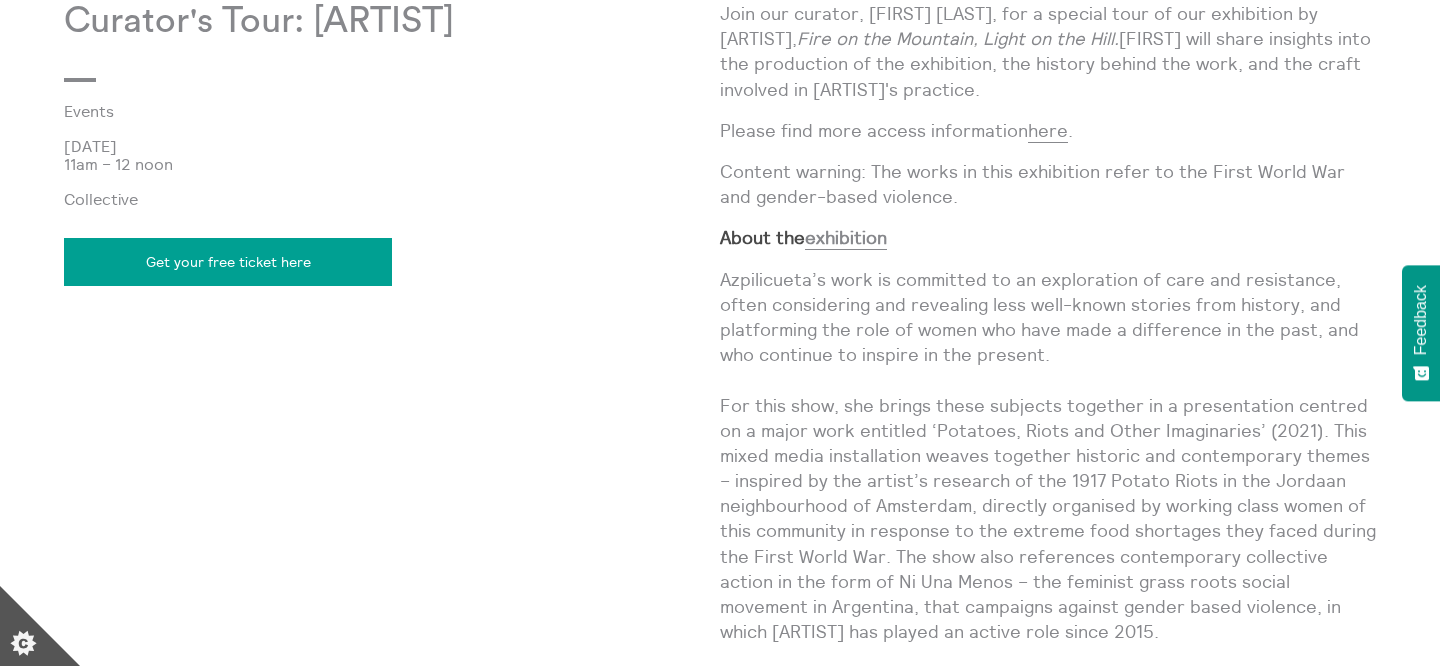 click on "Azpilicueta’s work is committed to an exploration of care and resistance, often considering and revealing less well-known stories from history, and platforming the role of women who have made a difference in the past, and who continue to inspire in the present.  For this show, she brings these subjects together in a presentation centred on a major work entitled ‘Potatoes, Riots and Other Imaginaries’ (2021). This mixed media installation weaves together historic and contemporary themes – inspired by the artist’s research of the 1917 Potato Riots in the Jordaan neighbourhood of Amsterdam, directly organised by working class women of this community in response to the extreme food shortages they faced during the First World War. The show also references contemporary collective action in the form of Ni Una Menos – the feminist grass roots social movement in Argentina, that campaigns against gender based violence, in which Azpilicueta has played an active role since 2015." at bounding box center [1048, 456] 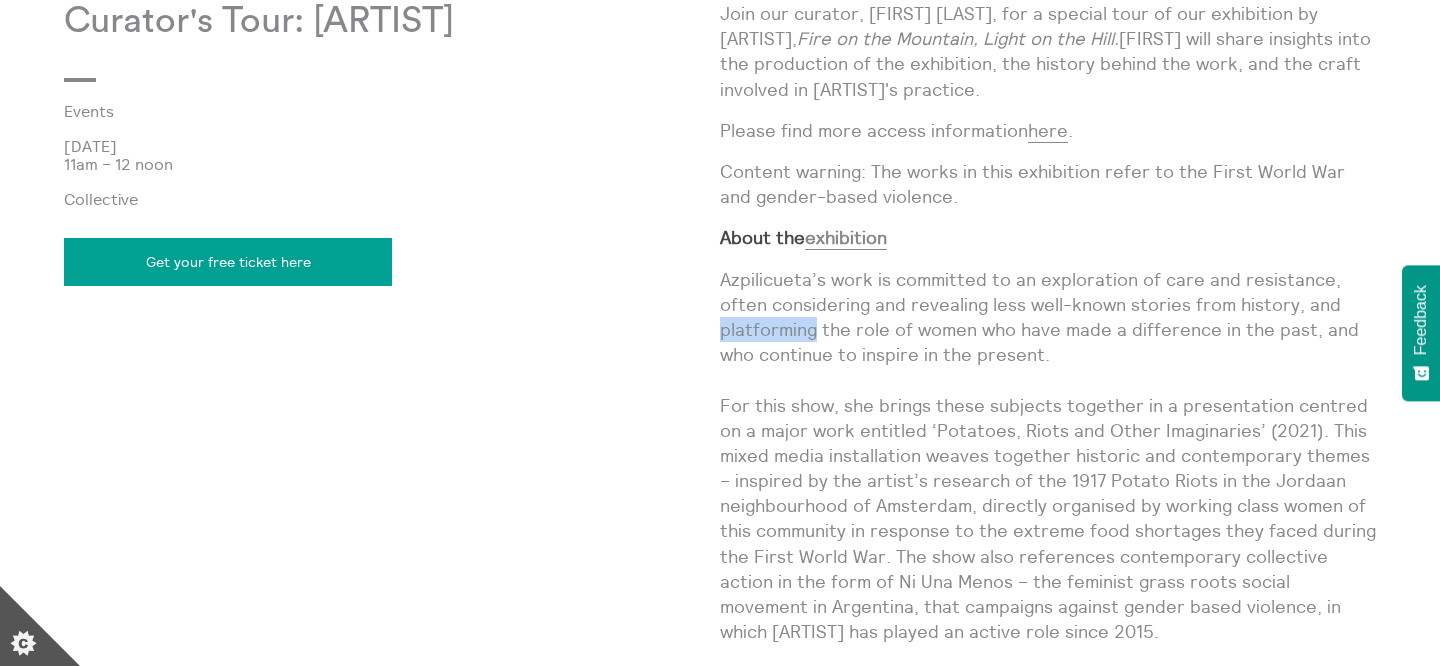 click on "Azpilicueta’s work is committed to an exploration of care and resistance, often considering and revealing less well-known stories from history, and platforming the role of women who have made a difference in the past, and who continue to inspire in the present.  For this show, she brings these subjects together in a presentation centred on a major work entitled ‘Potatoes, Riots and Other Imaginaries’ (2021). This mixed media installation weaves together historic and contemporary themes – inspired by the artist’s research of the 1917 Potato Riots in the Jordaan neighbourhood of Amsterdam, directly organised by working class women of this community in response to the extreme food shortages they faced during the First World War. The show also references contemporary collective action in the form of Ni Una Menos – the feminist grass roots social movement in Argentina, that campaigns against gender based violence, in which Azpilicueta has played an active role since 2015." at bounding box center [1048, 456] 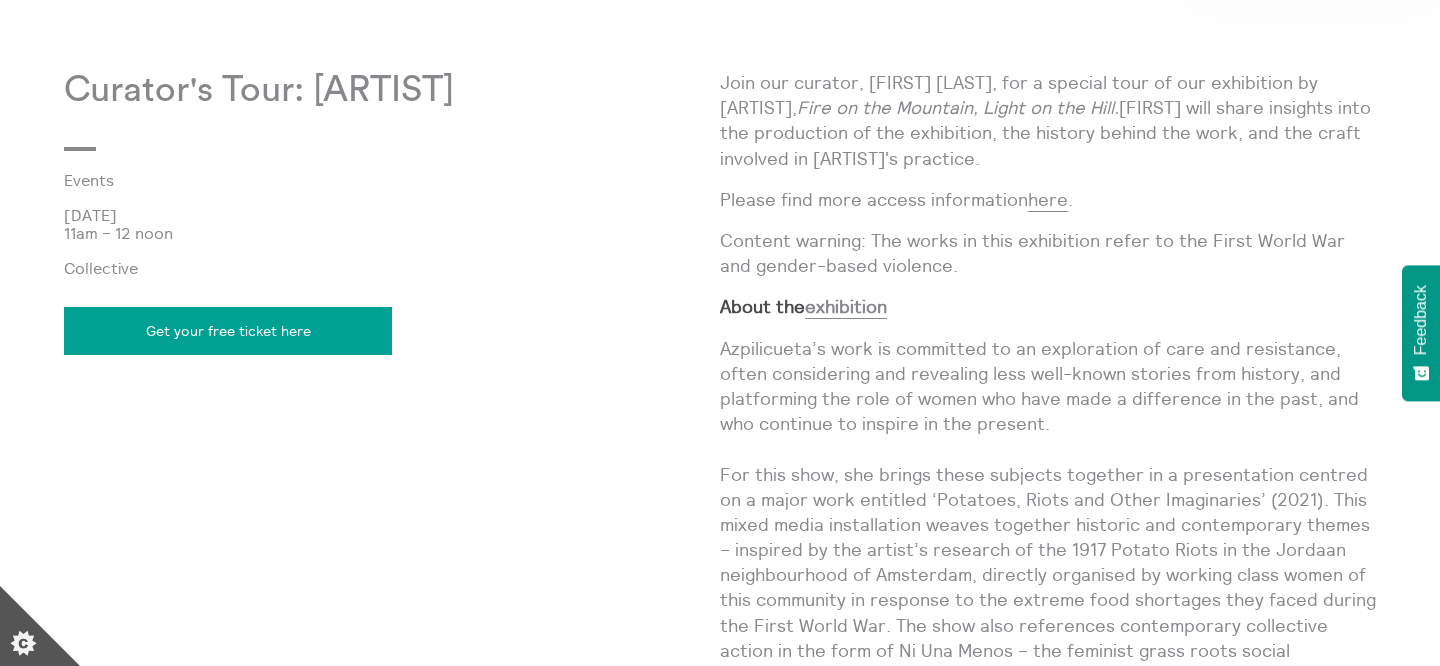scroll, scrollTop: 1166, scrollLeft: 0, axis: vertical 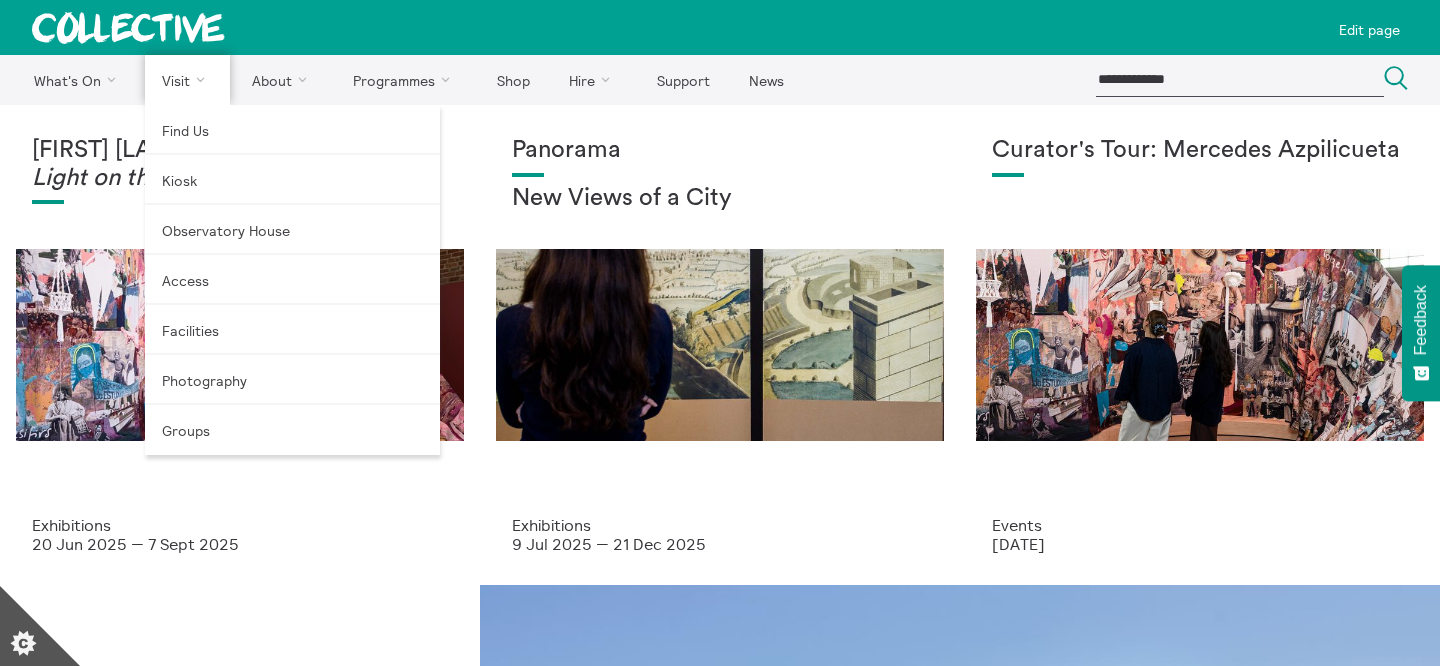 click on "Visit" at bounding box center (188, 80) 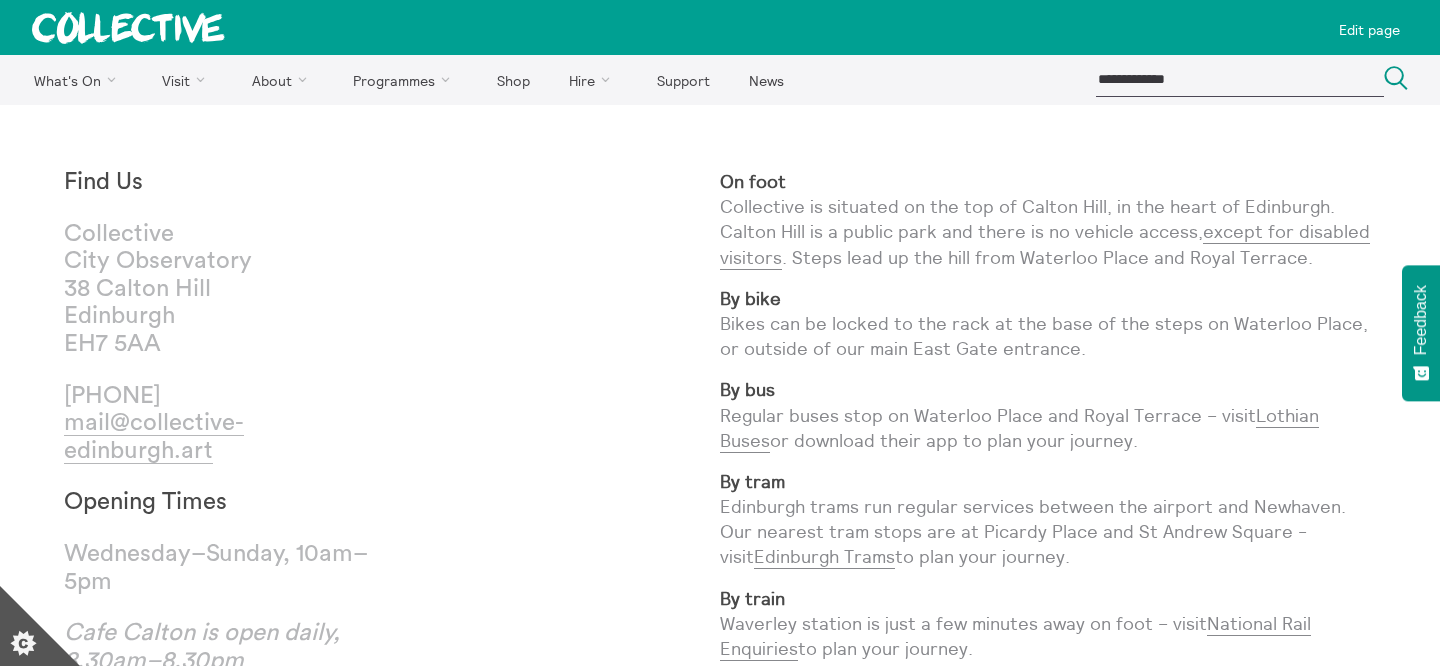 scroll, scrollTop: 0, scrollLeft: 0, axis: both 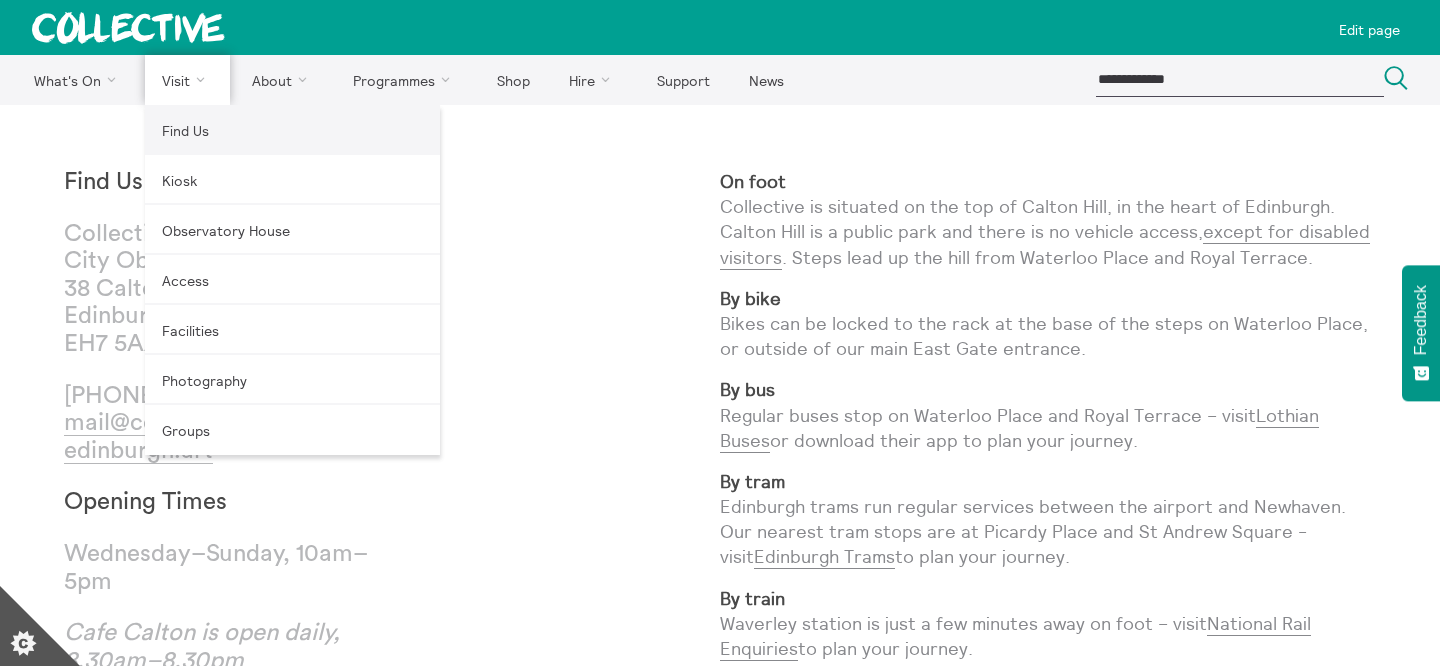 click on "Find Us" at bounding box center [292, 130] 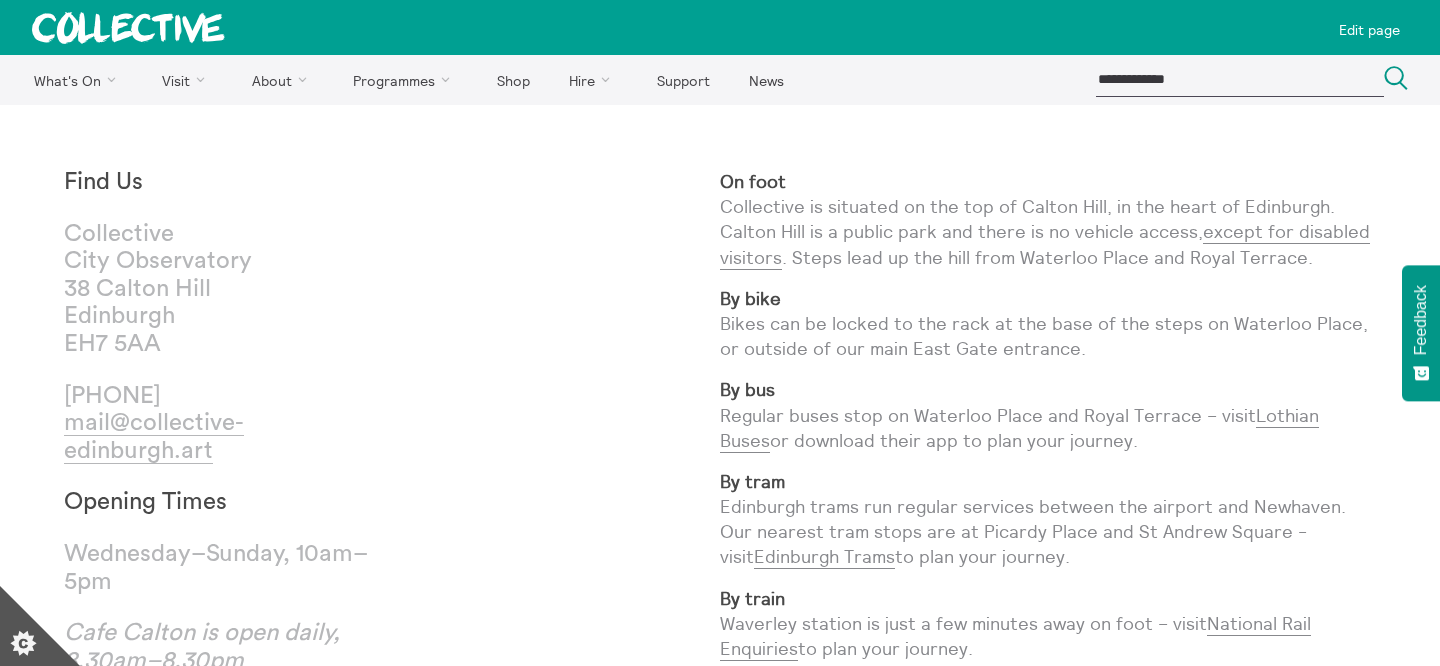 scroll, scrollTop: 0, scrollLeft: 0, axis: both 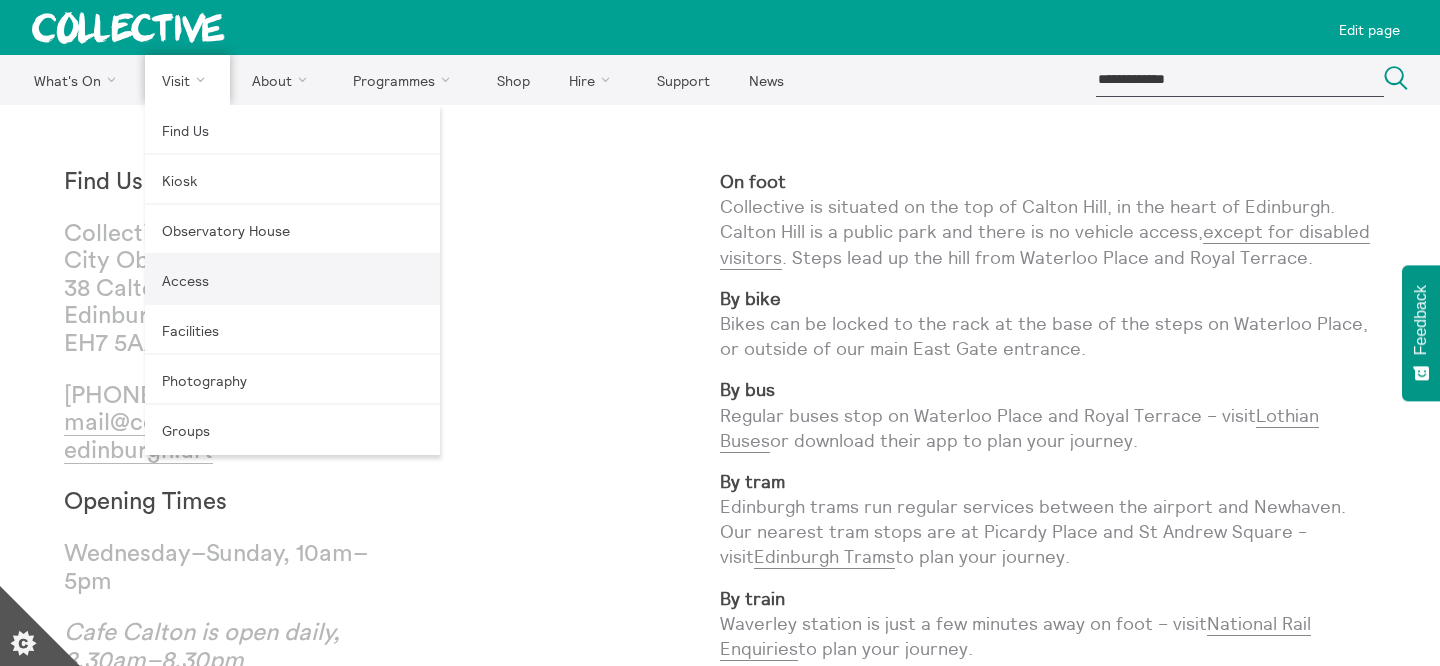 click on "Access" at bounding box center [292, 280] 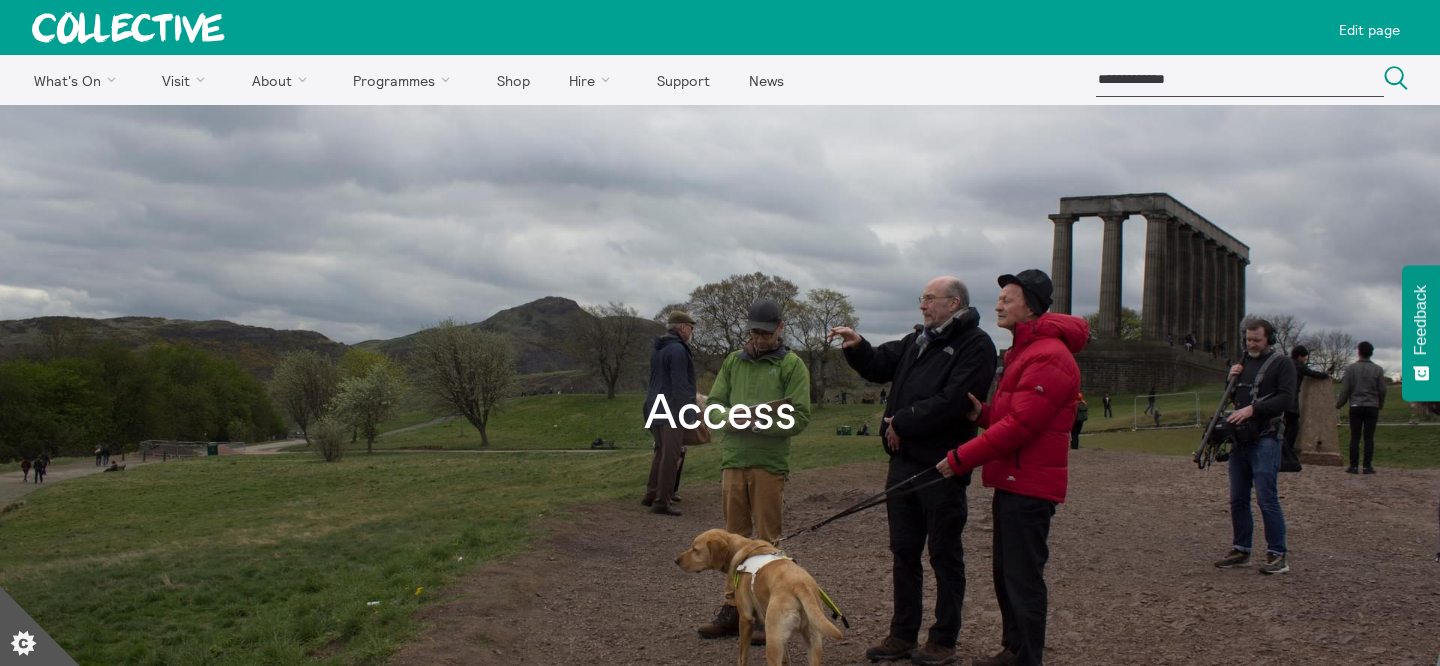 scroll, scrollTop: 0, scrollLeft: 0, axis: both 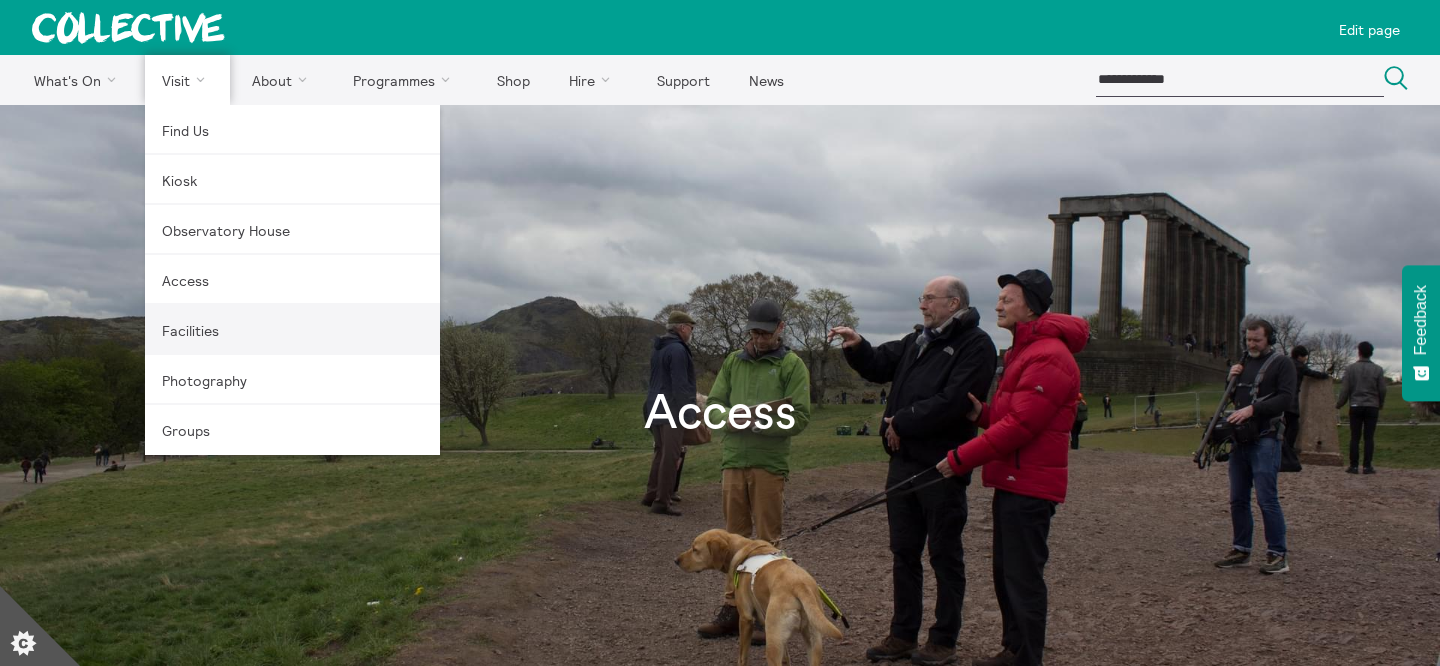 click on "Facilities" at bounding box center [292, 330] 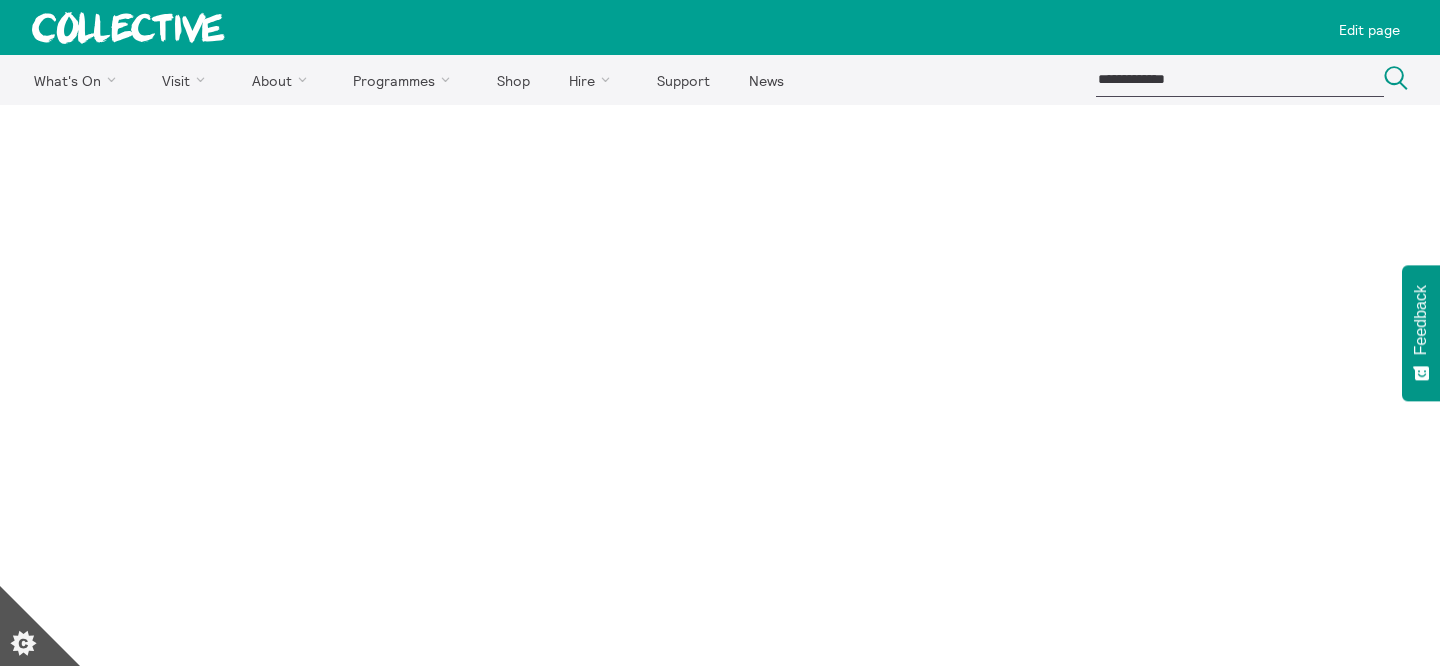 scroll, scrollTop: 0, scrollLeft: 0, axis: both 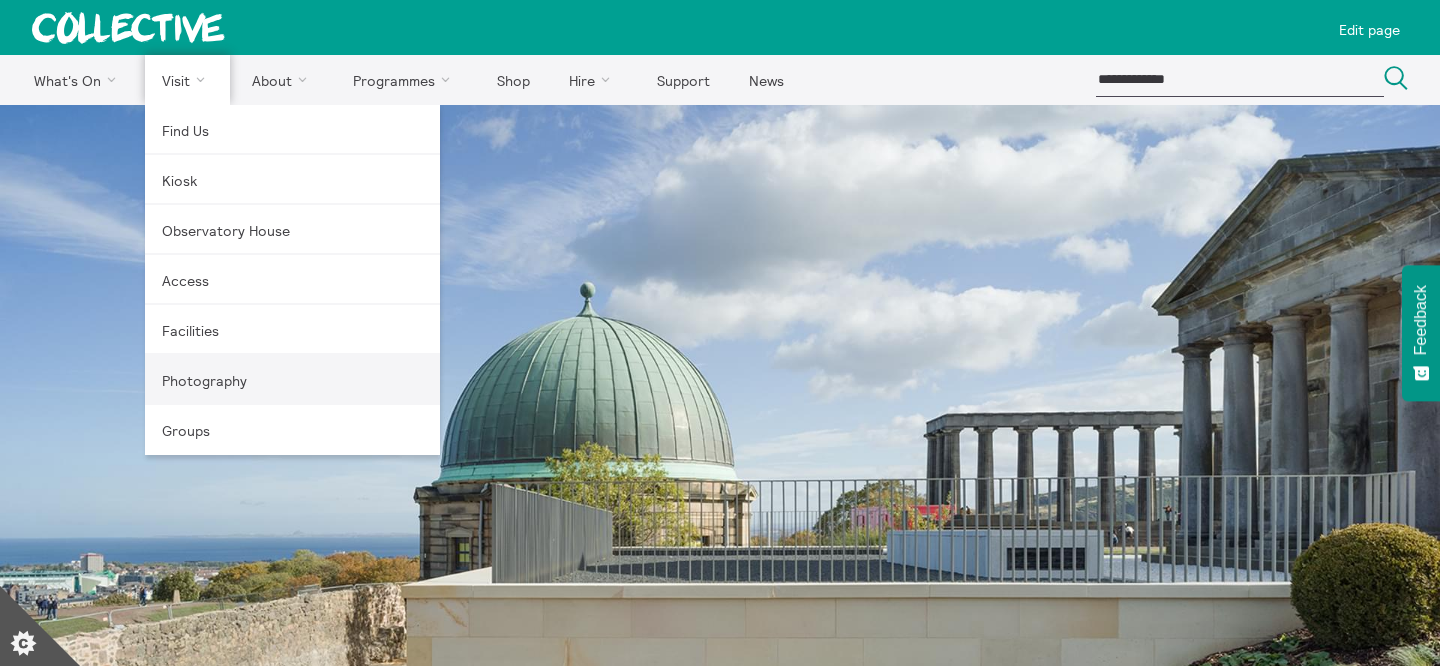 click on "Photography" at bounding box center [292, 380] 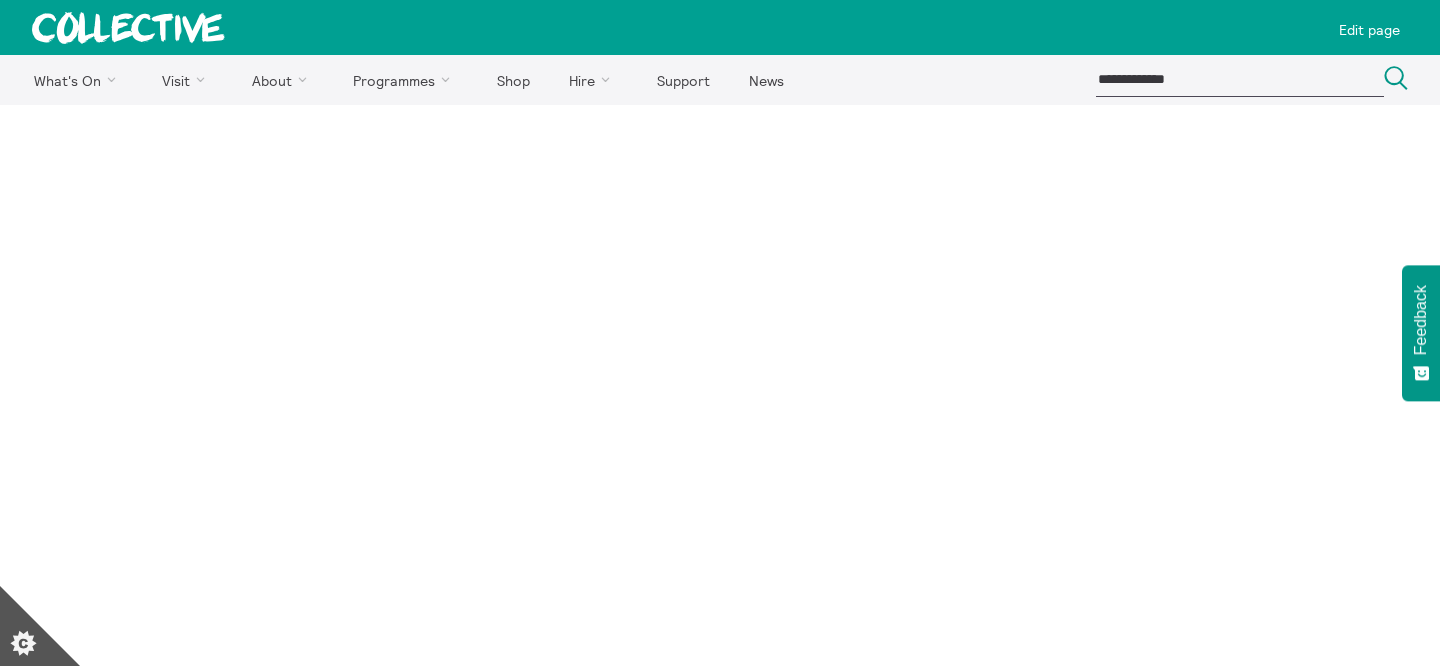 scroll, scrollTop: 0, scrollLeft: 0, axis: both 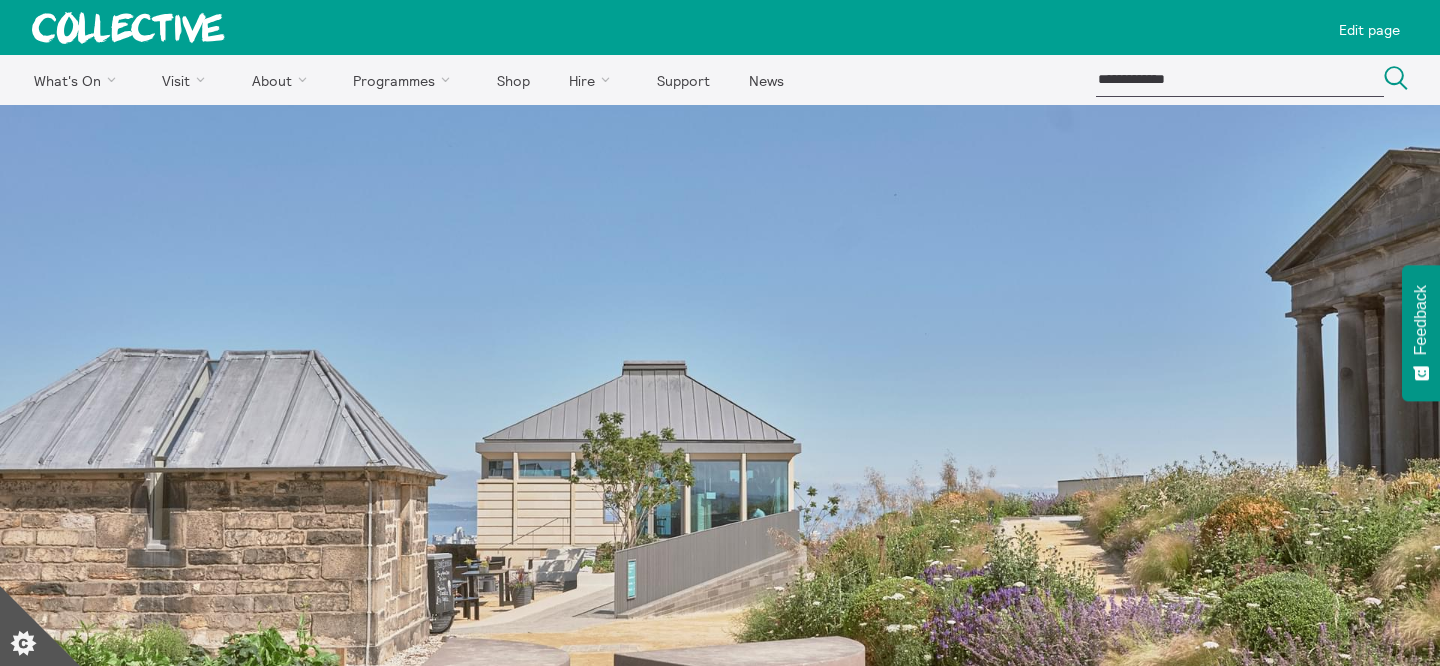 click 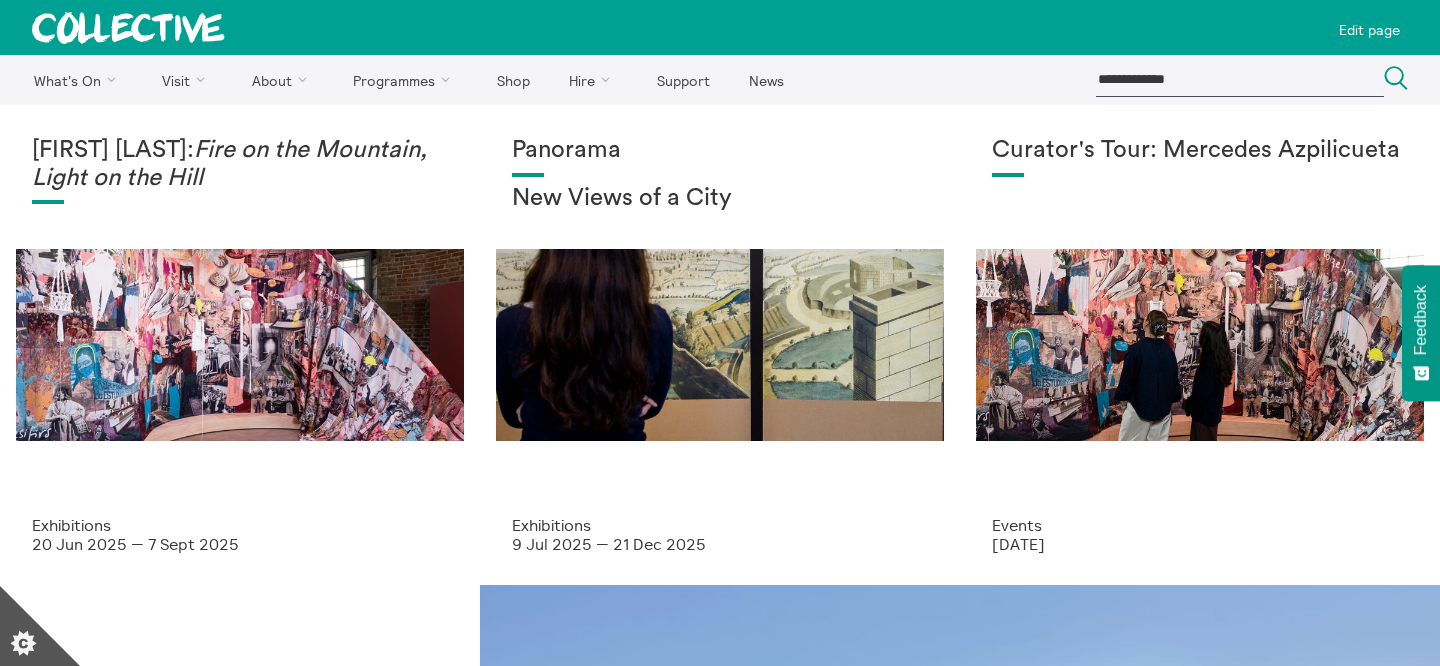 scroll, scrollTop: 0, scrollLeft: 0, axis: both 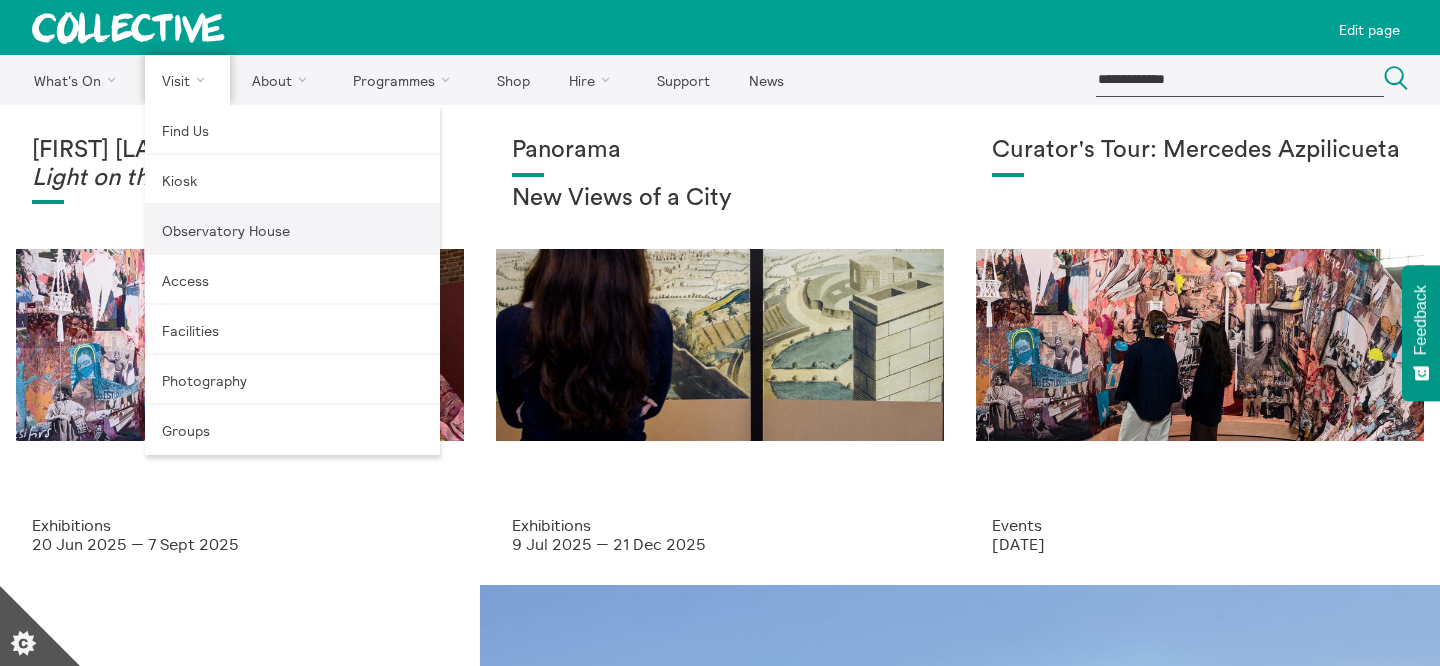 click on "Observatory House" at bounding box center [292, 230] 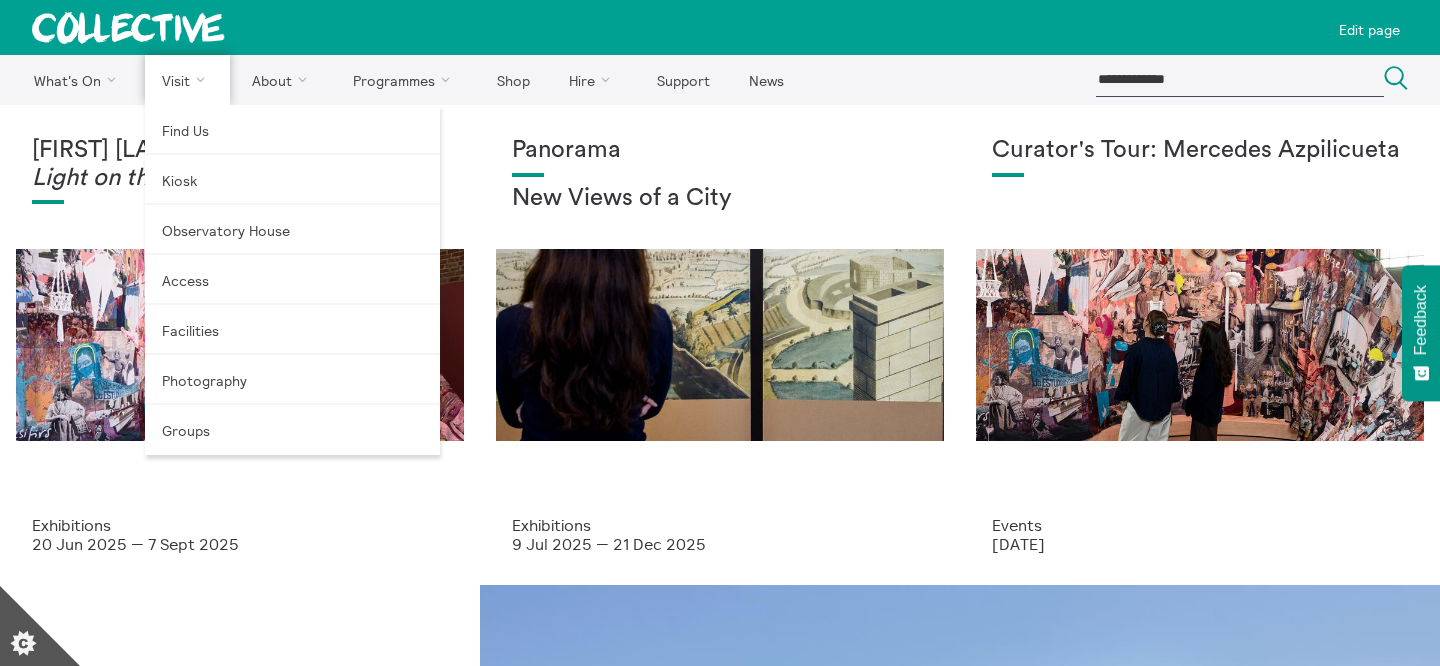 scroll, scrollTop: 0, scrollLeft: 0, axis: both 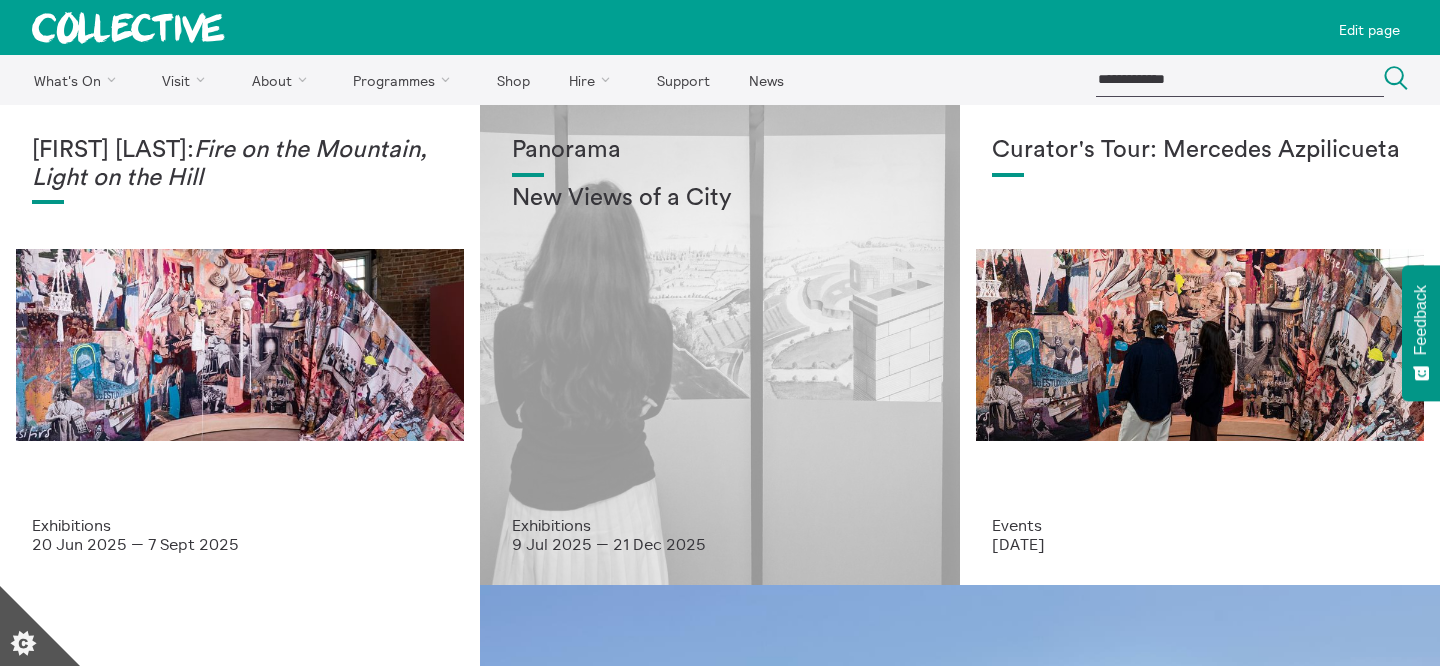 click on "Panorama
New Views of a City" at bounding box center [720, 326] 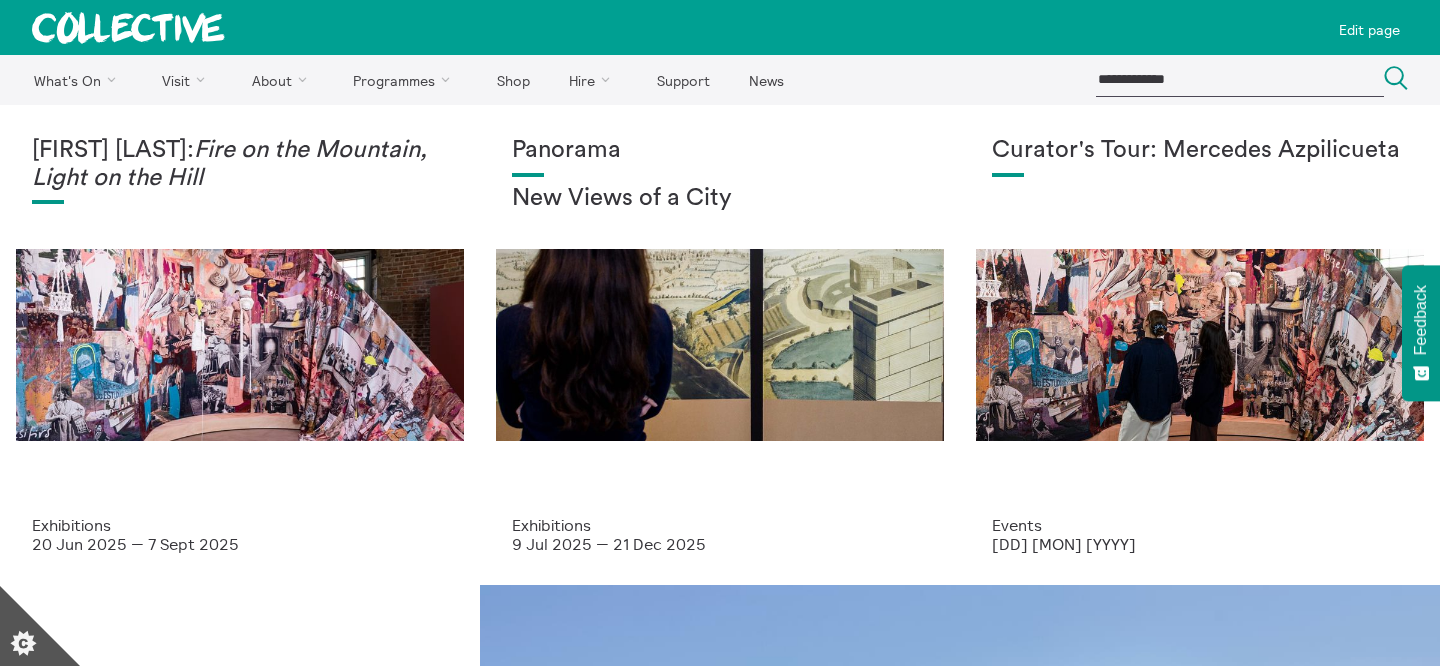 scroll, scrollTop: 0, scrollLeft: 0, axis: both 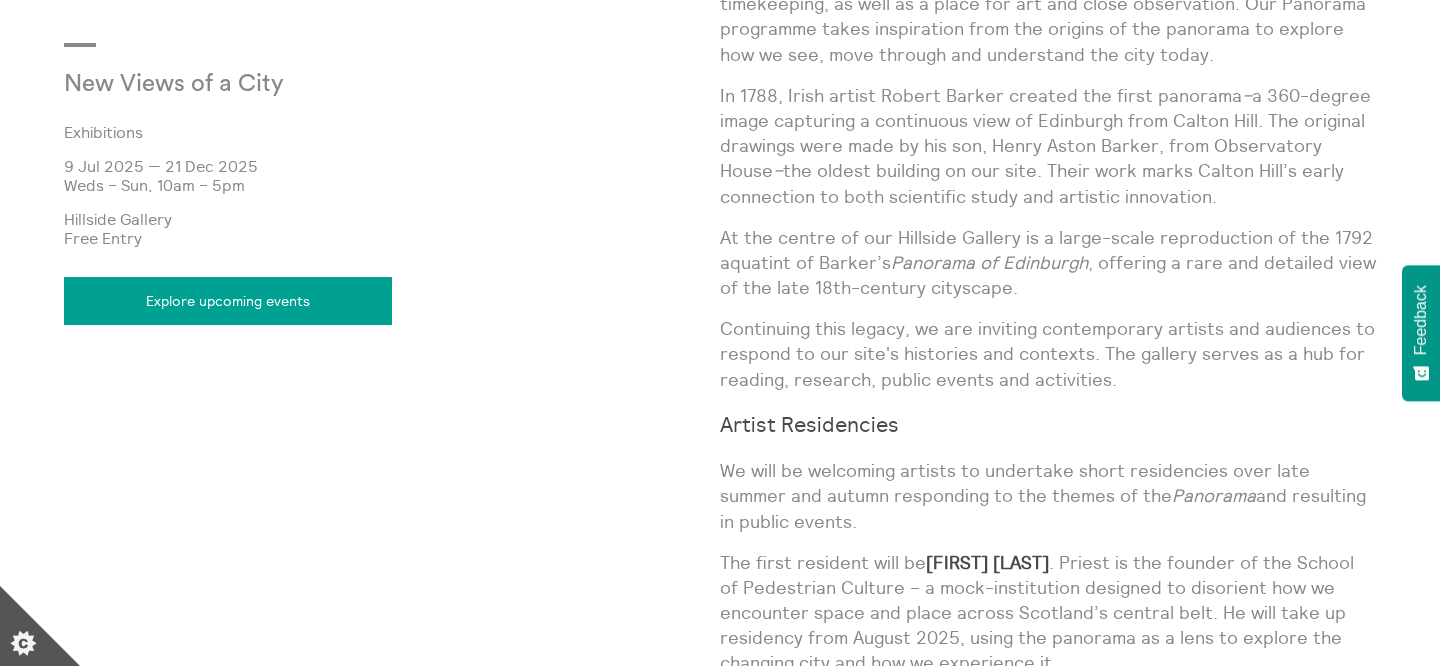click on "At the centre of our Hillside Gallery is a large-scale reproduction of the 1792 aquatint of [LAST]’s  Panorama of Edinburgh , offering a rare and detailed view of the late 18th-century cityscape." at bounding box center (1048, 263) 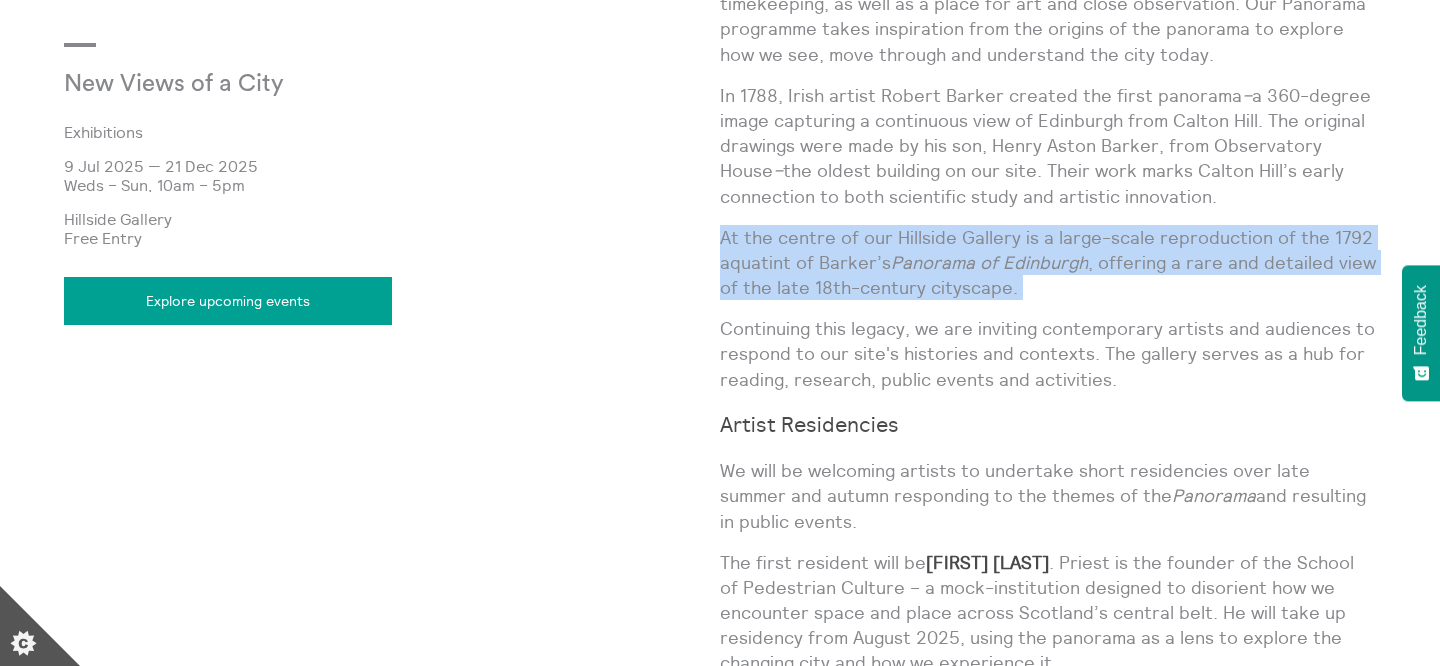 click on "At the centre of our Hillside Gallery is a large-scale reproduction of the 1792 aquatint of [LAST]’s  Panorama of Edinburgh , offering a rare and detailed view of the late 18th-century cityscape." at bounding box center (1048, 263) 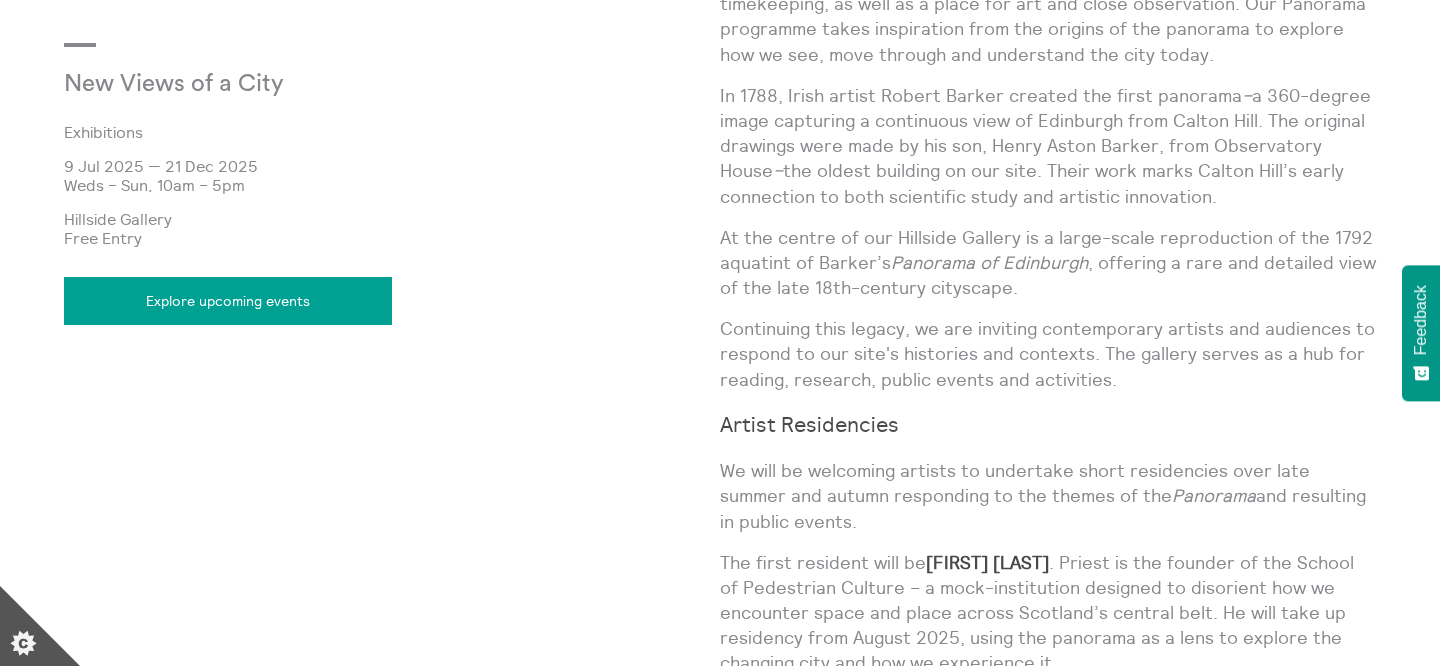 click on "At the centre of our Hillside Gallery is a large-scale reproduction of the 1792 aquatint of [LAST]’s  Panorama of Edinburgh , offering a rare and detailed view of the late 18th-century cityscape." at bounding box center (1048, 263) 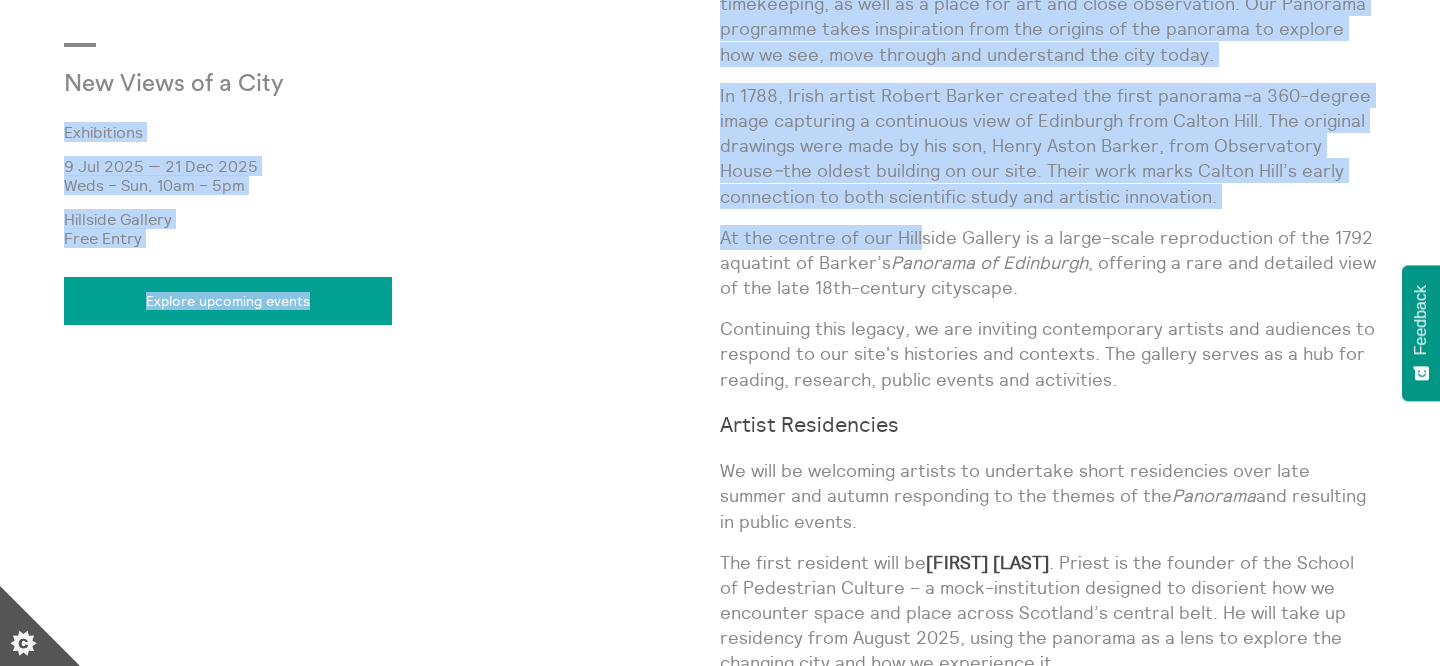 drag, startPoint x: 716, startPoint y: 95, endPoint x: 920, endPoint y: 239, distance: 249.70383 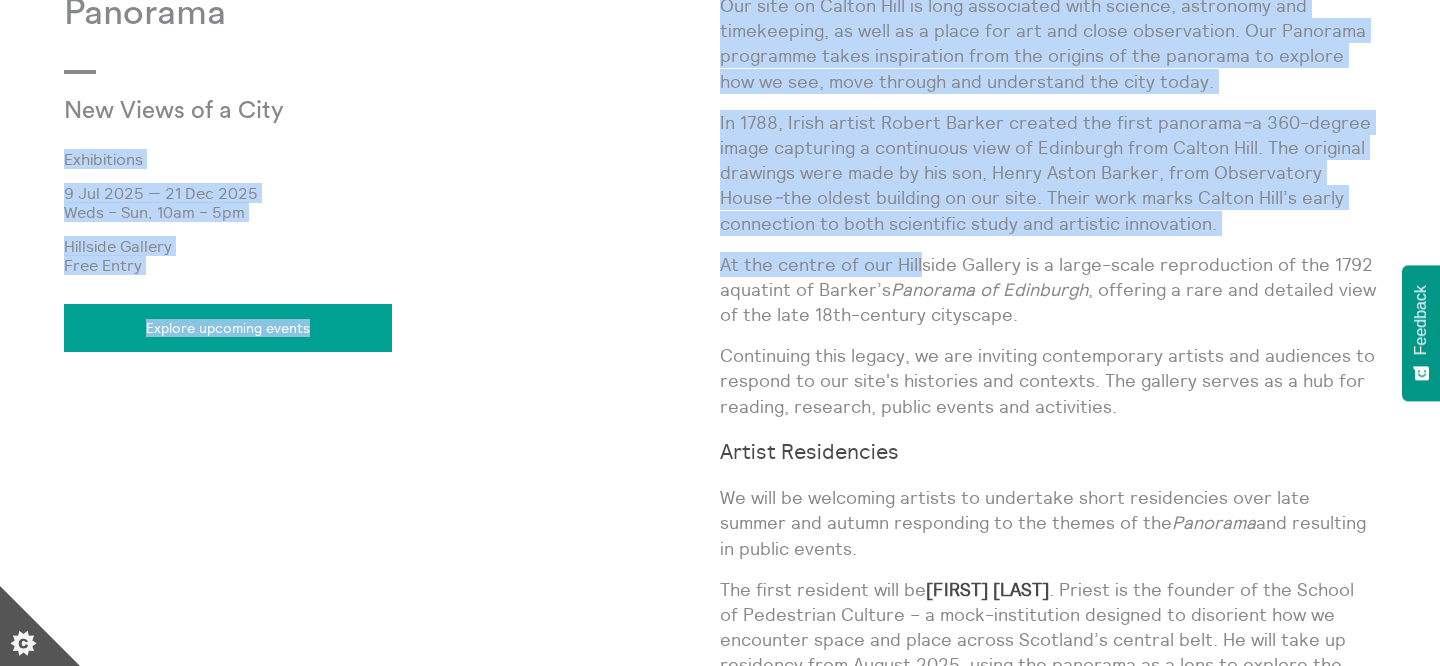 click on "Our site on Calton Hill is long associated with science, astronomy and timekeeping, as well as a place for art and close observation. Our Panorama programme takes inspiration from the origins of the panorama to explore how we see, move through and understand the city today.
In 1788, Irish artist [FIRST] [LAST] created the first panorama  –  a 360-degree image capturing a continuous view of Edinburgh from Calton Hill. The original drawings were made by his son, [FIRST] [LAST], from Observatory House  –  the oldest building on our site. Their work marks Calton Hill’s early connection to both scientific study and artistic innovation.
At the centre of our Hillside Gallery is a large-scale reproduction of the 1792 aquatint of [LAST]’s  Panorama of Edinburgh , offering a rare and detailed view of the late 18th-century cityscape.
Artist Residencies
Panorama  and resulting in public events.
The first resident will be  [FIRST] [LAST]
[FIRST] [LAST]" at bounding box center [1048, 407] 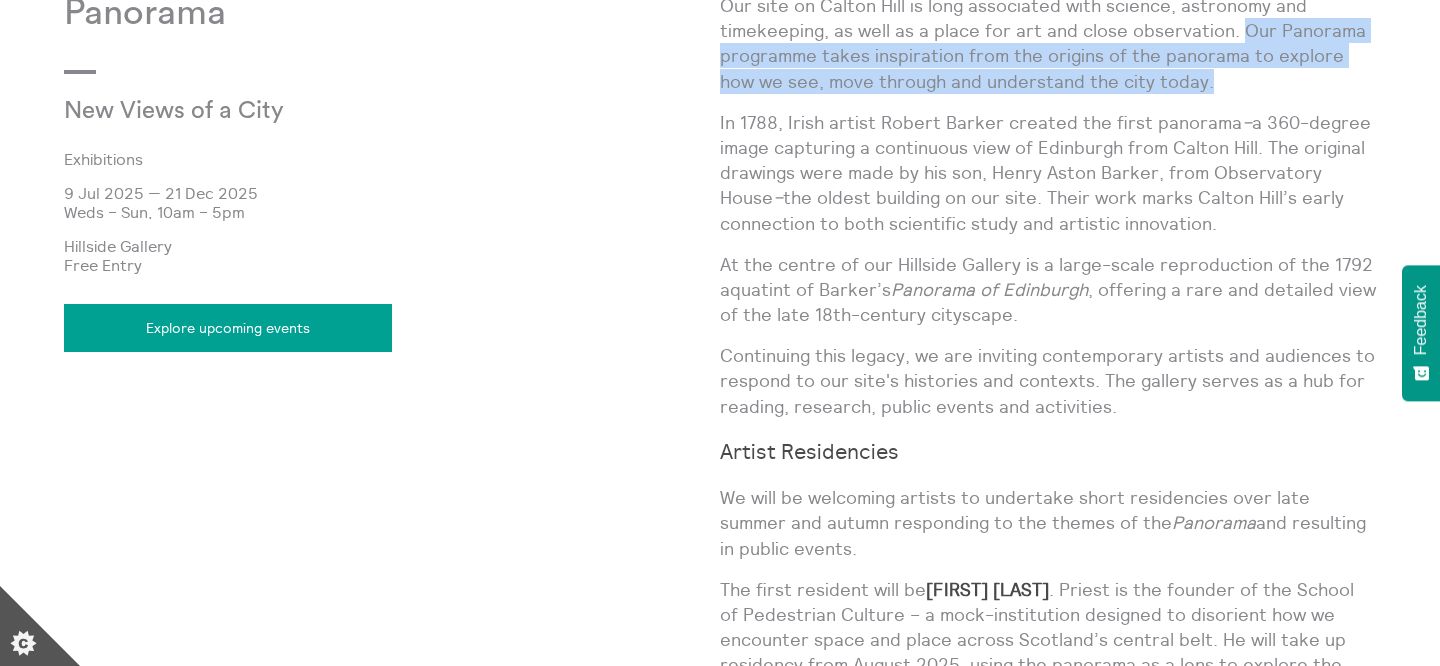 drag, startPoint x: 1236, startPoint y: 29, endPoint x: 1239, endPoint y: 92, distance: 63.07139 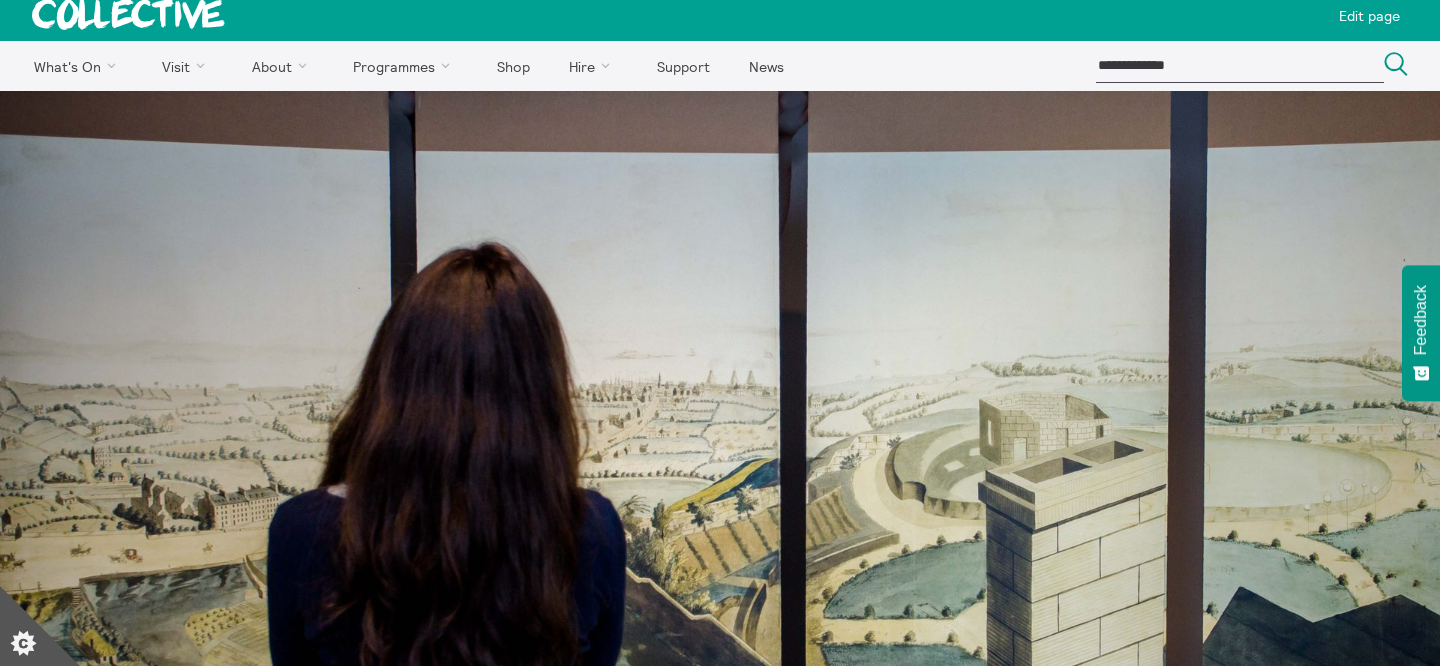 scroll, scrollTop: 0, scrollLeft: 0, axis: both 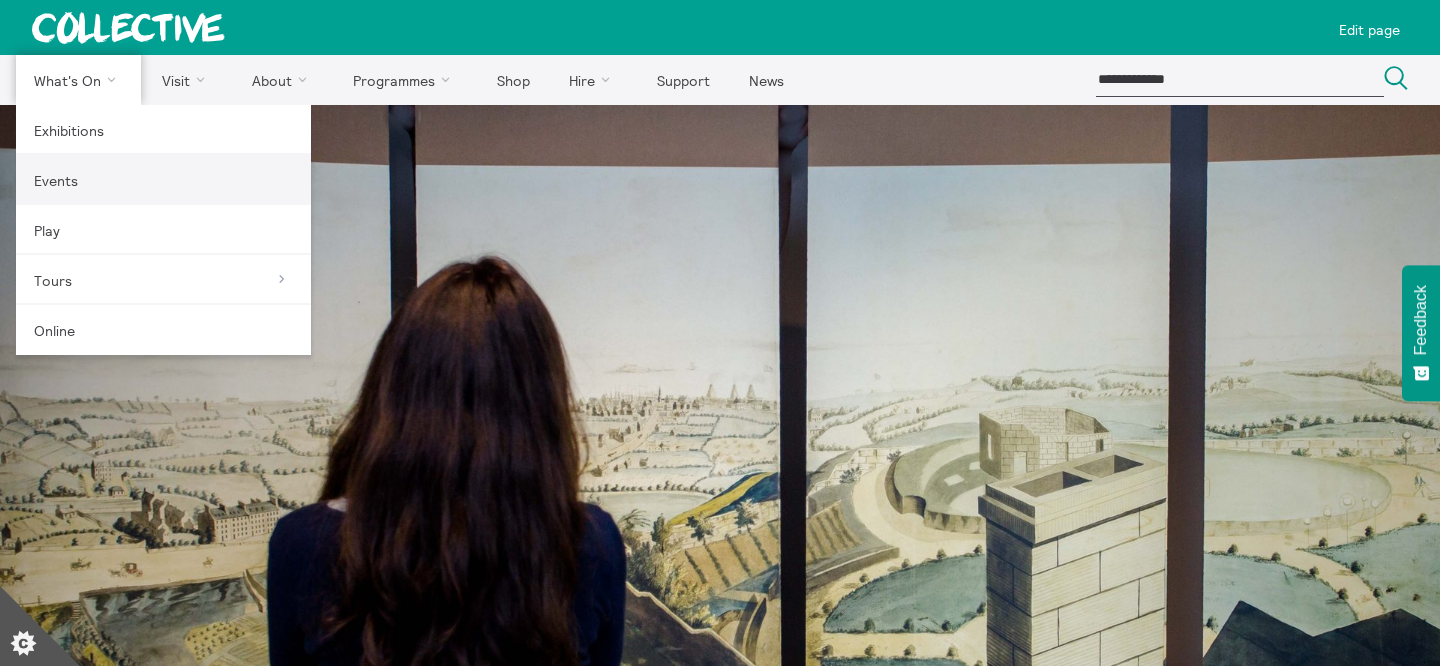 click on "Events" at bounding box center [163, 180] 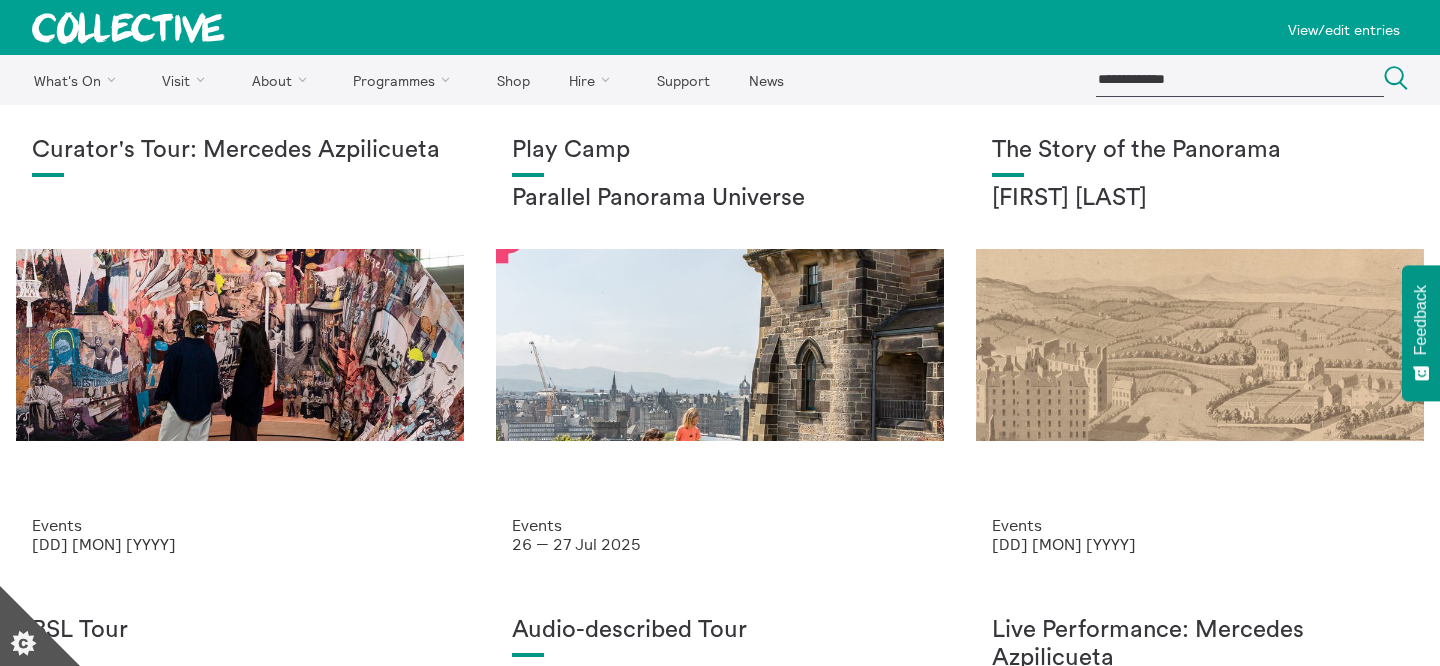 scroll, scrollTop: 72, scrollLeft: 0, axis: vertical 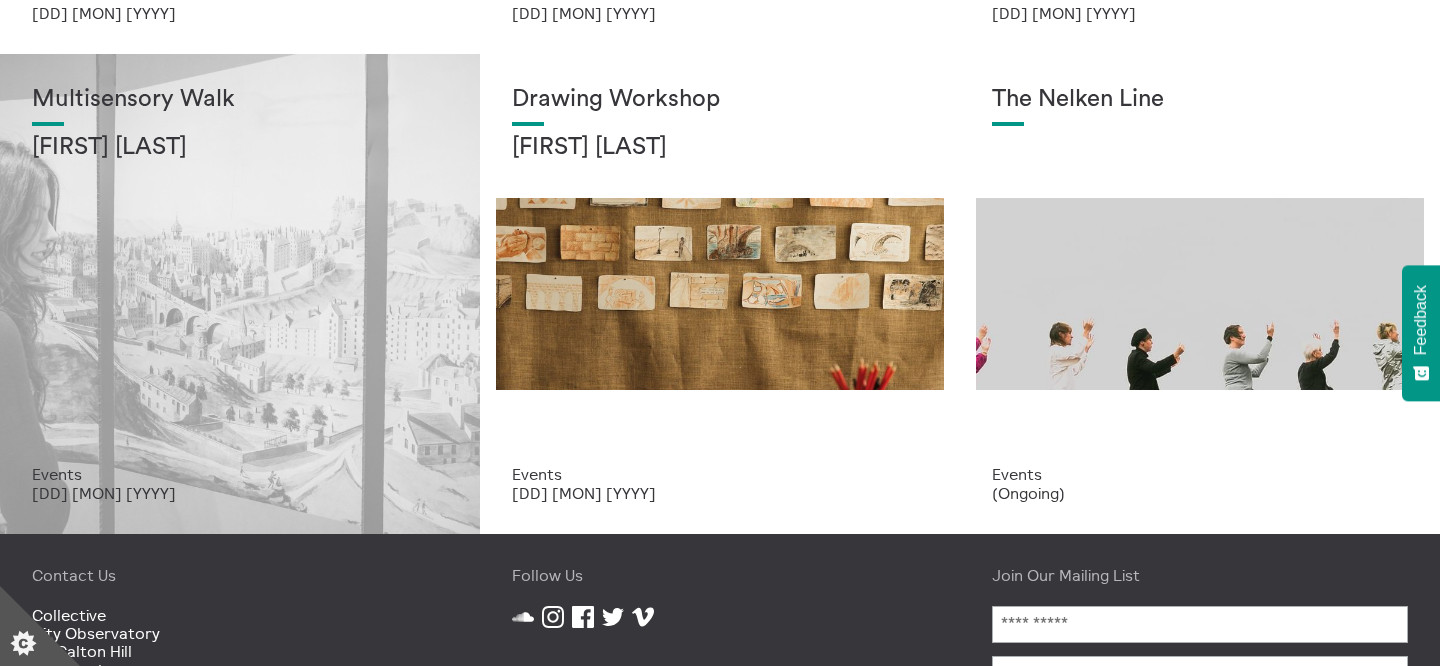 click on "Multisensory Walk
Alena Ageeva" at bounding box center (240, 275) 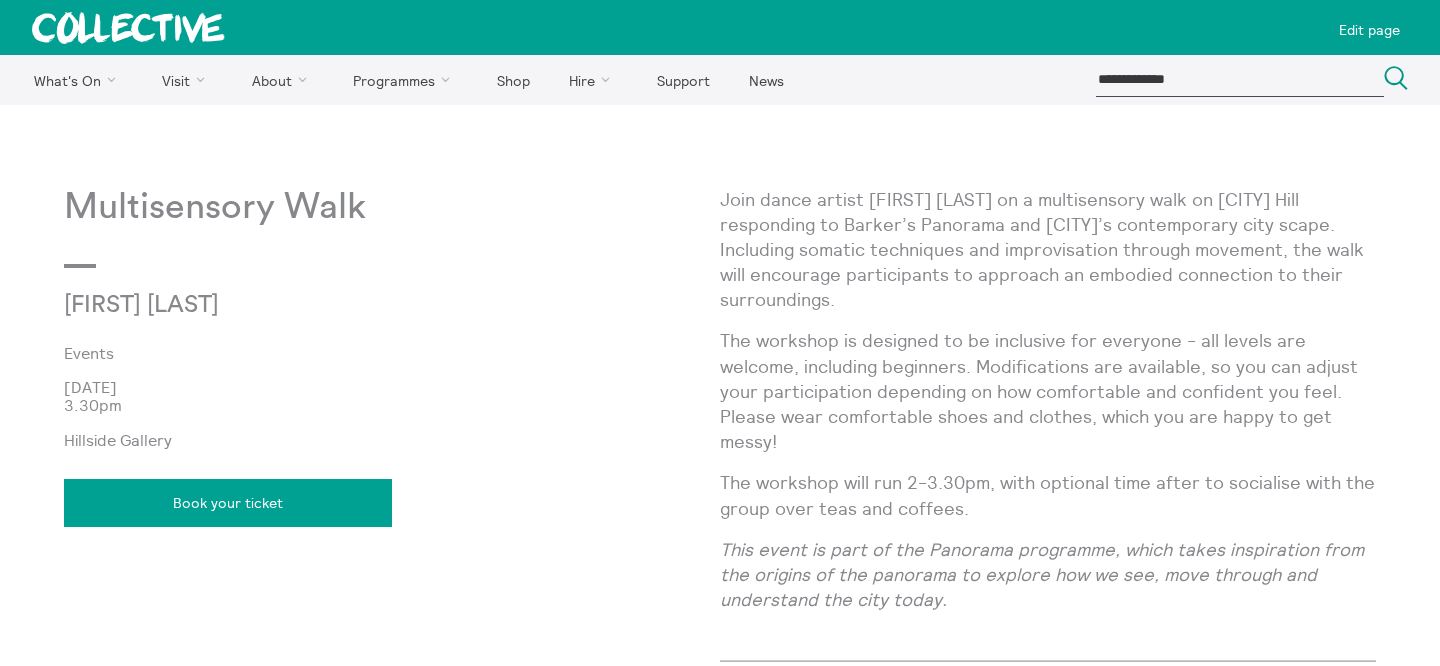 scroll, scrollTop: 0, scrollLeft: 0, axis: both 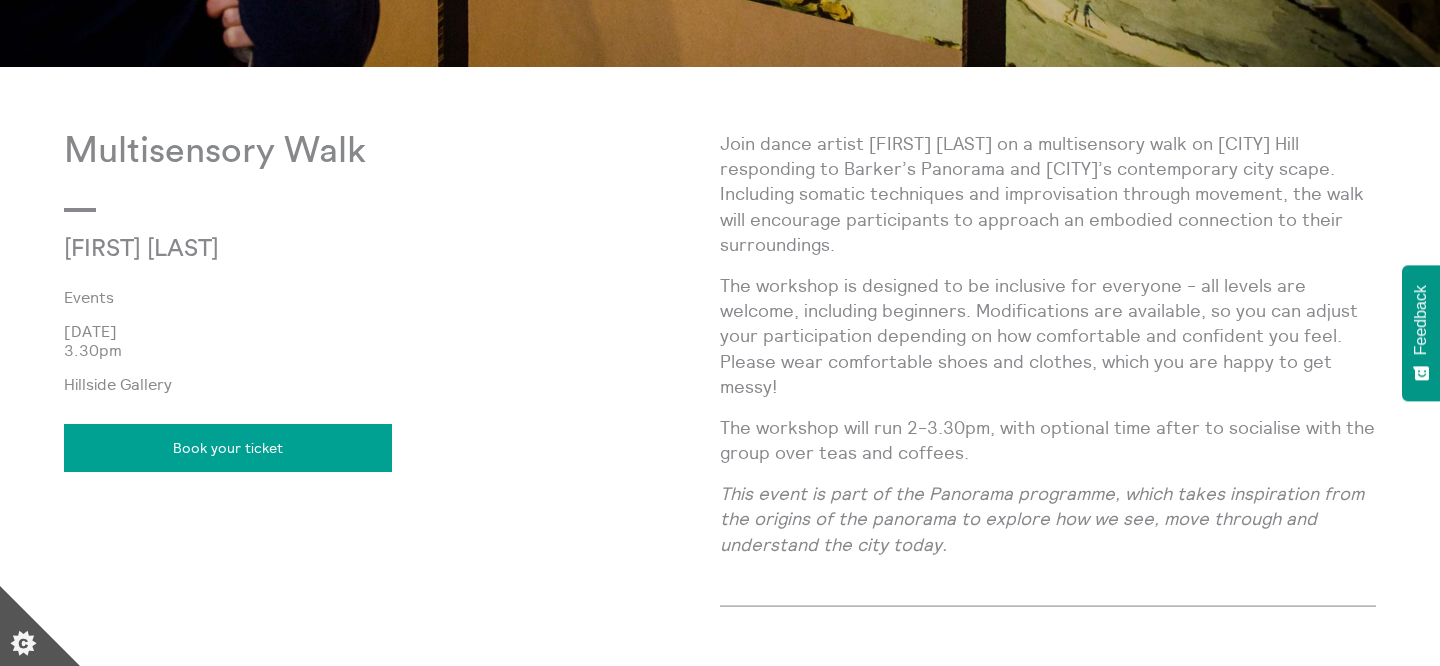 click on "[DATE]" at bounding box center [392, 331] 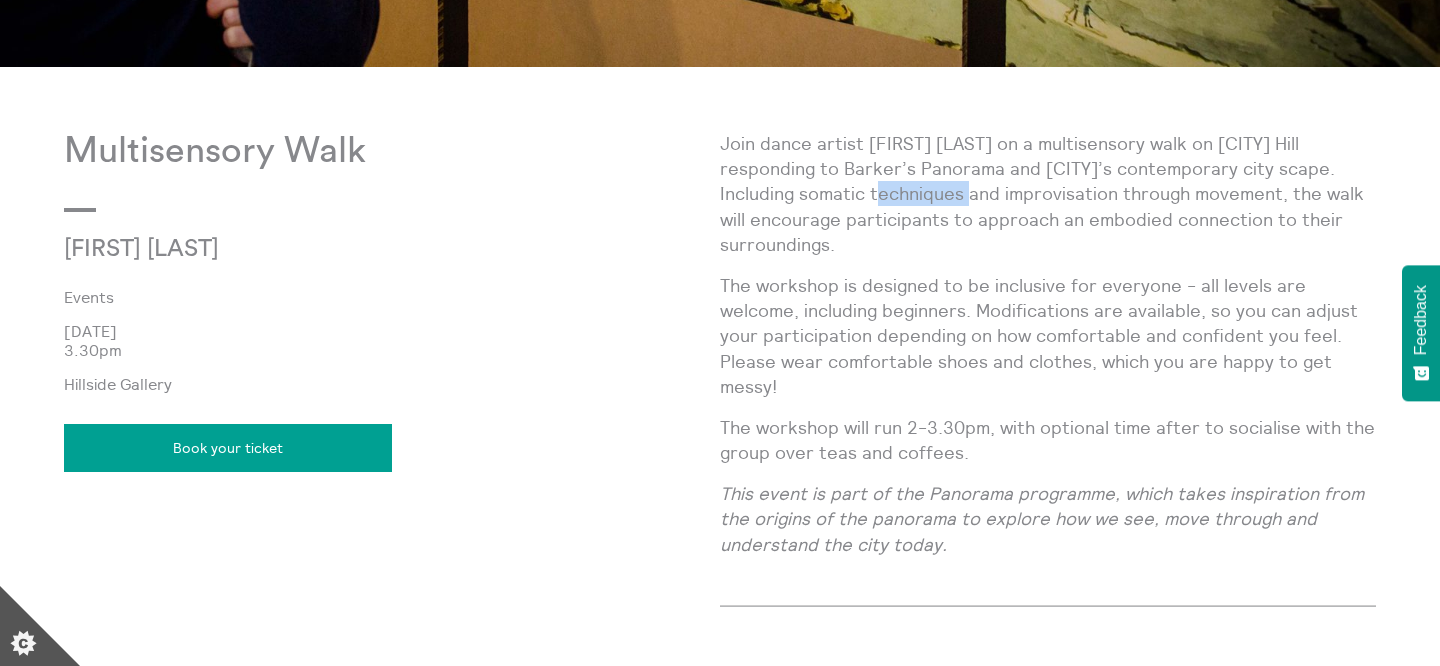 click on "Join dance artist Alena Ageeva on a multisensory walk on Calton Hill responding to Barker’s Panorama and Edinburgh’s contemporary city scape. Including somatic techniques and improvisation through movement, the walk will encourage participants to approach an embodied connection to their surroundings." at bounding box center [1048, 194] 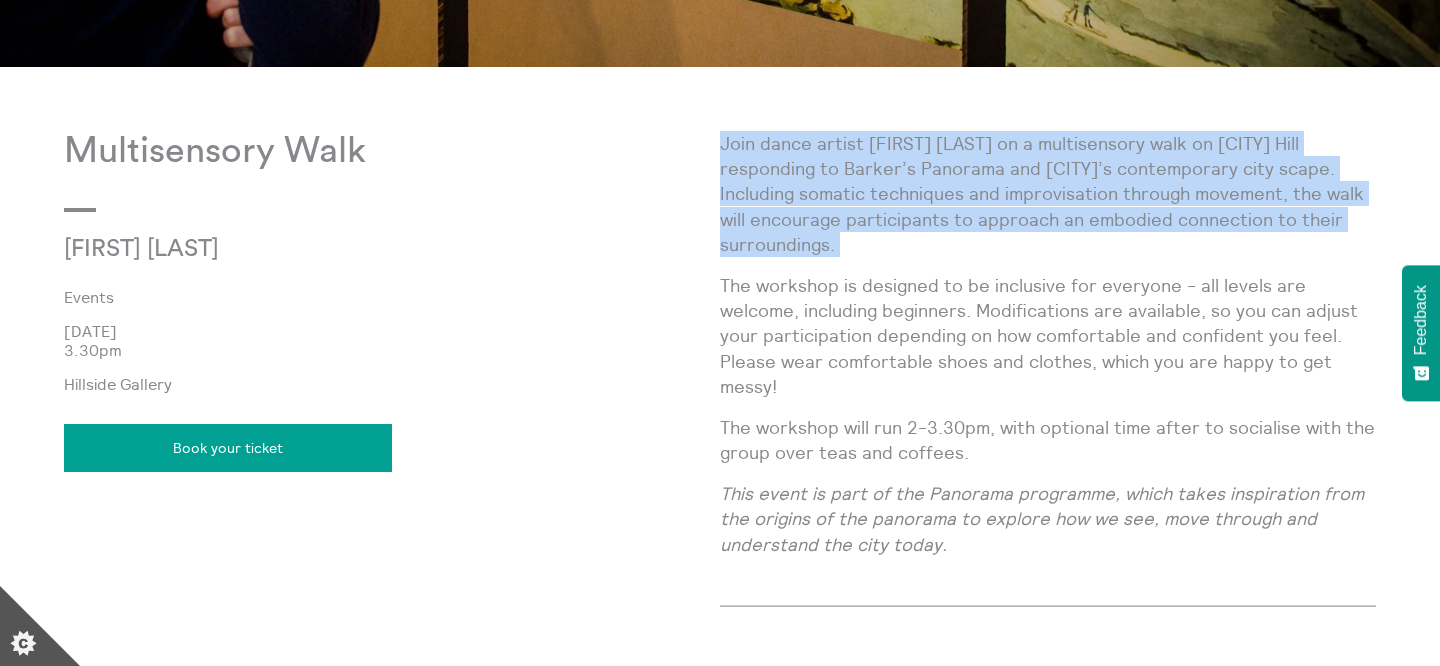 click on "The workshop is designed to be inclusive for everyone - all levels are welcome, including beginners. Modifications are available, so you can adjust your participation depending on how comfortable and confident you feel. Please wear comfortable shoes and clothes, which you are happy to get messy!" at bounding box center (1048, 336) 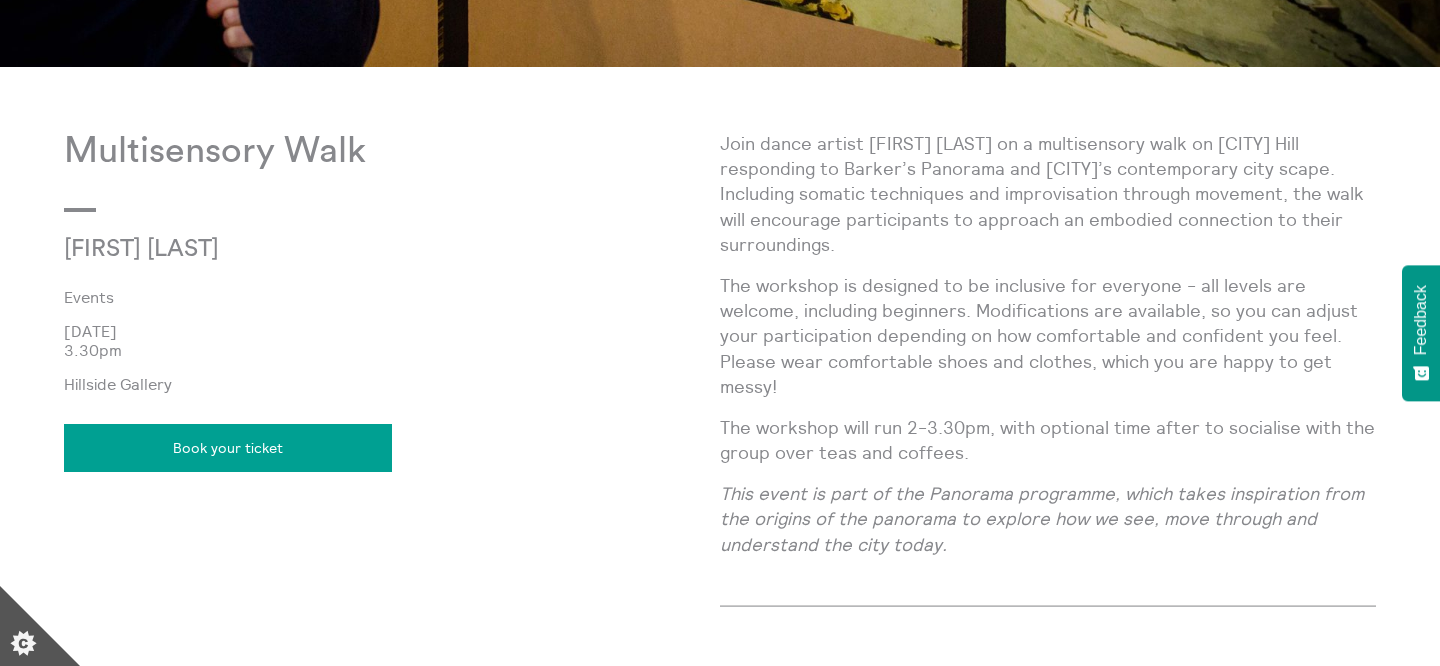click on "The workshop is designed to be inclusive for everyone - all levels are welcome, including beginners. Modifications are available, so you can adjust your participation depending on how comfortable and confident you feel. Please wear comfortable shoes and clothes, which you are happy to get messy!" at bounding box center (1048, 336) 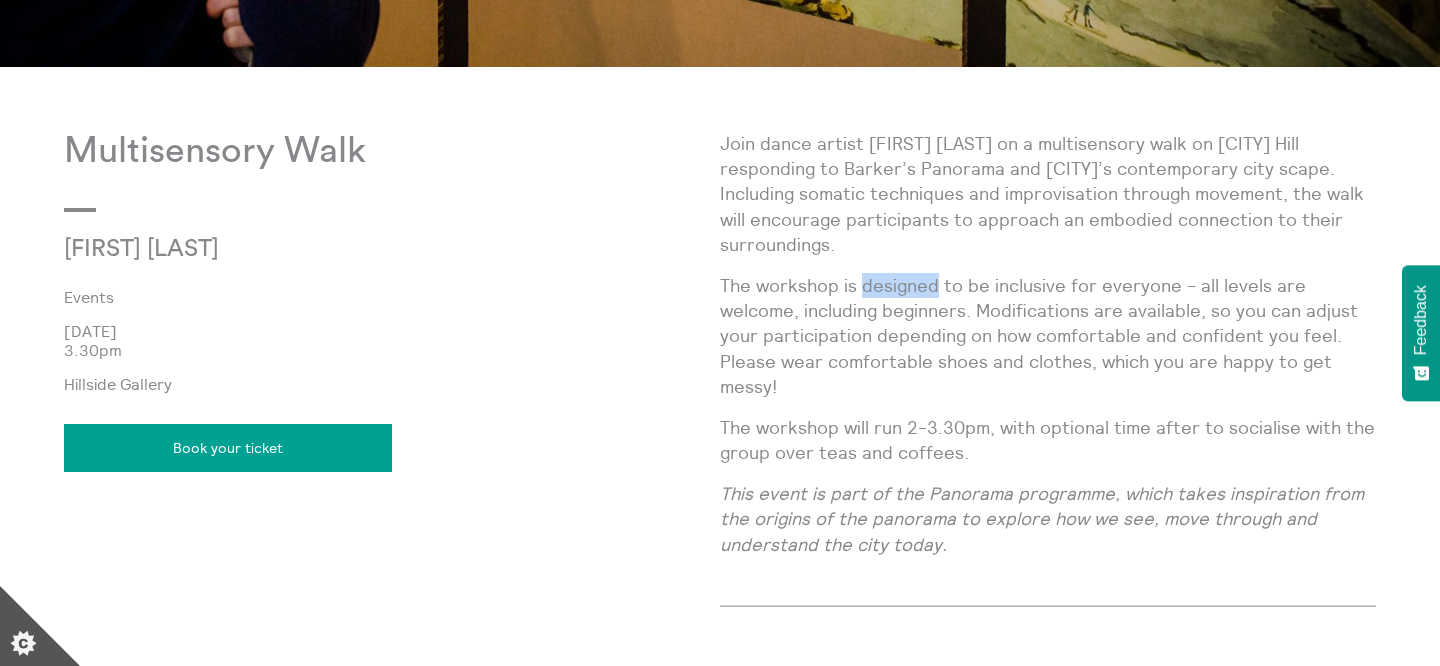 click on "The workshop is designed to be inclusive for everyone - all levels are welcome, including beginners. Modifications are available, so you can adjust your participation depending on how comfortable and confident you feel. Please wear comfortable shoes and clothes, which you are happy to get messy!" at bounding box center [1048, 336] 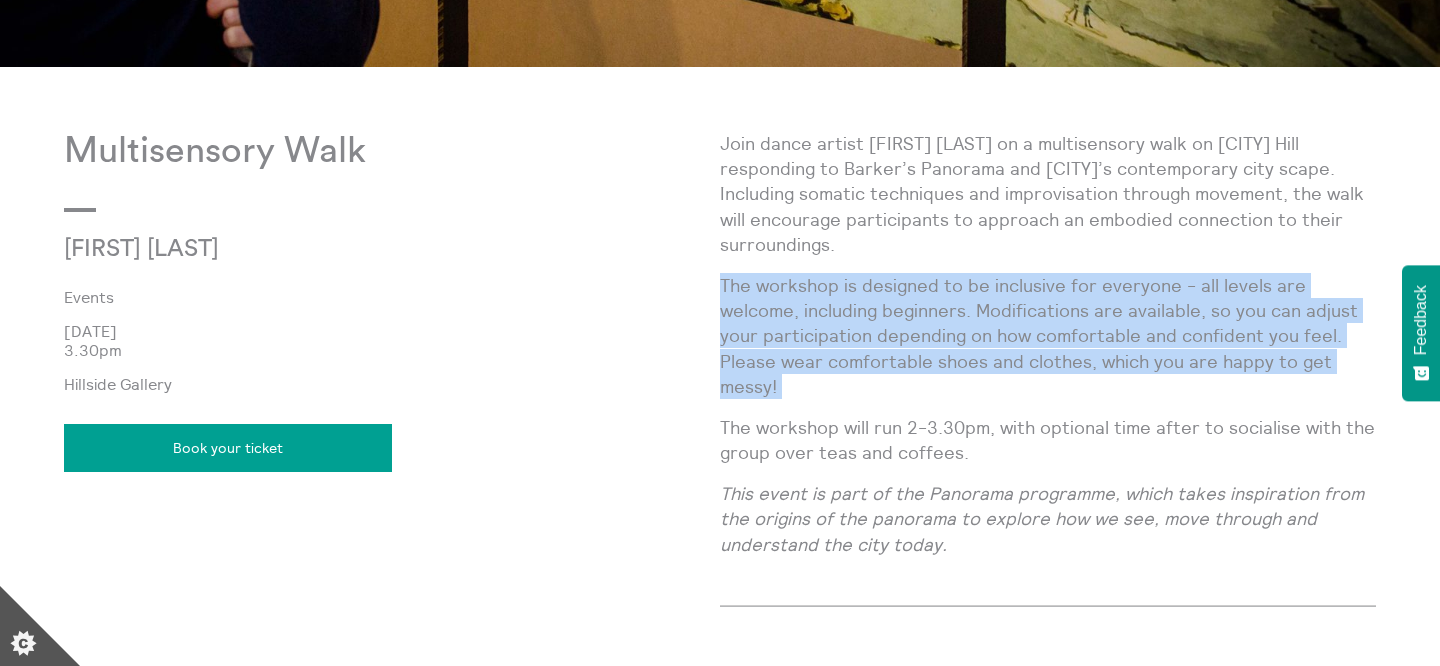 click on "Join dance artist Alena Ageeva on a multisensory walk on Calton Hill responding to Barker’s Panorama and Edinburgh’s contemporary city scape. Including somatic techniques and improvisation through movement, the walk will encourage participants to approach an embodied connection to their surroundings." at bounding box center (1048, 194) 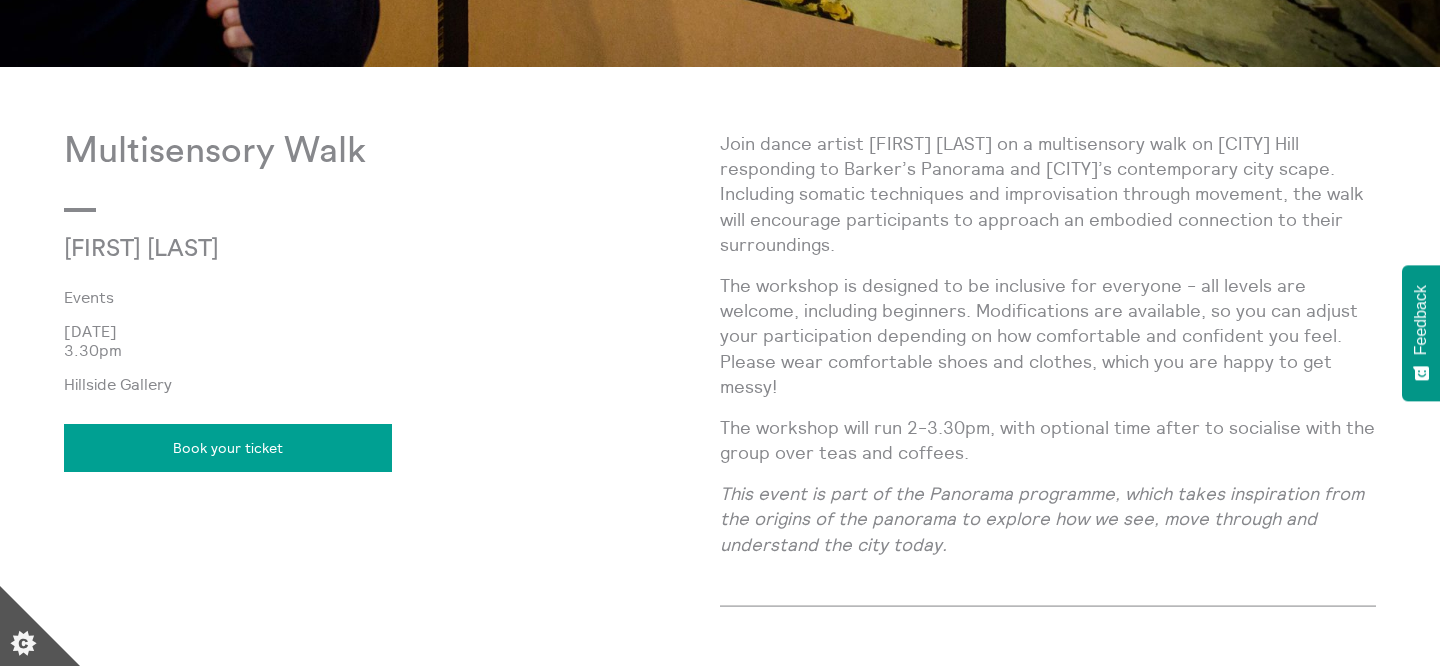 click on "Join dance artist Alena Ageeva on a multisensory walk on Calton Hill responding to Barker’s Panorama and Edinburgh’s contemporary city scape. Including somatic techniques and improvisation through movement, the walk will encourage participants to approach an embodied connection to their surroundings." at bounding box center [1048, 194] 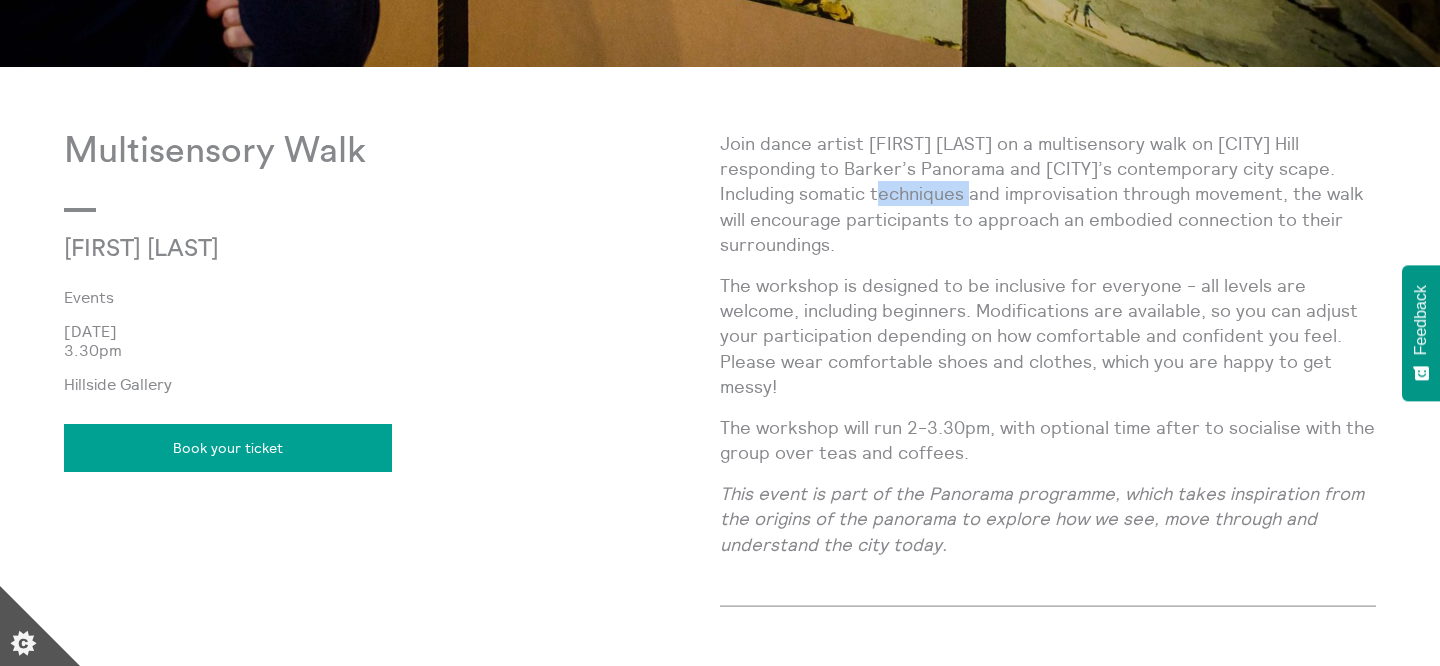 click on "Join dance artist Alena Ageeva on a multisensory walk on Calton Hill responding to Barker’s Panorama and Edinburgh’s contemporary city scape. Including somatic techniques and improvisation through movement, the walk will encourage participants to approach an embodied connection to their surroundings." at bounding box center (1048, 194) 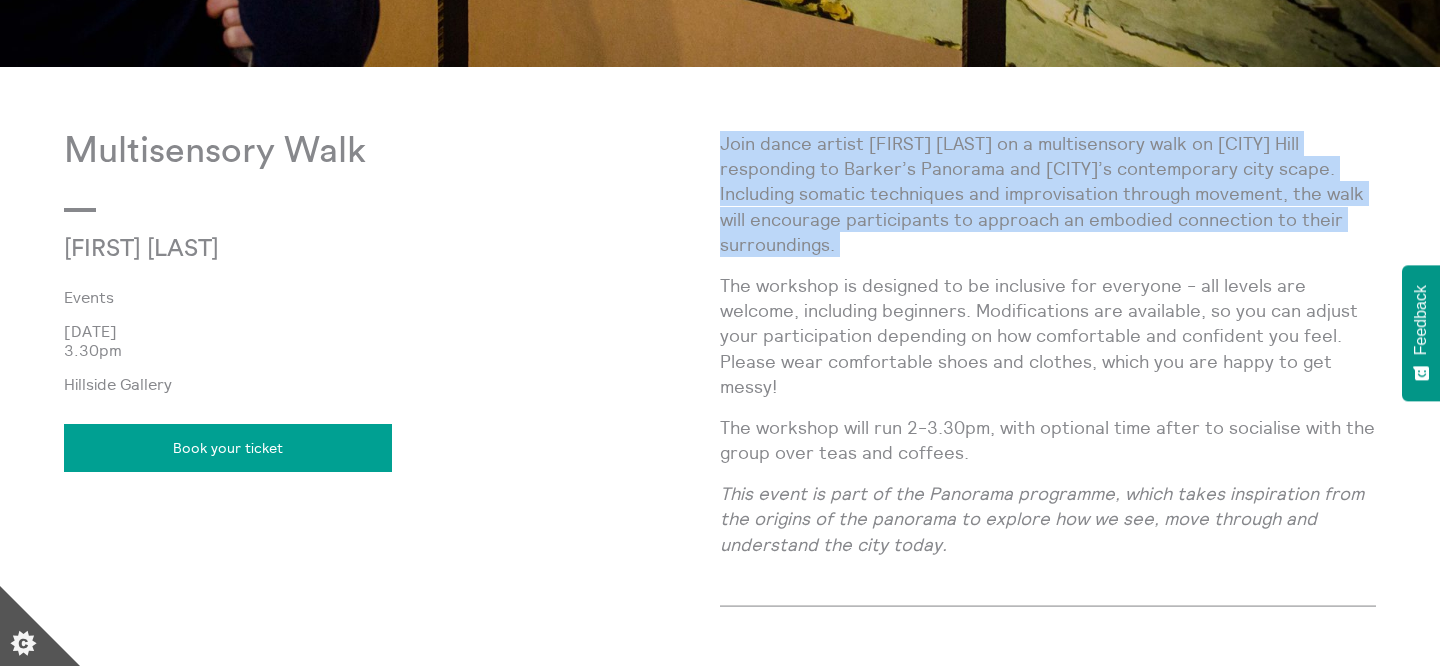 click on "Join dance artist Alena Ageeva on a multisensory walk on Calton Hill responding to Barker’s Panorama and Edinburgh’s contemporary city scape. Including somatic techniques and improvisation through movement, the walk will encourage participants to approach an embodied connection to their surroundings." at bounding box center (1048, 194) 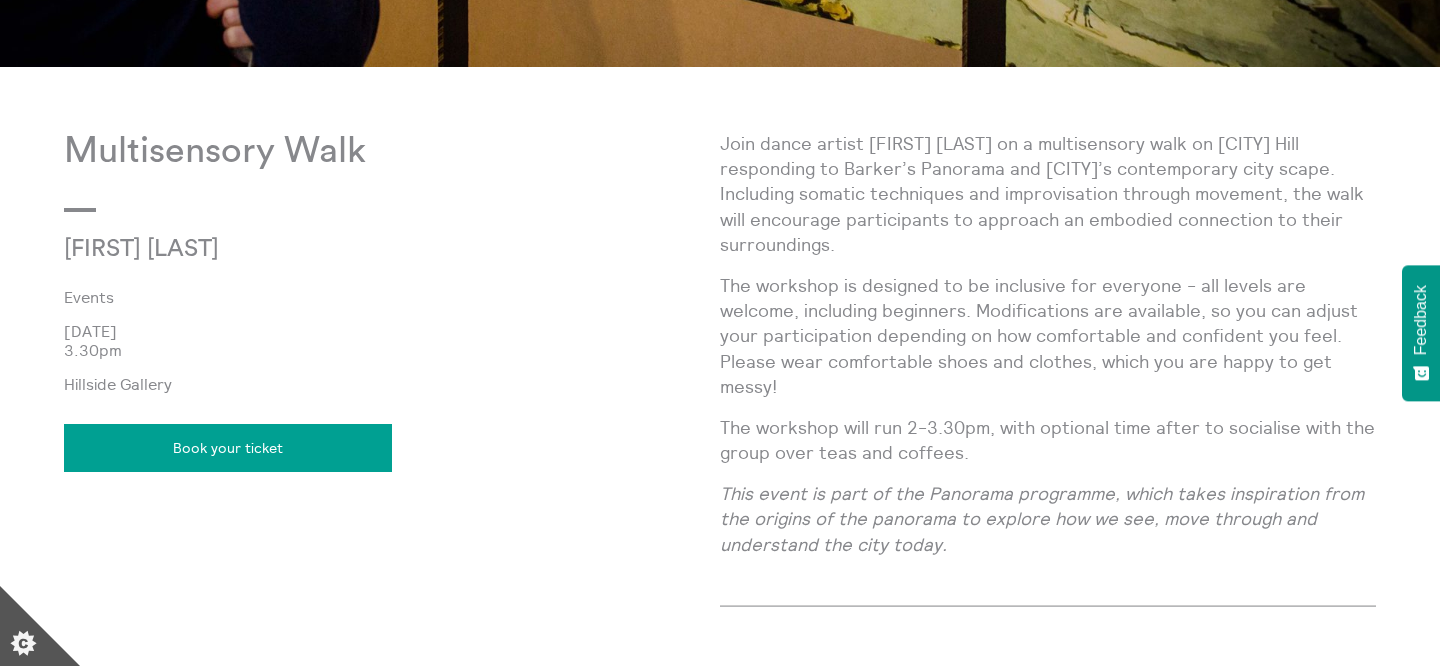 click on "This event is part of the Panorama programme, which takes inspiration from the origins of the panorama to explore how we see, move through and understand the city today." at bounding box center (1042, 518) 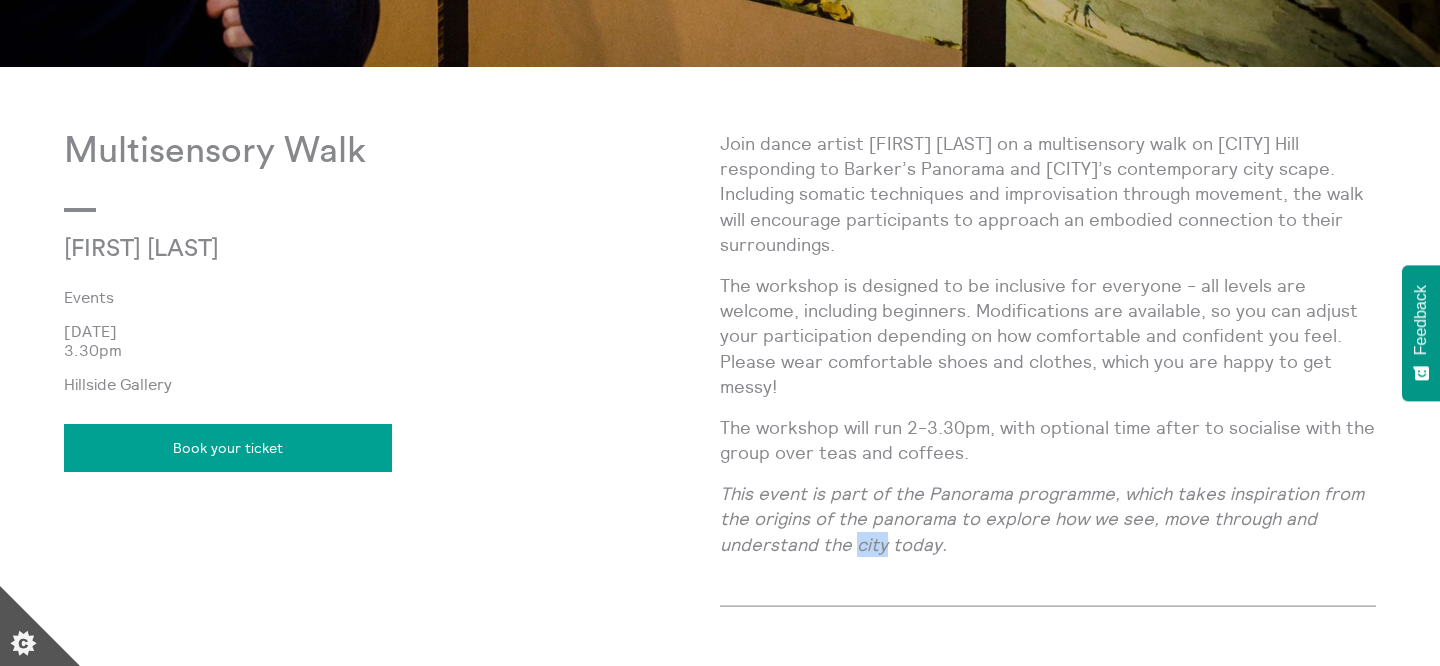 click on "This event is part of the Panorama programme, which takes inspiration from the origins of the panorama to explore how we see, move through and understand the city today." at bounding box center [1042, 518] 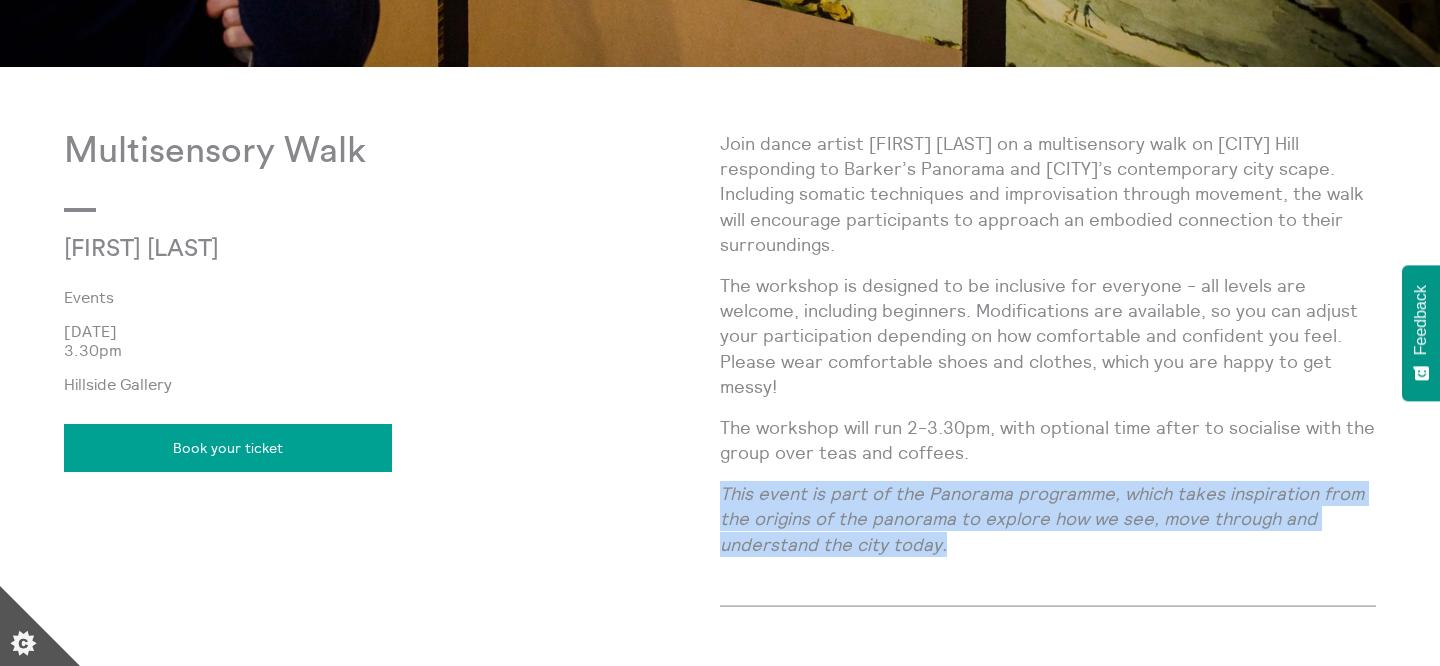copy on "This event is part of the Panorama programme, which takes inspiration from the origins of the panorama to explore how we see, move through and understand the city today." 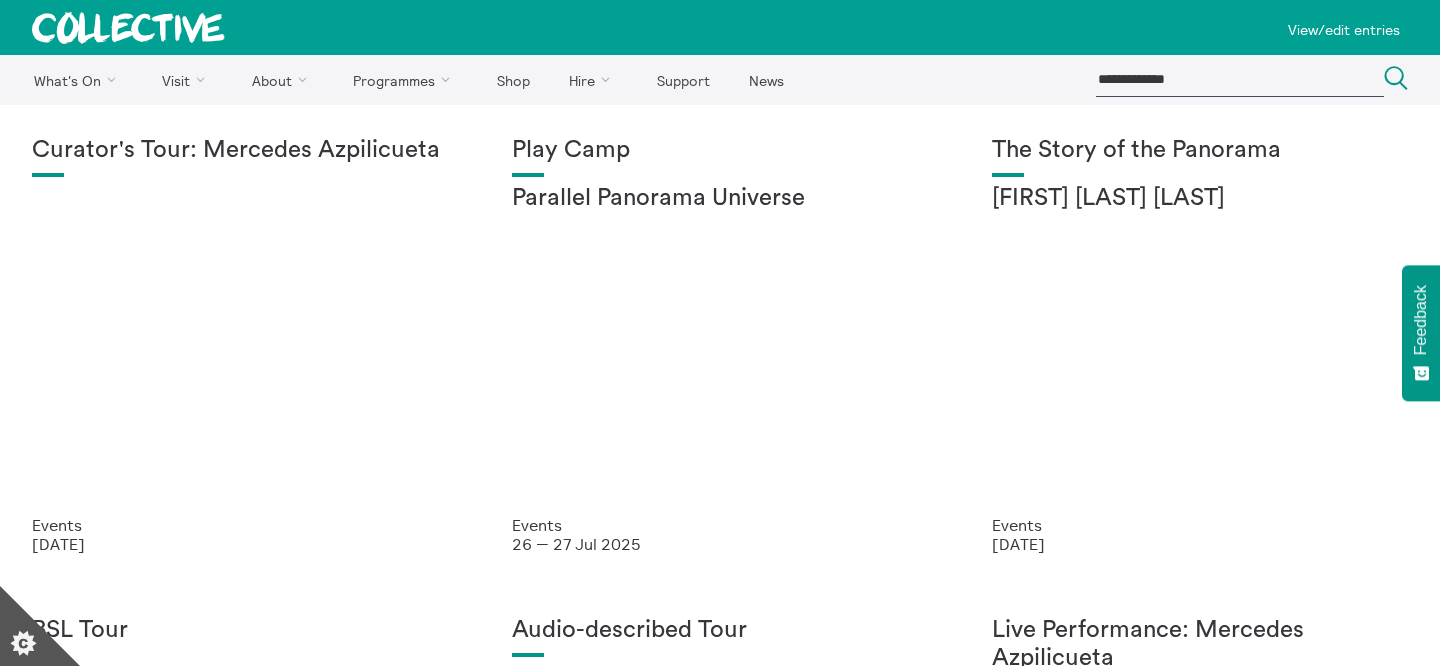 scroll, scrollTop: 1011, scrollLeft: 0, axis: vertical 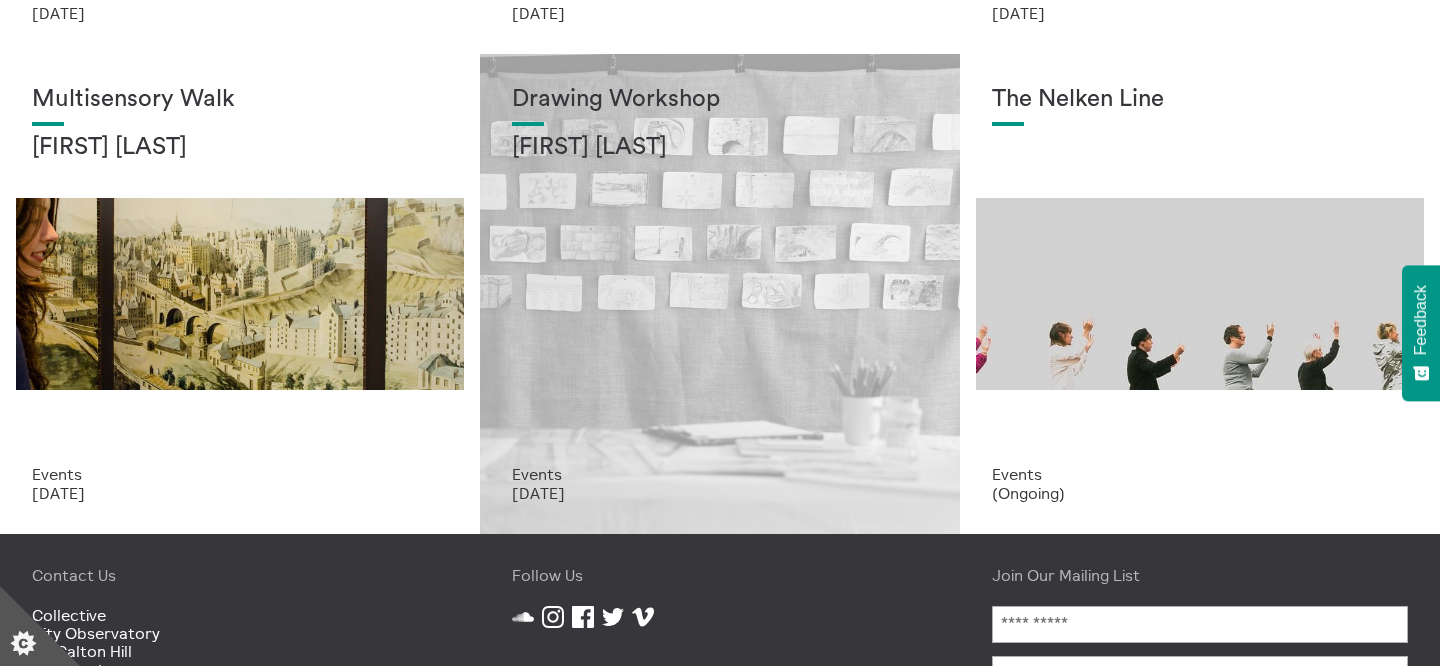 click on "Drawing Workshop
[FIRST] [LAST]" at bounding box center [720, 275] 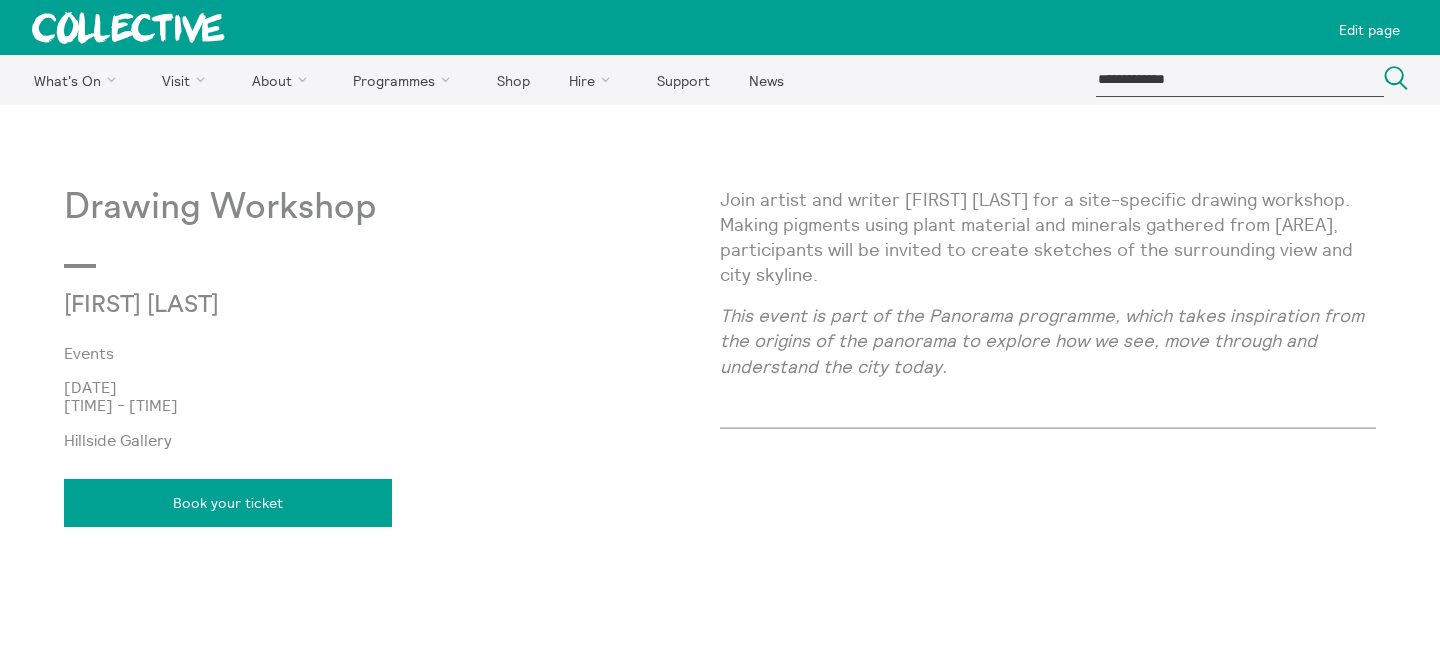 scroll, scrollTop: 0, scrollLeft: 0, axis: both 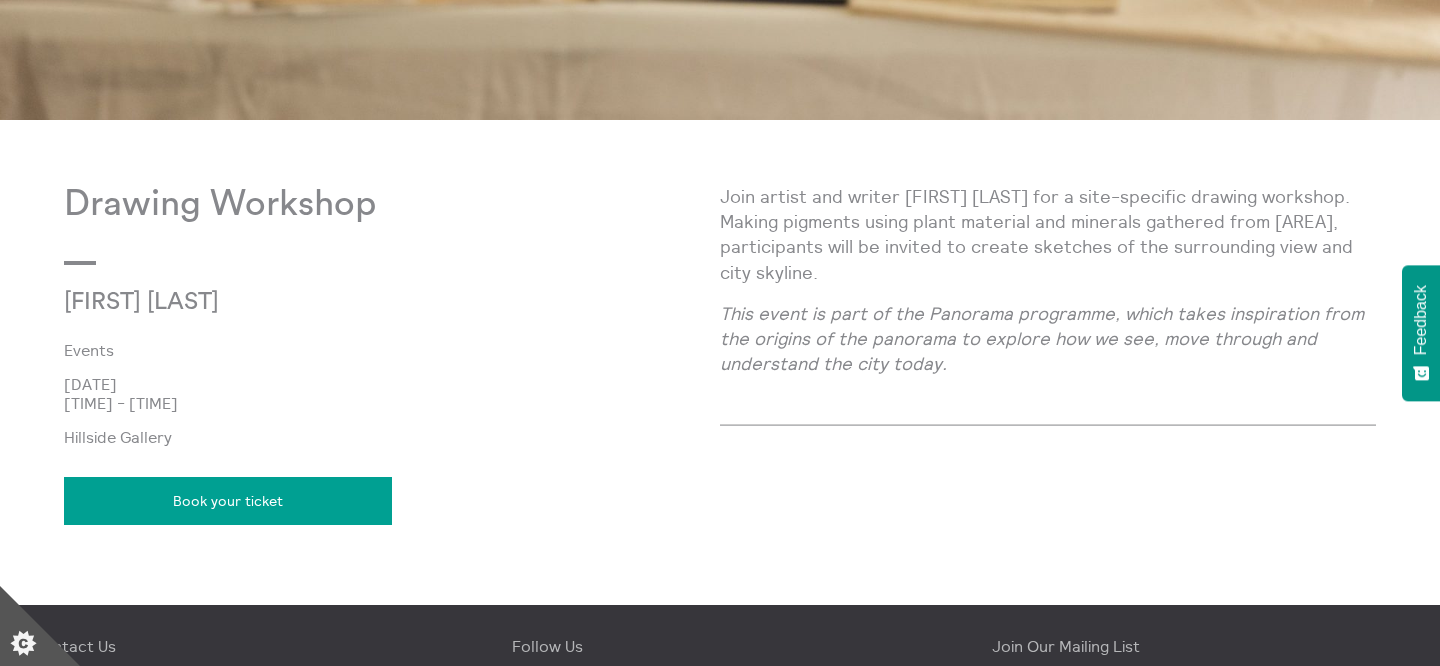 click on "This event is part of the Panorama programme, which takes inspiration from the origins of the panorama to explore how we see, move through and understand the city today." at bounding box center [1042, 338] 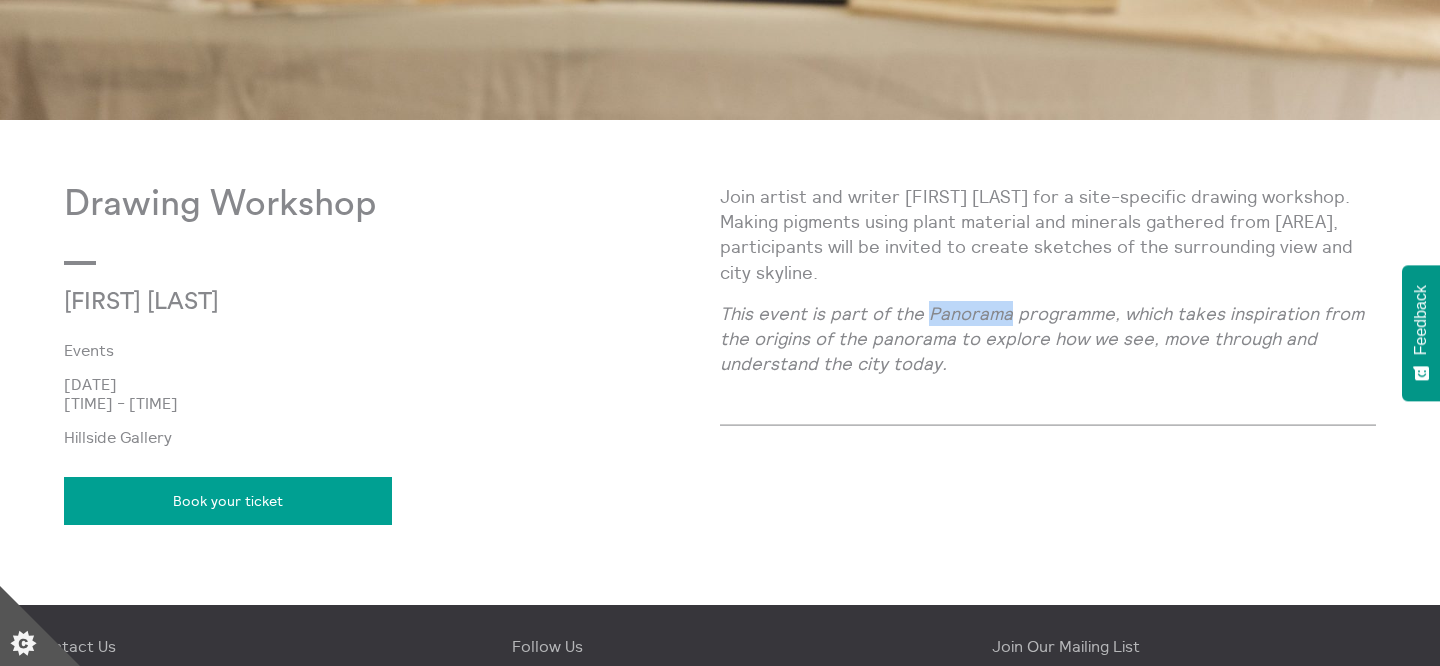 click on "This event is part of the Panorama programme, which takes inspiration from the origins of the panorama to explore how we see, move through and understand the city today." at bounding box center (1042, 338) 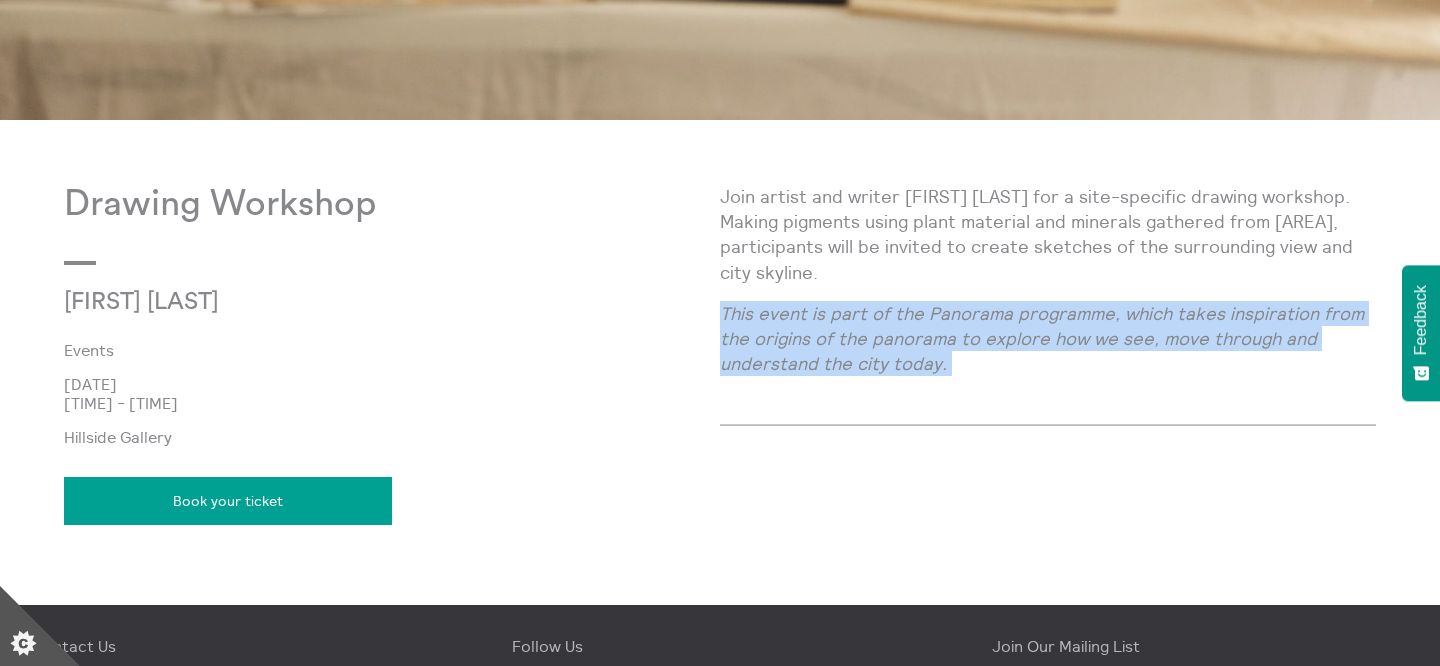 click on "This event is part of the Panorama programme, which takes inspiration from the origins of the panorama to explore how we see, move through and understand the city today." at bounding box center [1048, 339] 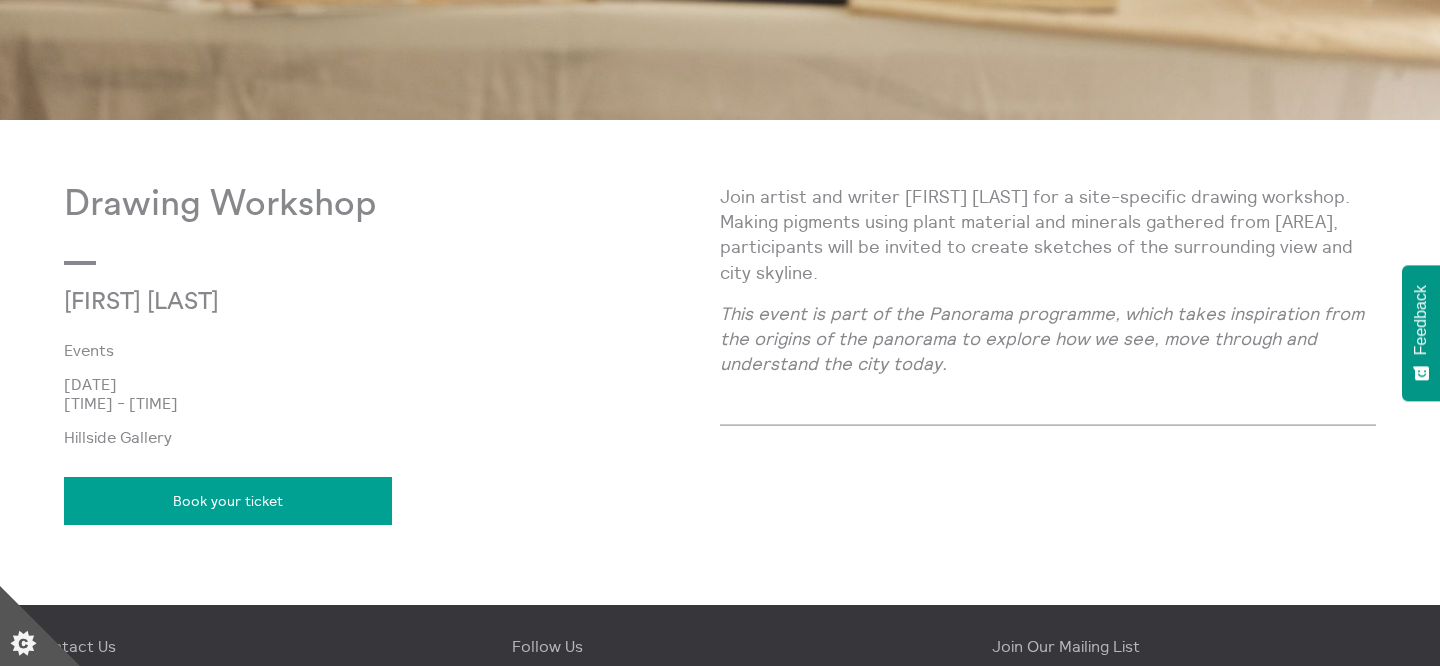 click on "This event is part of the Panorama programme, which takes inspiration from the origins of the panorama to explore how we see, move through and understand the city today." at bounding box center [1048, 339] 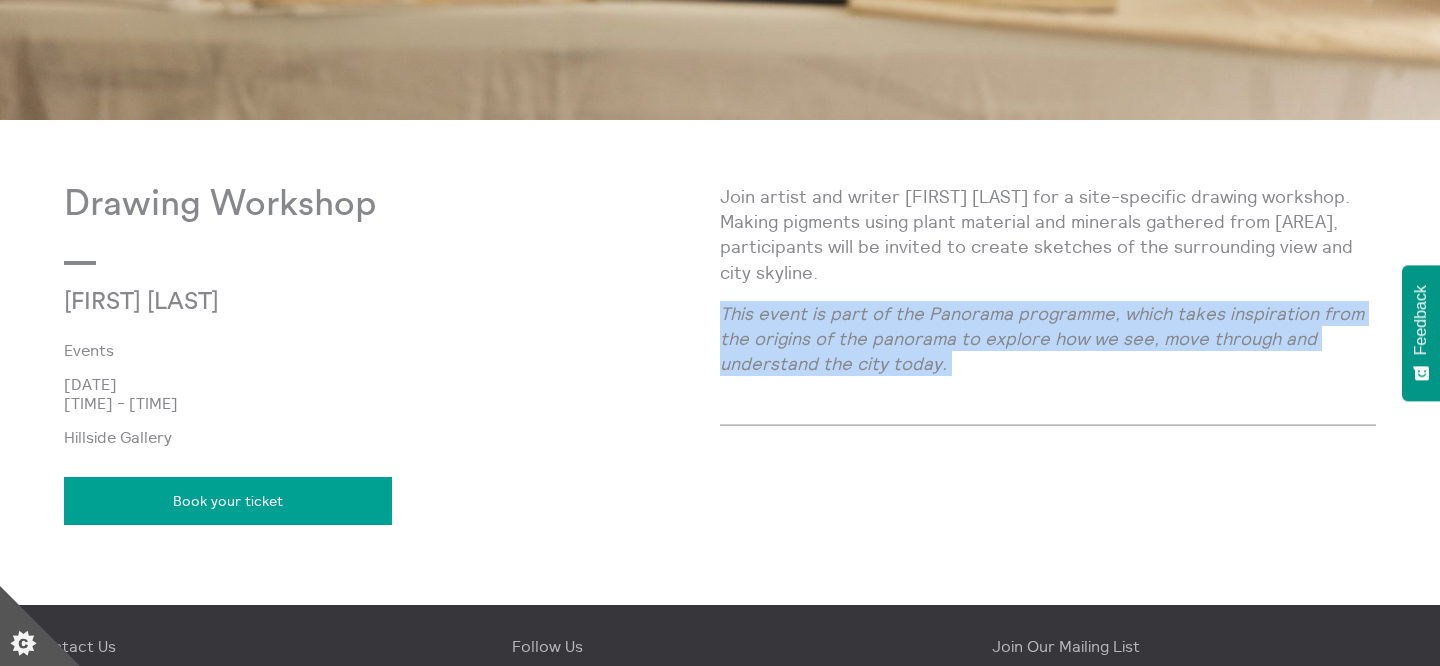 click on "This event is part of the Panorama programme, which takes inspiration from the origins of the panorama to explore how we see, move through and understand the city today." at bounding box center [1048, 339] 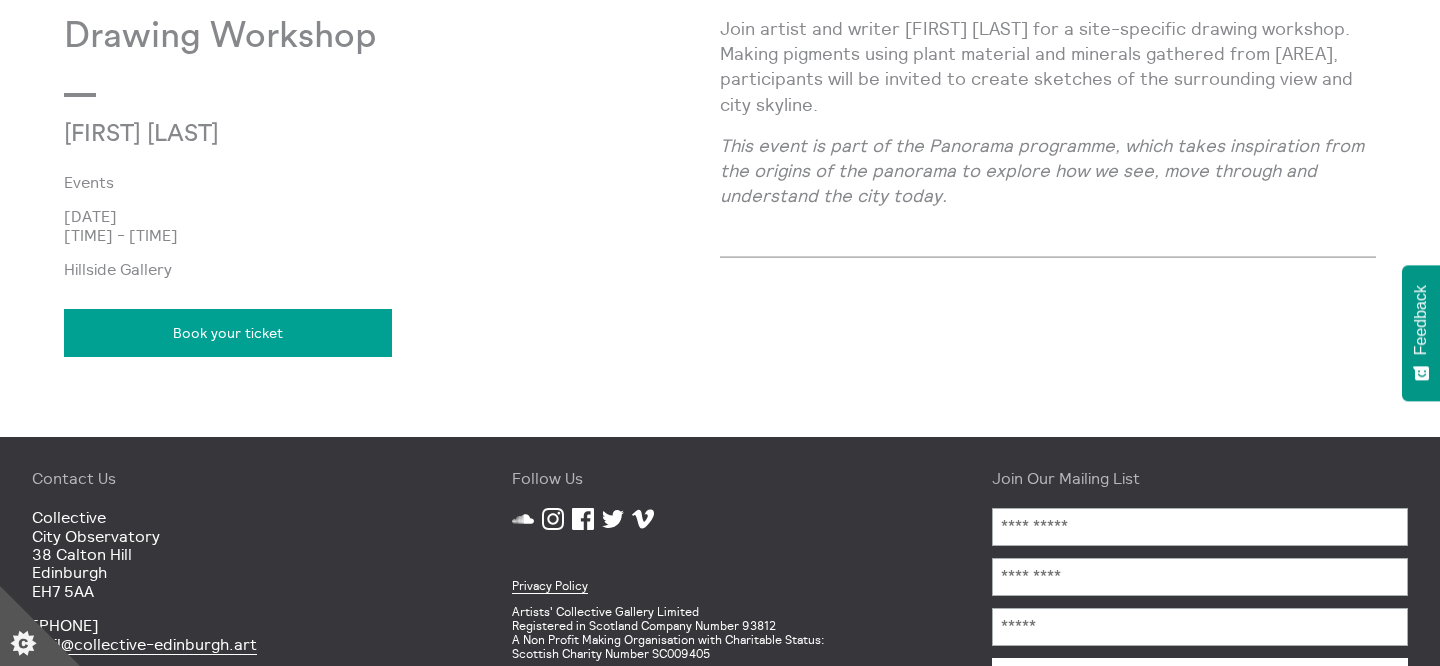 scroll, scrollTop: 1183, scrollLeft: 0, axis: vertical 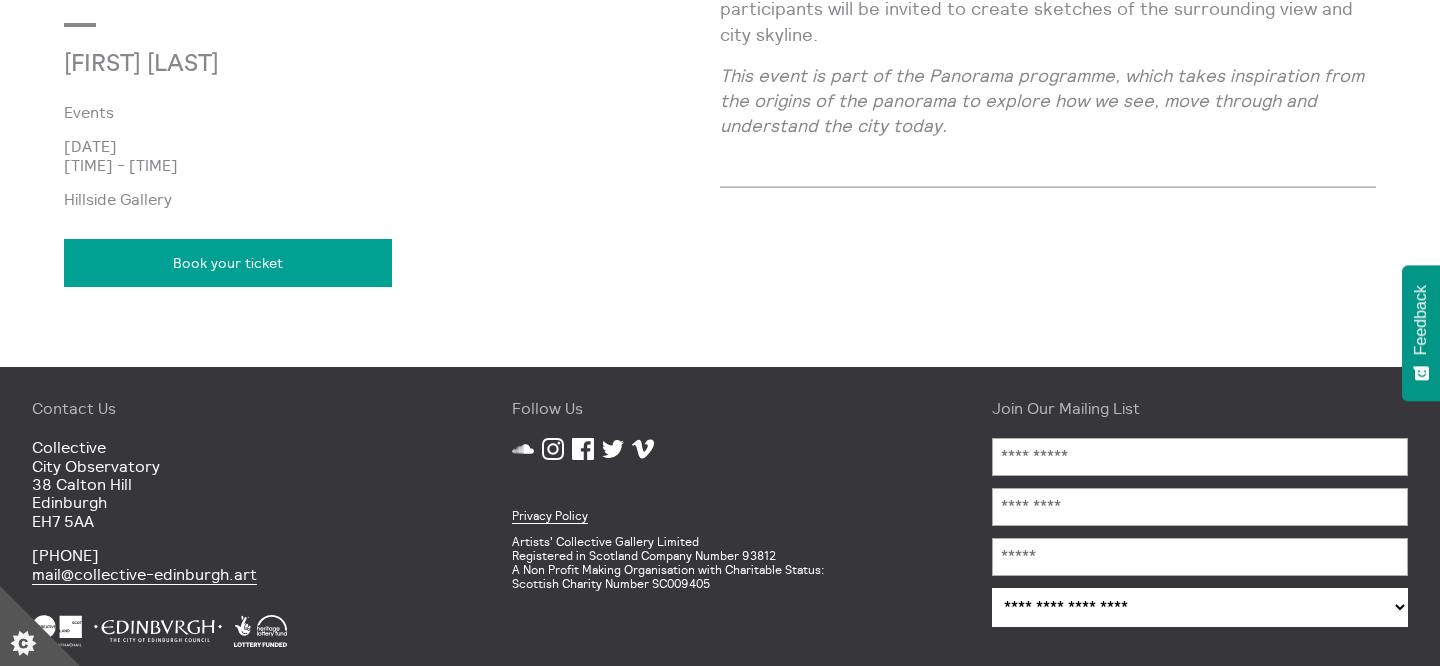 click on "Book your ticket" at bounding box center [228, 263] 